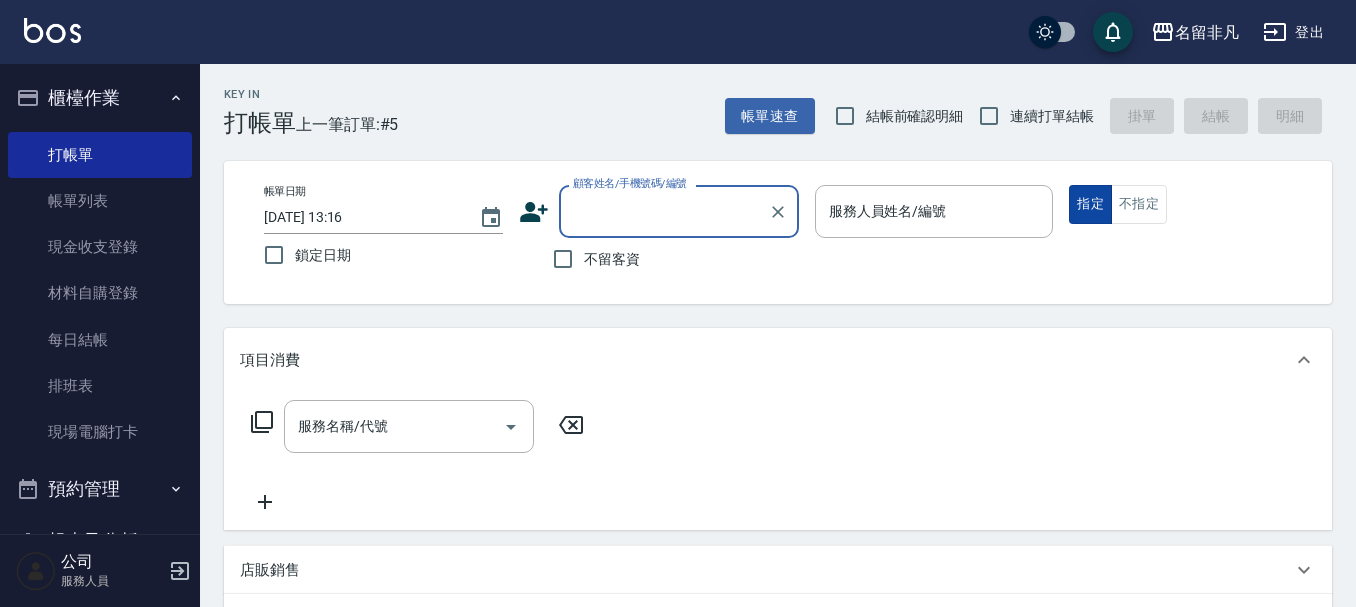 scroll, scrollTop: 0, scrollLeft: 0, axis: both 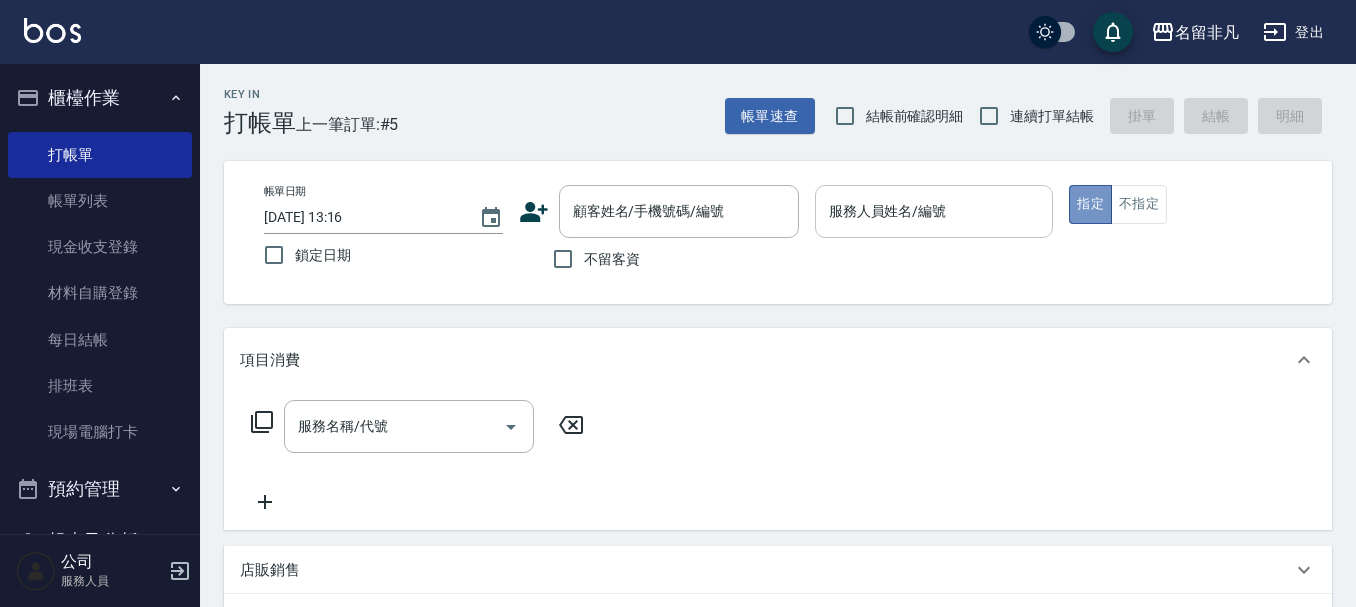 drag, startPoint x: 1088, startPoint y: 192, endPoint x: 1038, endPoint y: 199, distance: 50.48762 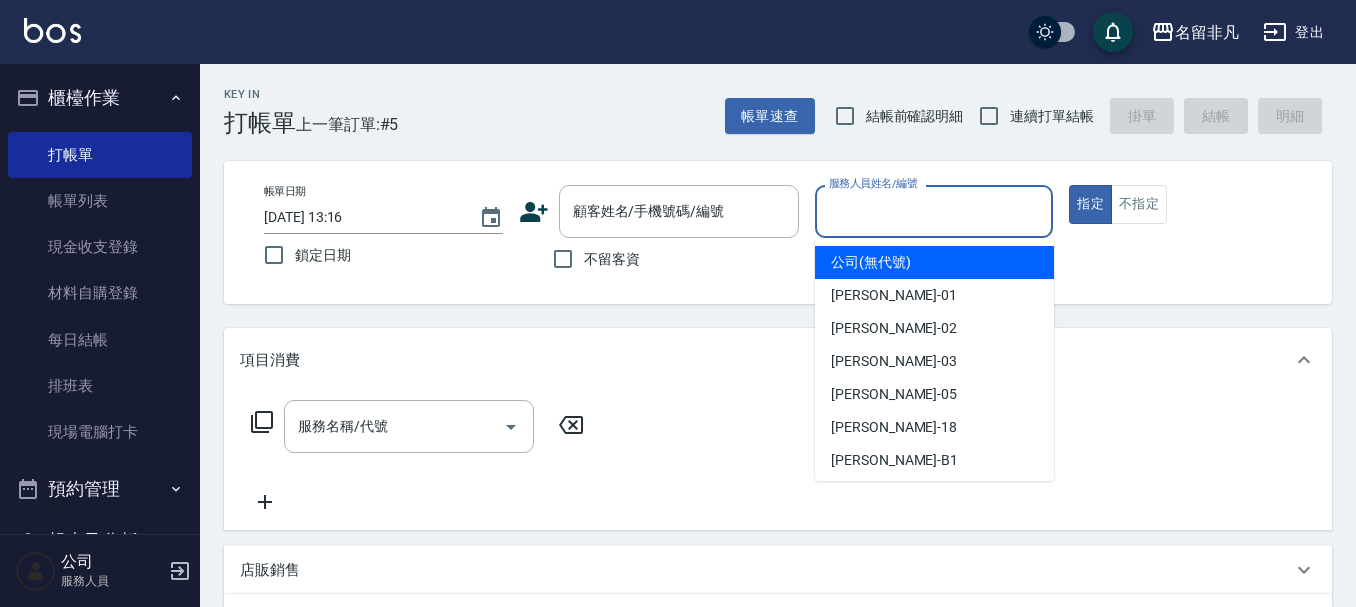 click on "服務人員姓名/編號" at bounding box center [934, 211] 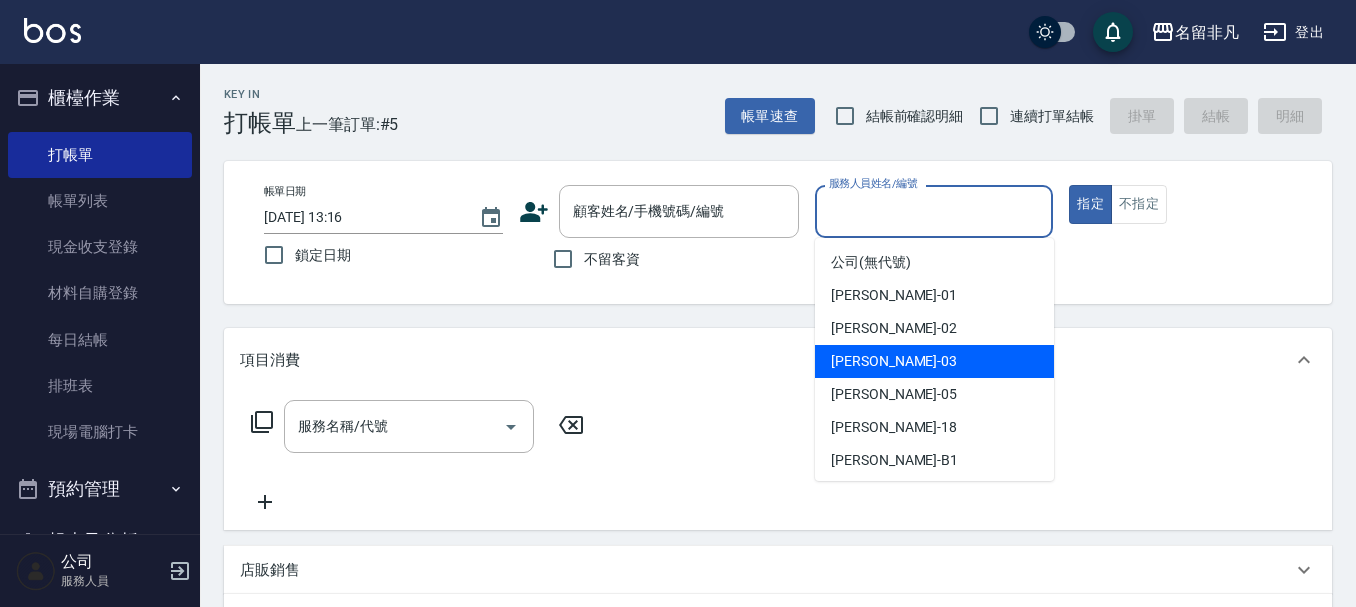 drag, startPoint x: 873, startPoint y: 364, endPoint x: 819, endPoint y: 356, distance: 54.589375 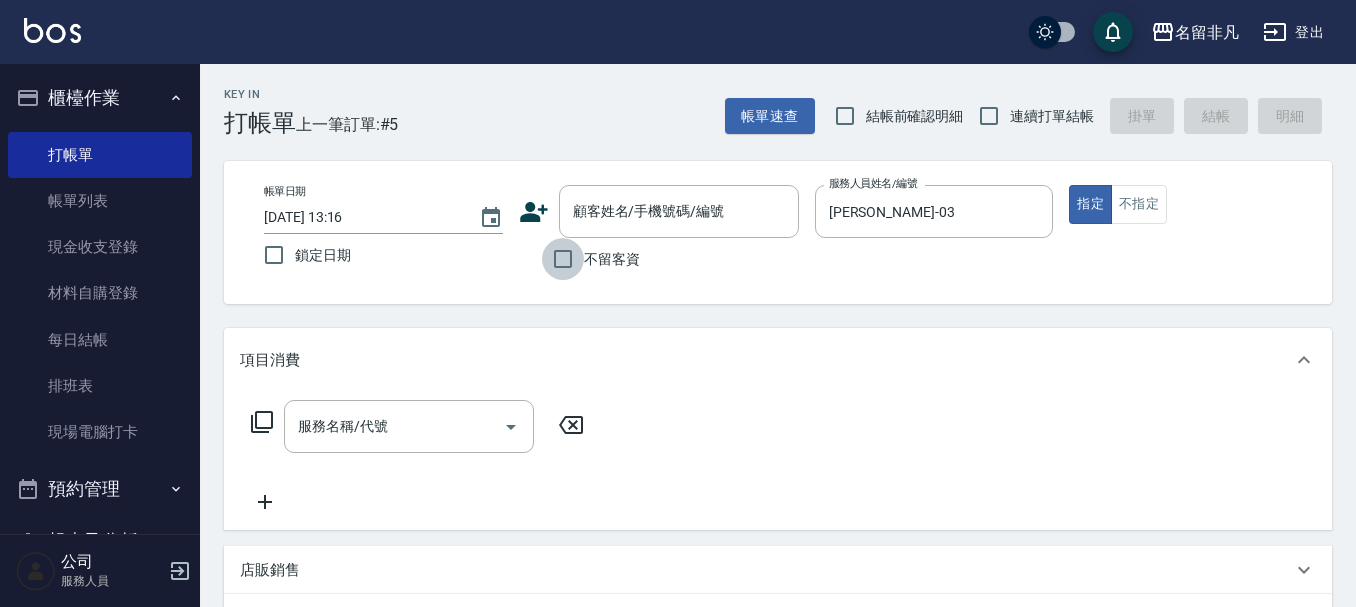 click on "不留客資" at bounding box center (563, 259) 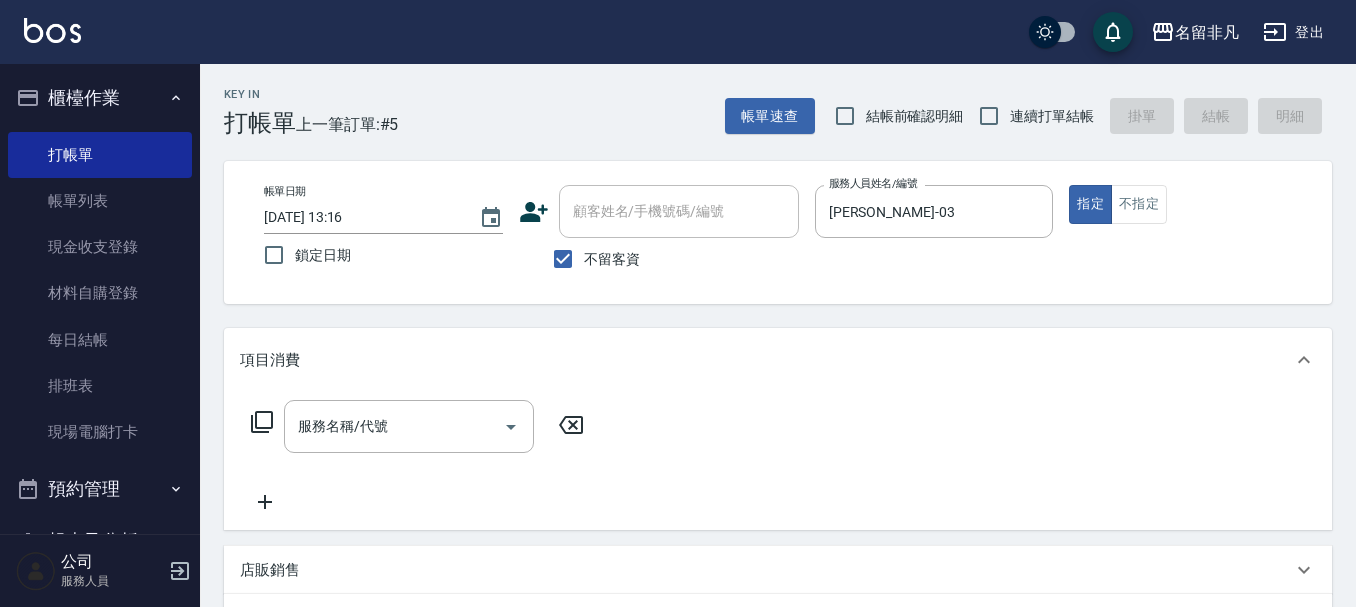 click 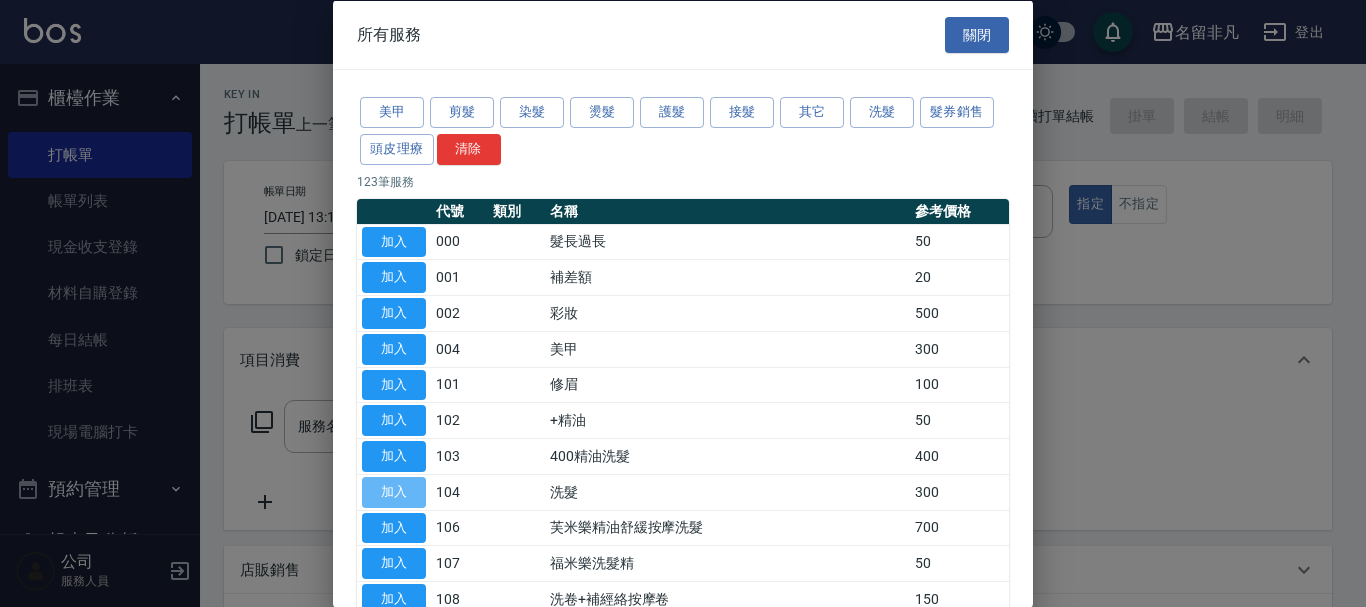 click on "加入" at bounding box center [394, 491] 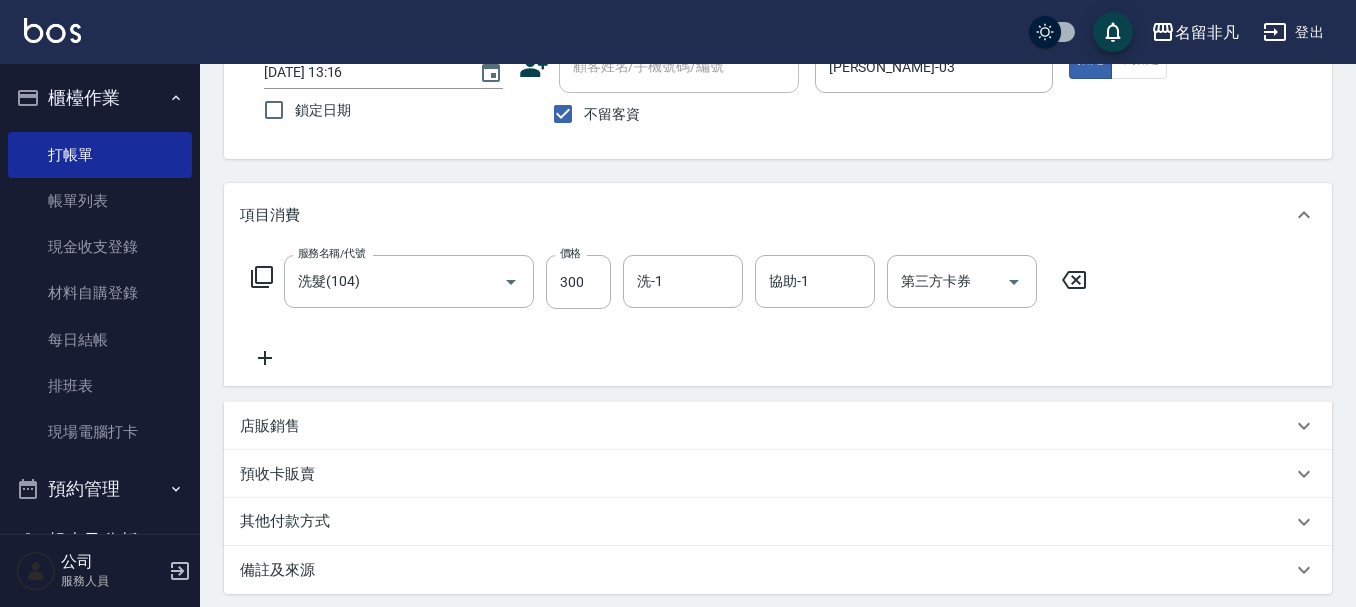 scroll, scrollTop: 0, scrollLeft: 0, axis: both 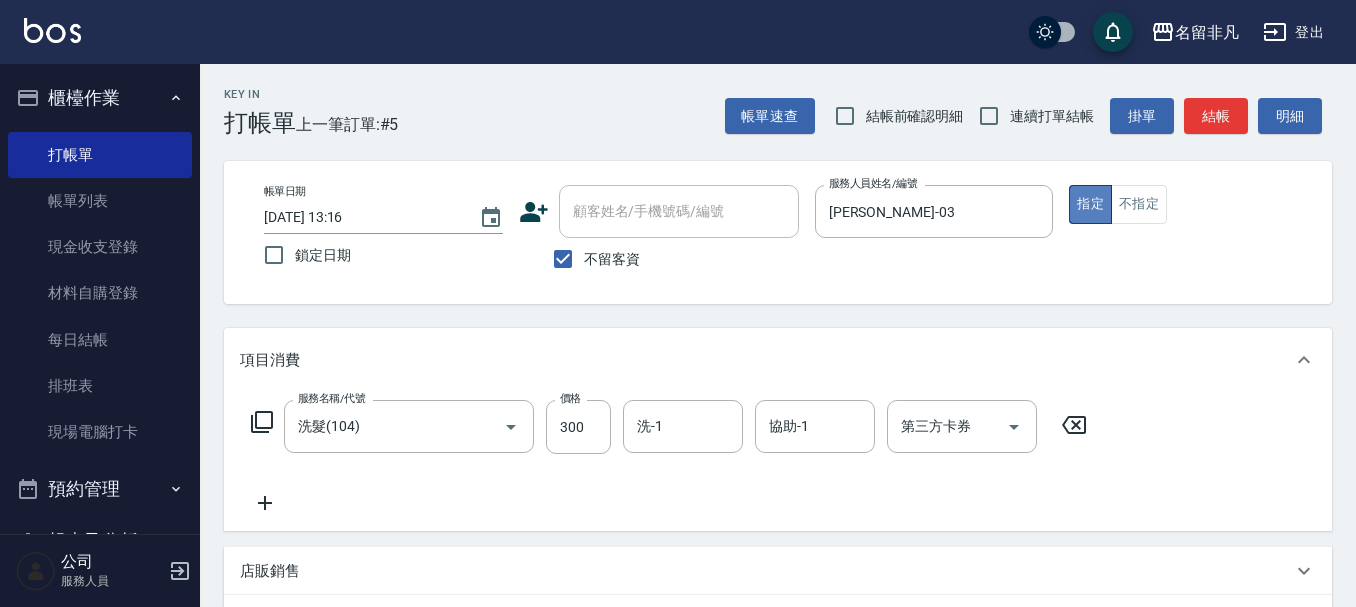 click on "指定" at bounding box center (1090, 204) 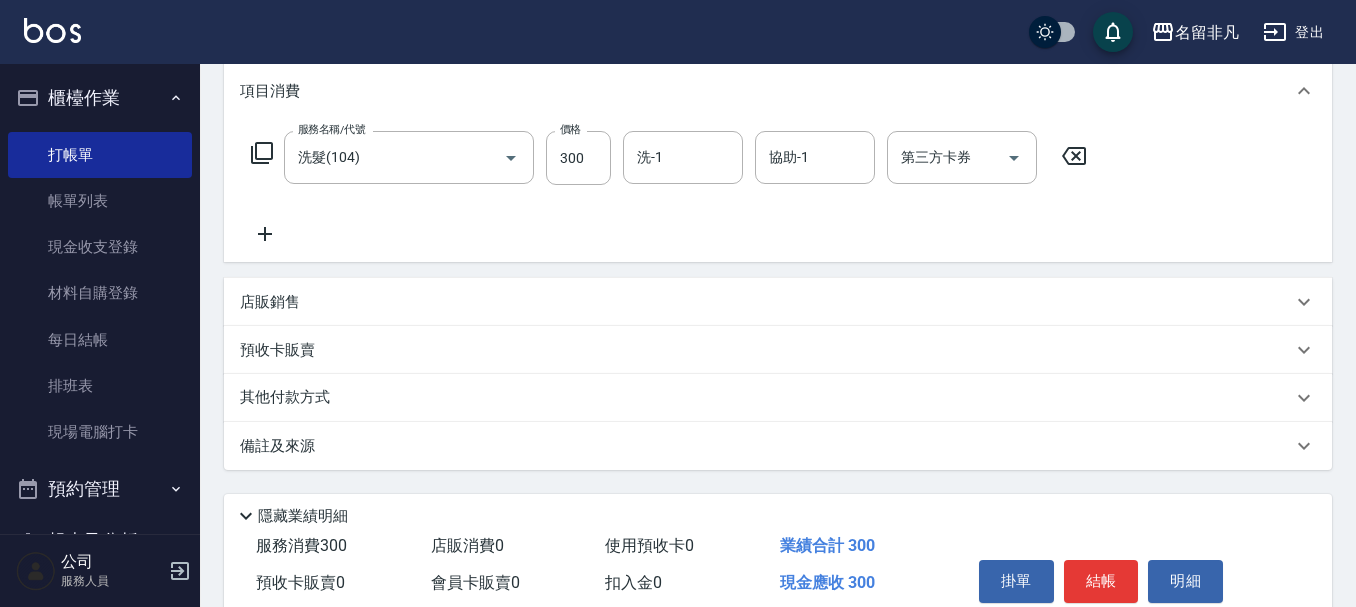 scroll, scrollTop: 358, scrollLeft: 0, axis: vertical 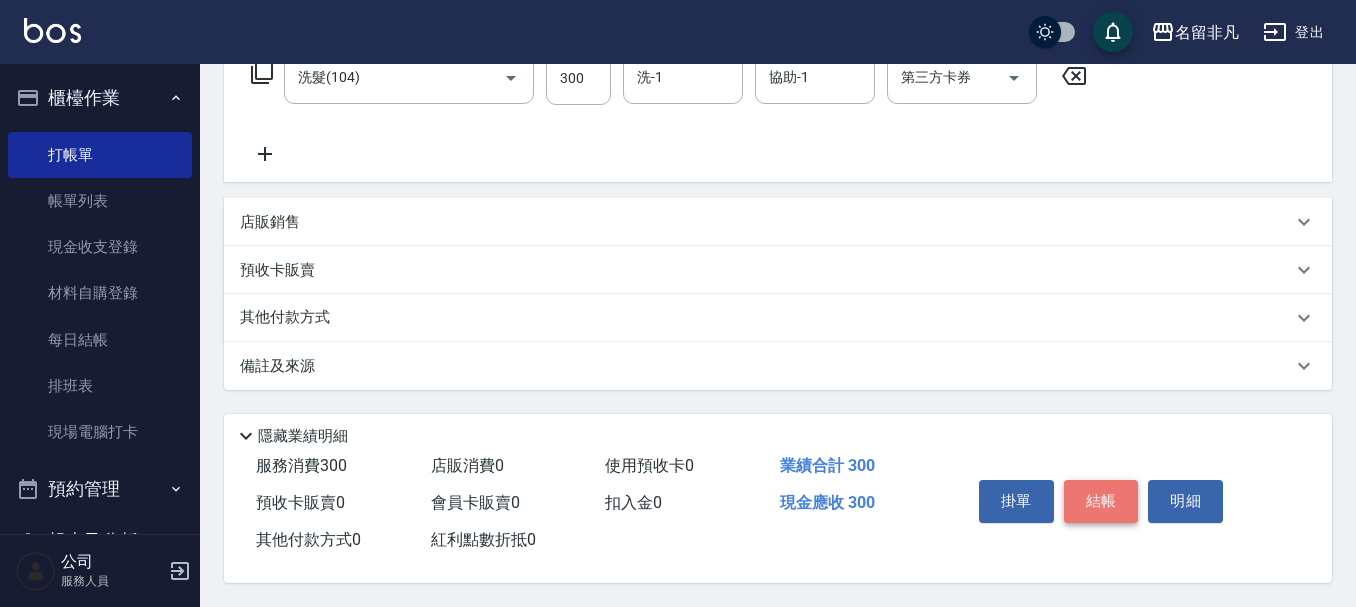 click on "結帳" at bounding box center (1101, 501) 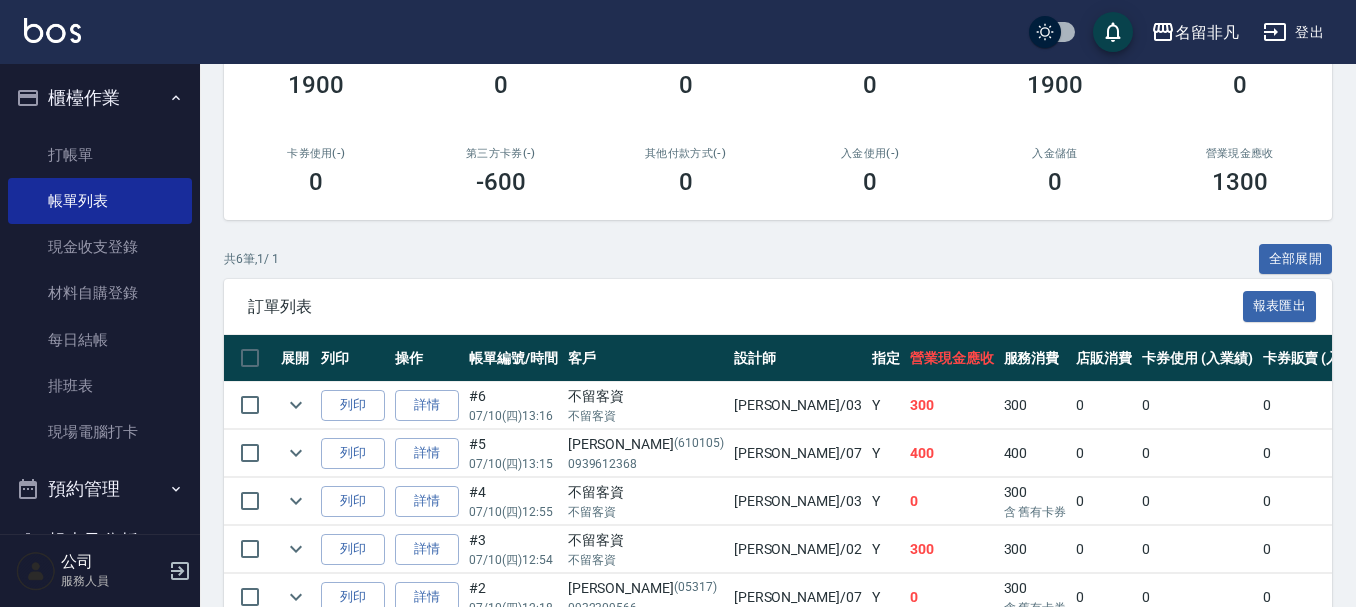 scroll, scrollTop: 300, scrollLeft: 0, axis: vertical 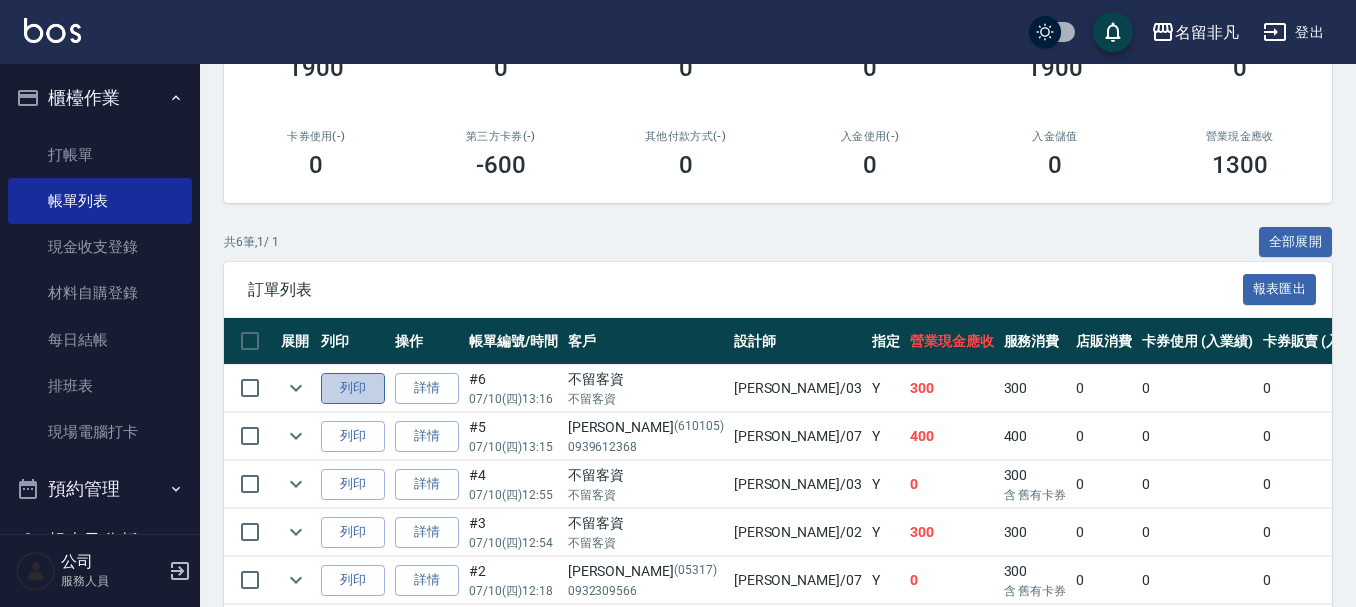 click on "列印" at bounding box center [353, 388] 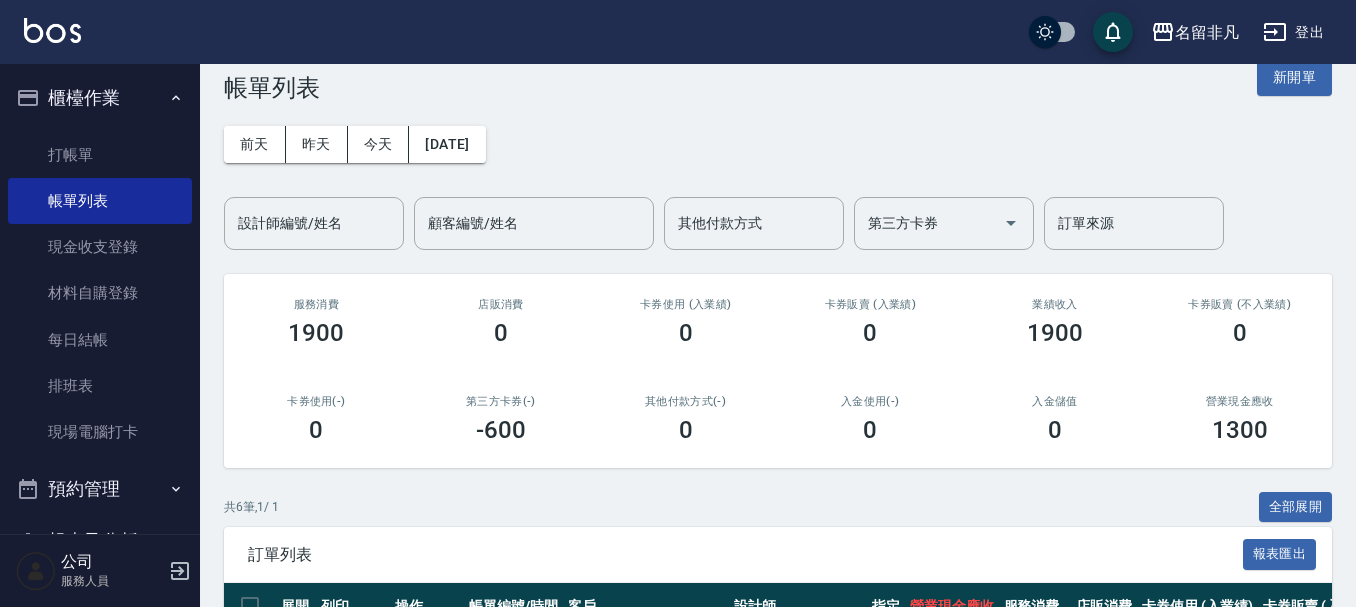 scroll, scrollTop: 0, scrollLeft: 0, axis: both 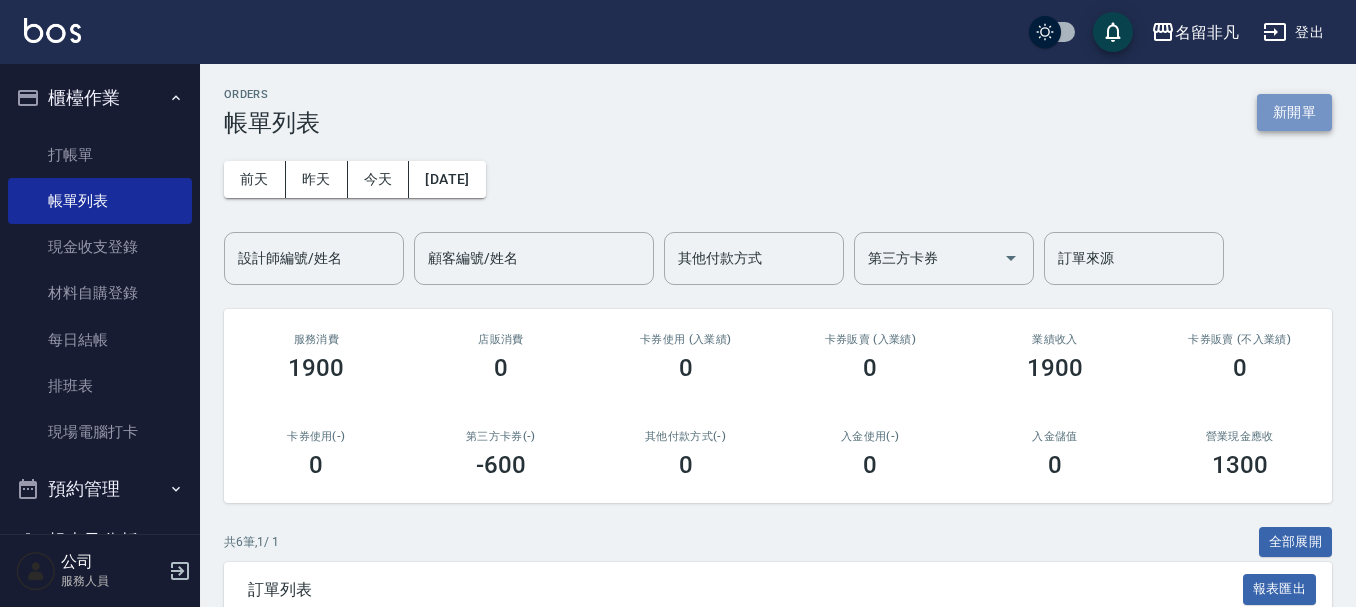 click on "新開單" at bounding box center (1294, 112) 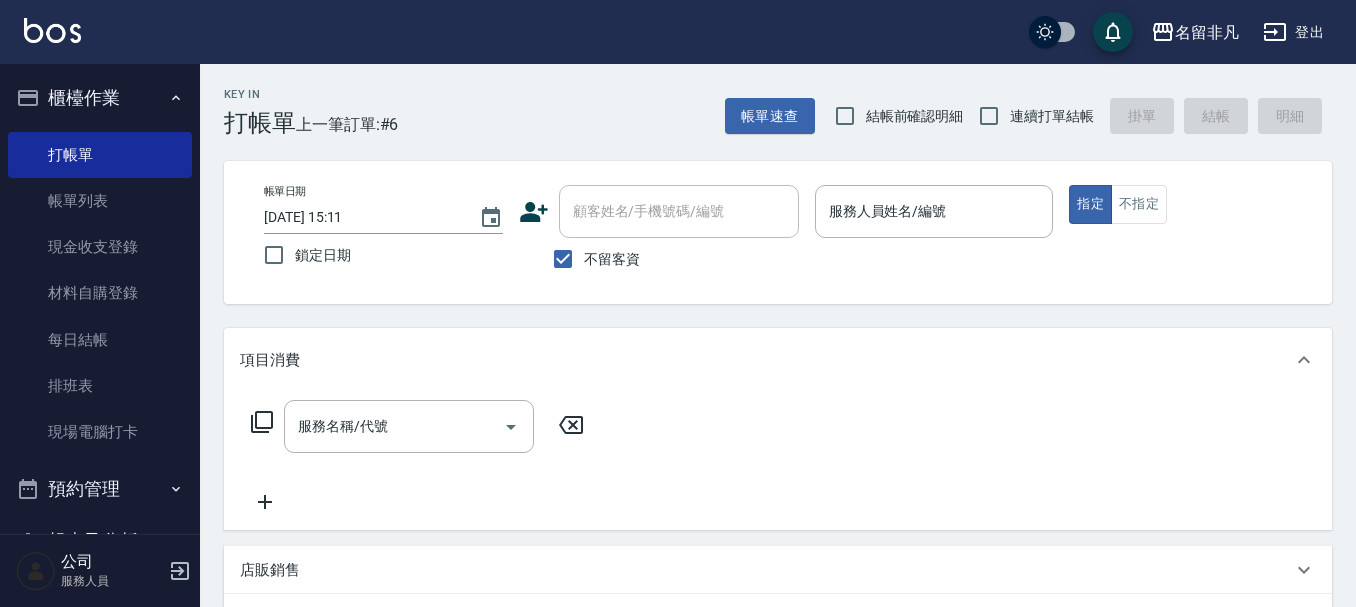 click on "不留客資" at bounding box center [591, 259] 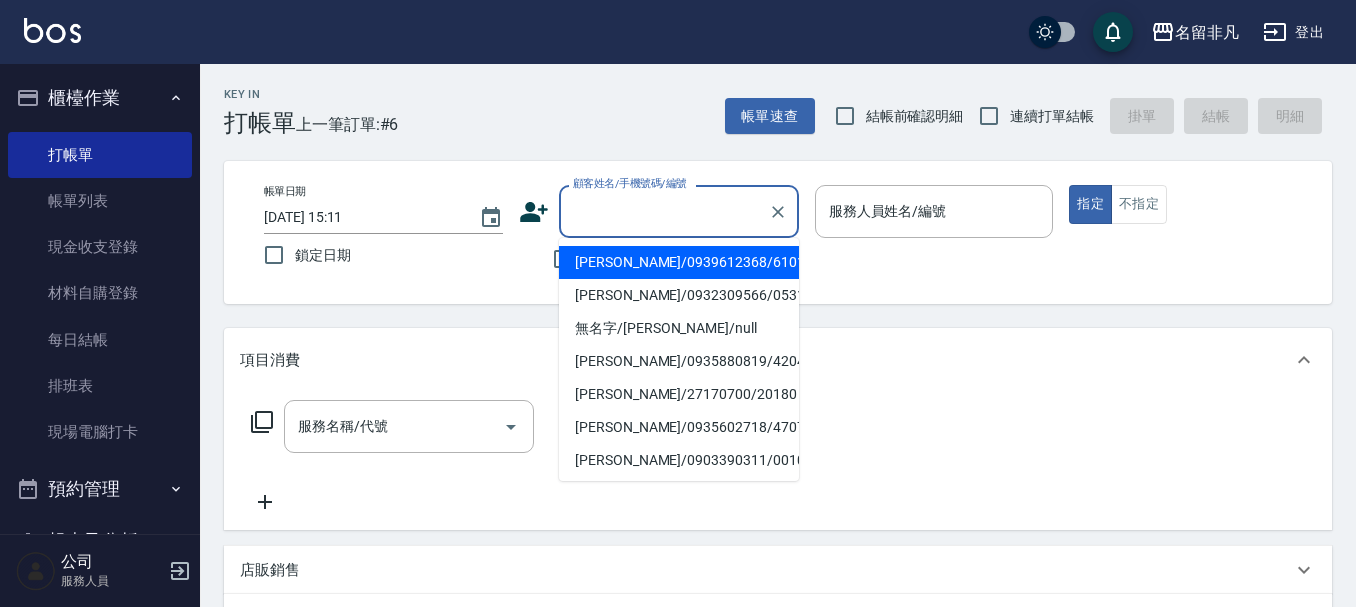 click on "顧客姓名/手機號碼/編號" at bounding box center (664, 211) 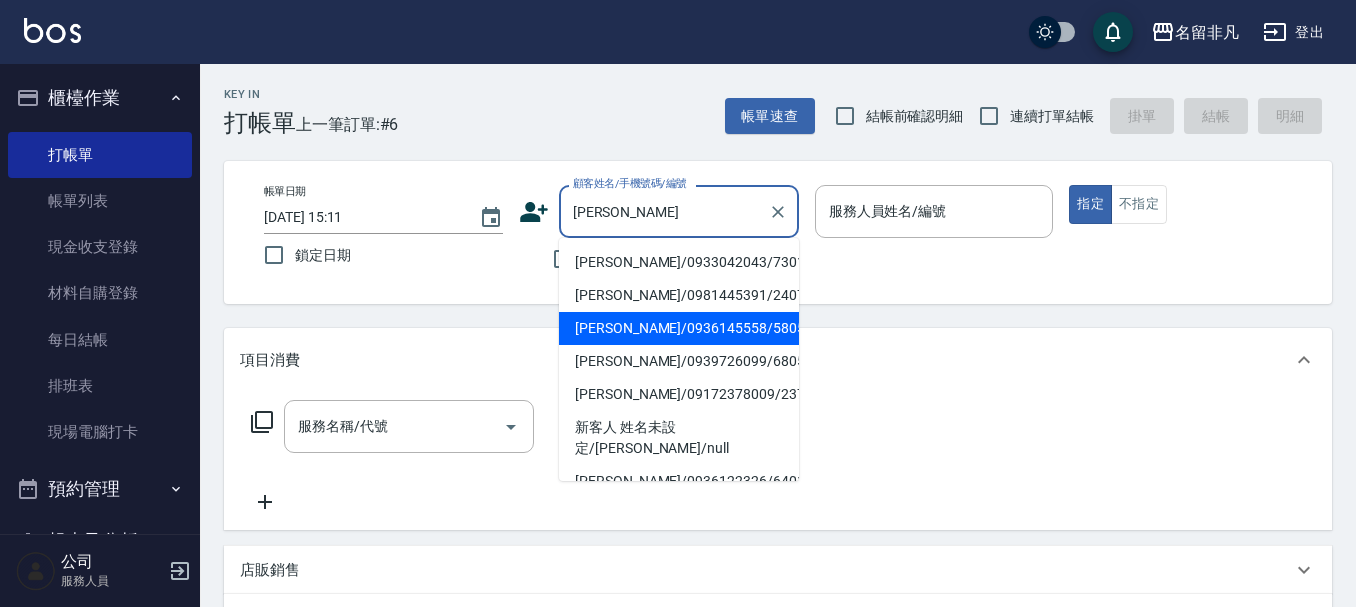 type on "[PERSON_NAME]" 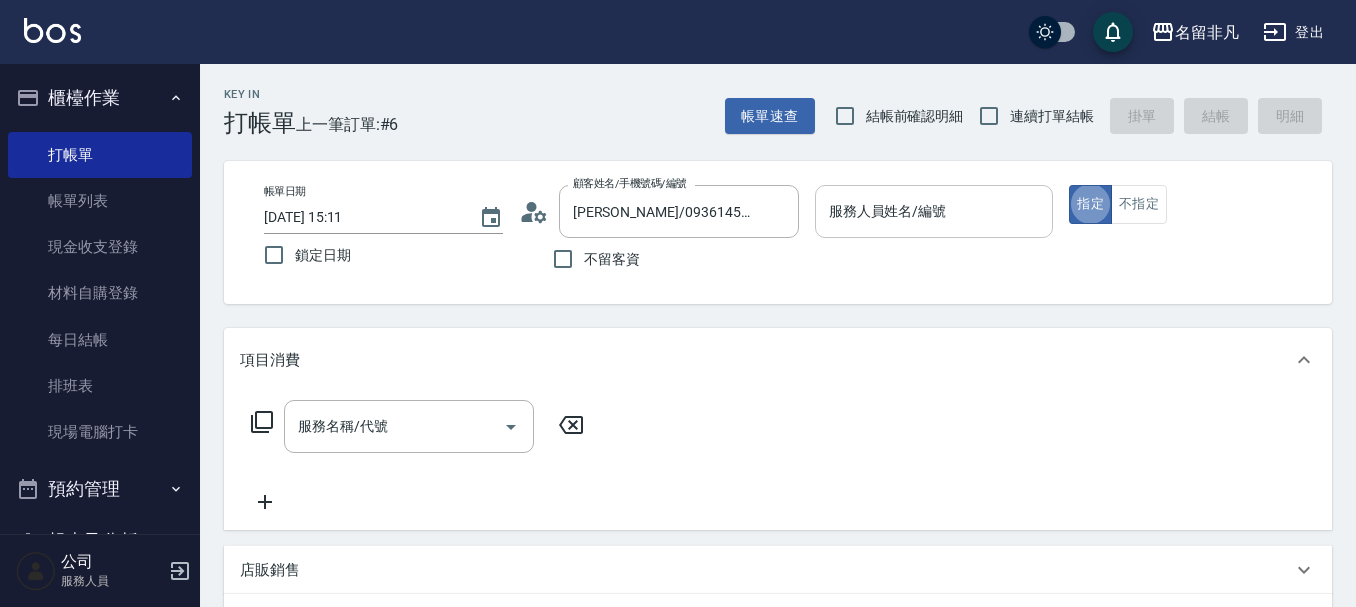 drag, startPoint x: 949, startPoint y: 205, endPoint x: 947, endPoint y: 223, distance: 18.110771 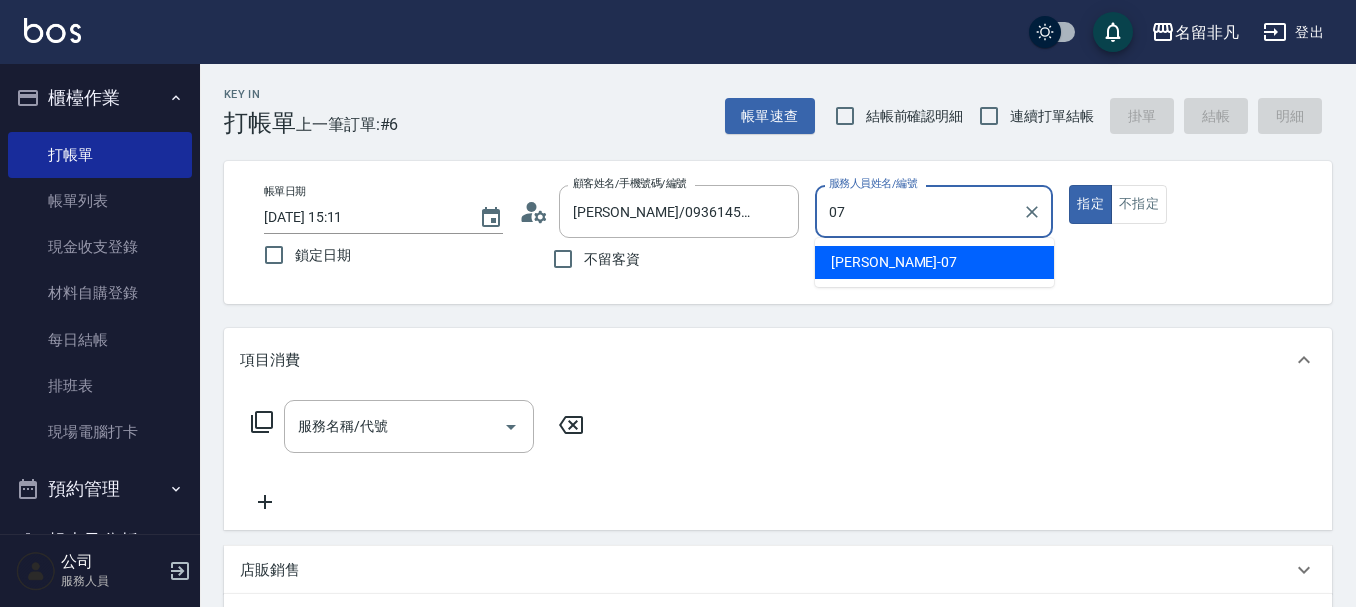 type on "[PERSON_NAME]-07" 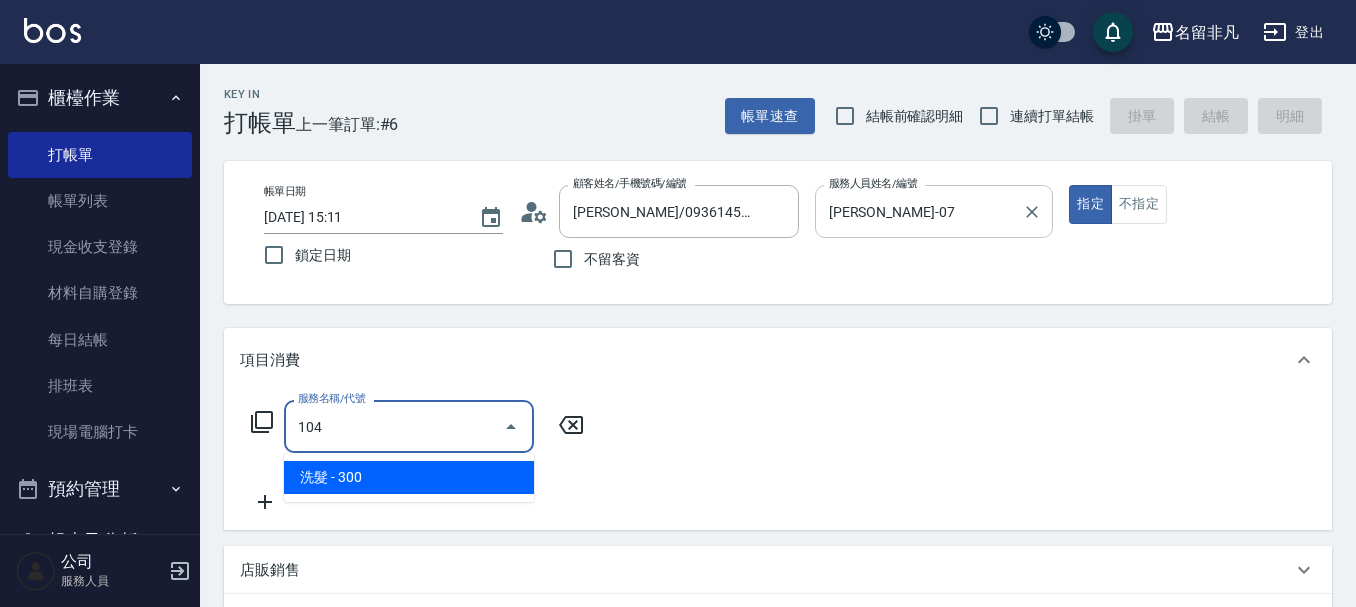 type on "洗髮(104)" 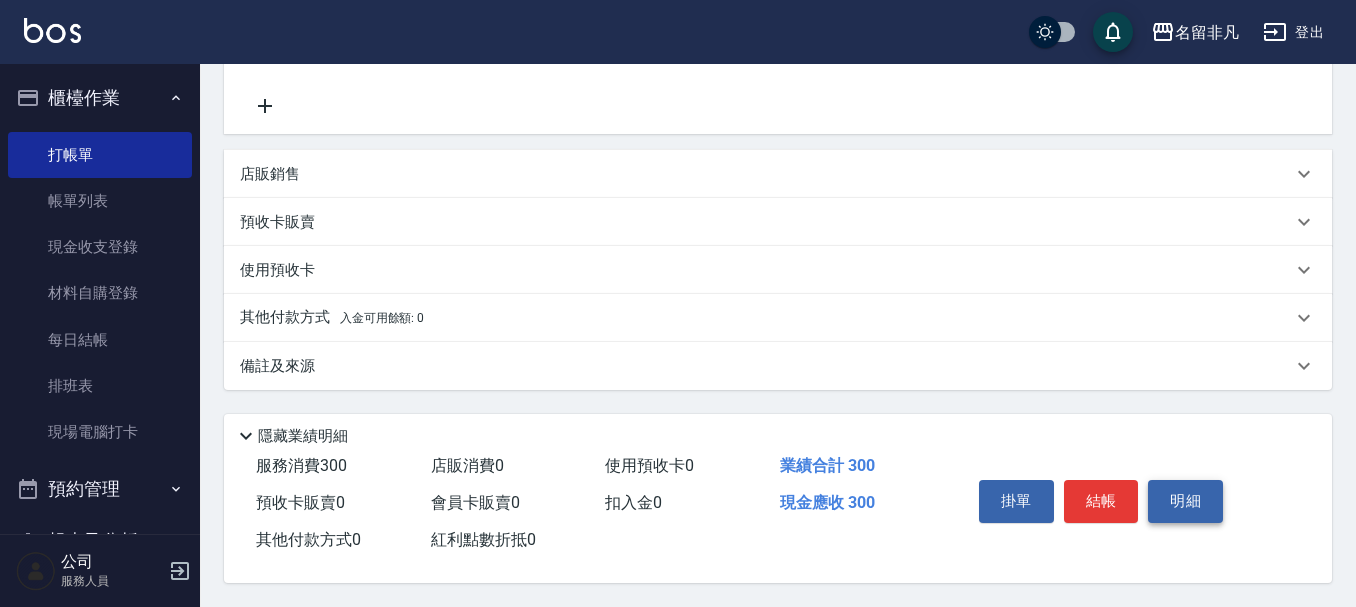 scroll, scrollTop: 406, scrollLeft: 0, axis: vertical 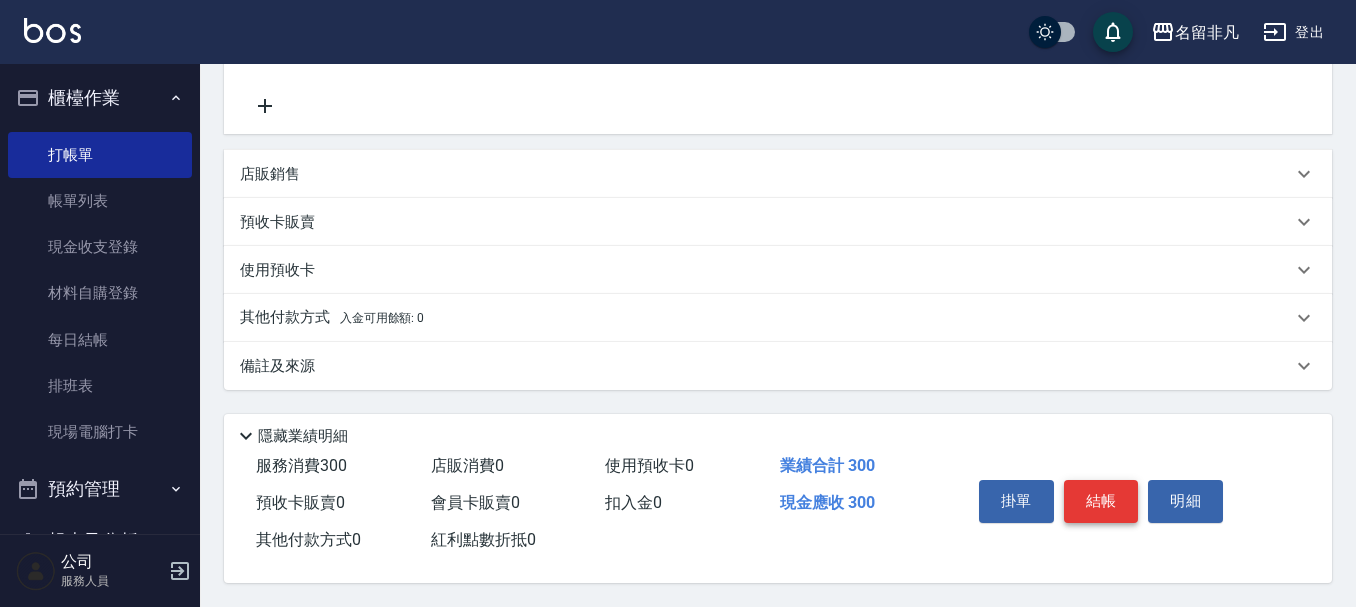 click on "結帳" at bounding box center (1101, 501) 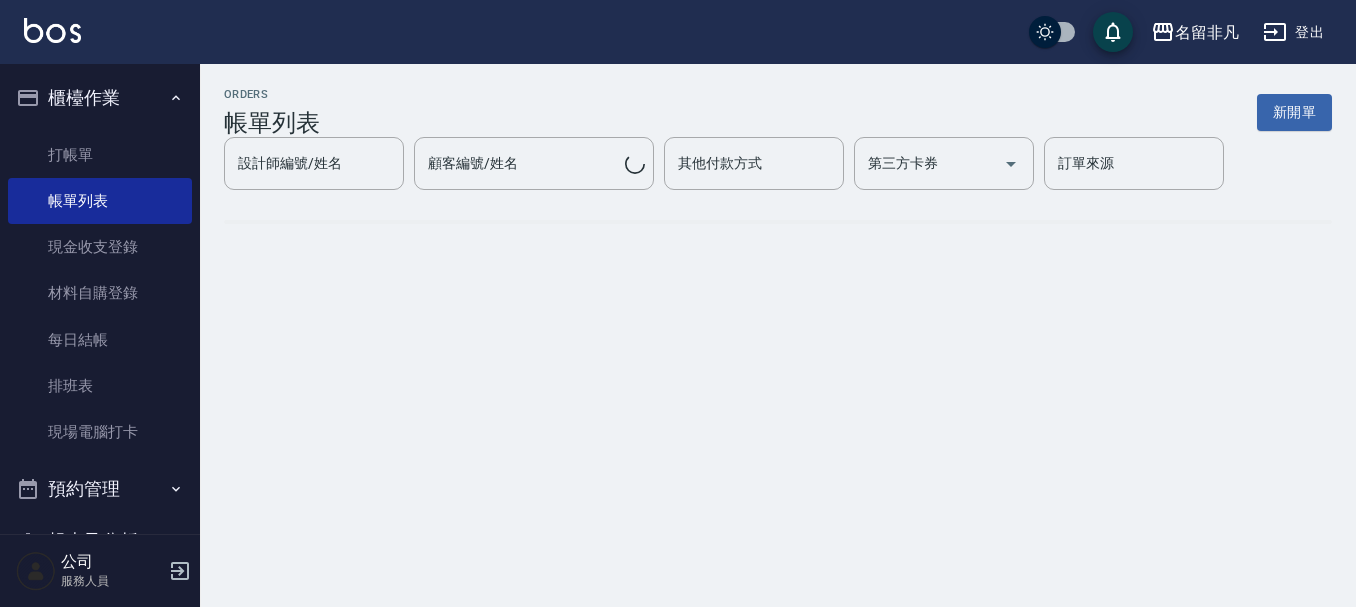 scroll, scrollTop: 0, scrollLeft: 0, axis: both 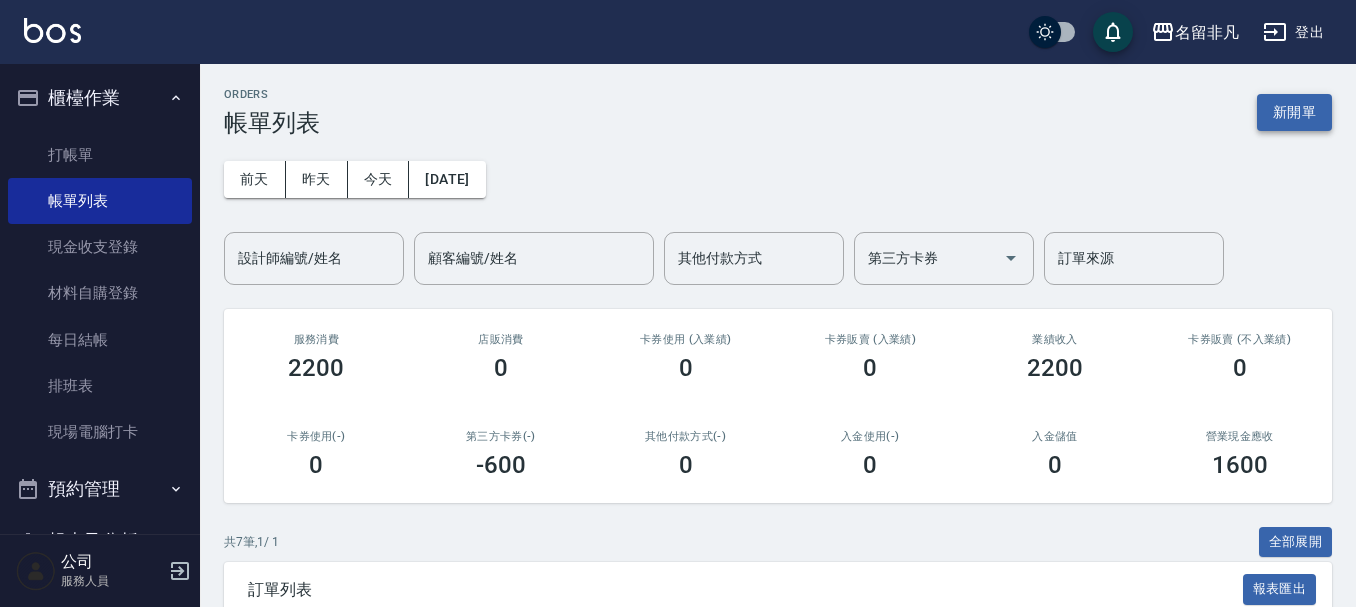 click on "新開單" at bounding box center (1294, 112) 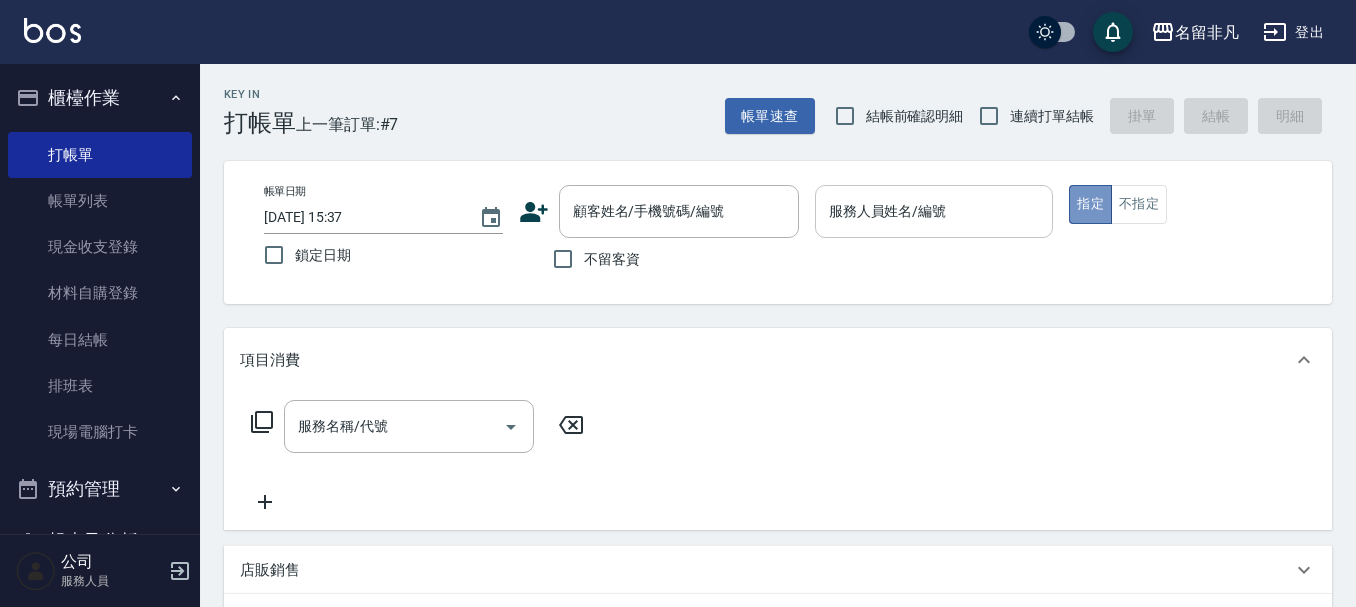 drag, startPoint x: 1092, startPoint y: 198, endPoint x: 922, endPoint y: 198, distance: 170 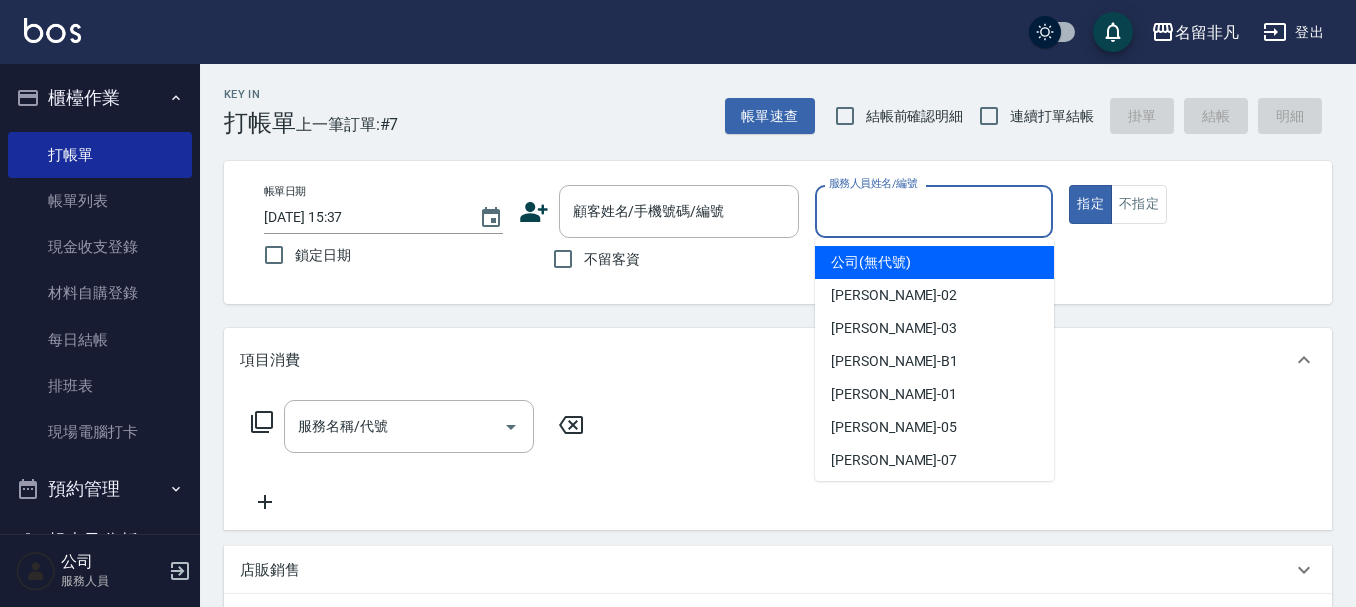click on "服務人員姓名/編號" at bounding box center (934, 211) 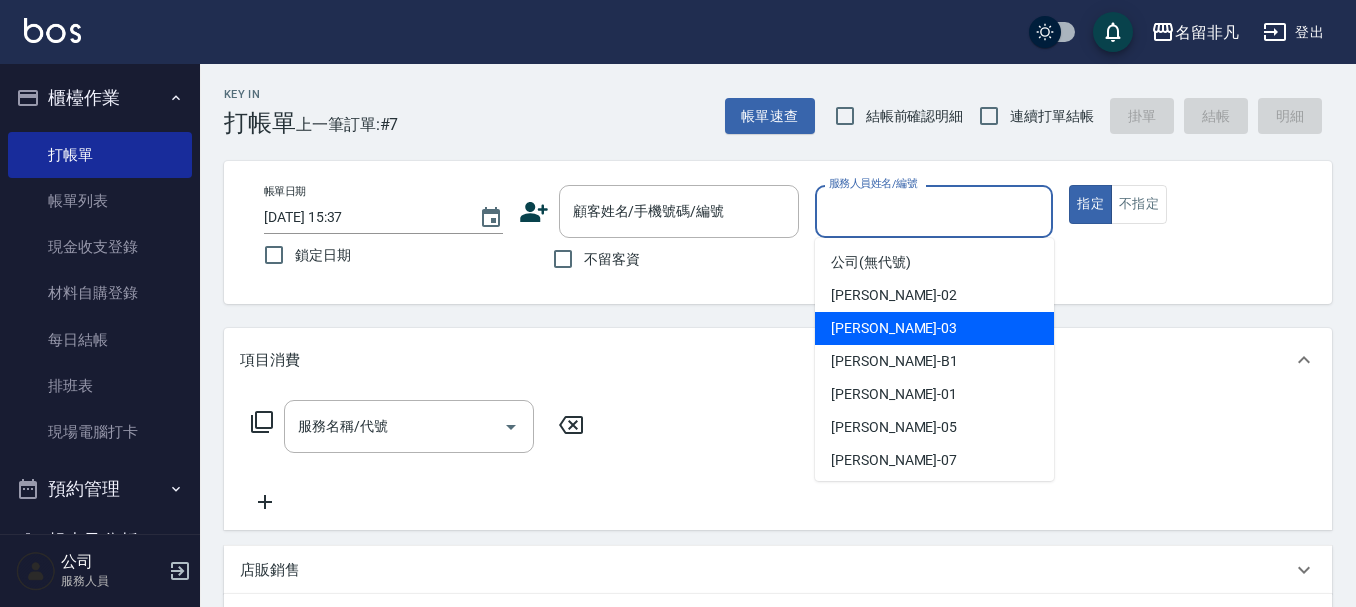 click on "[PERSON_NAME] -03" at bounding box center (934, 328) 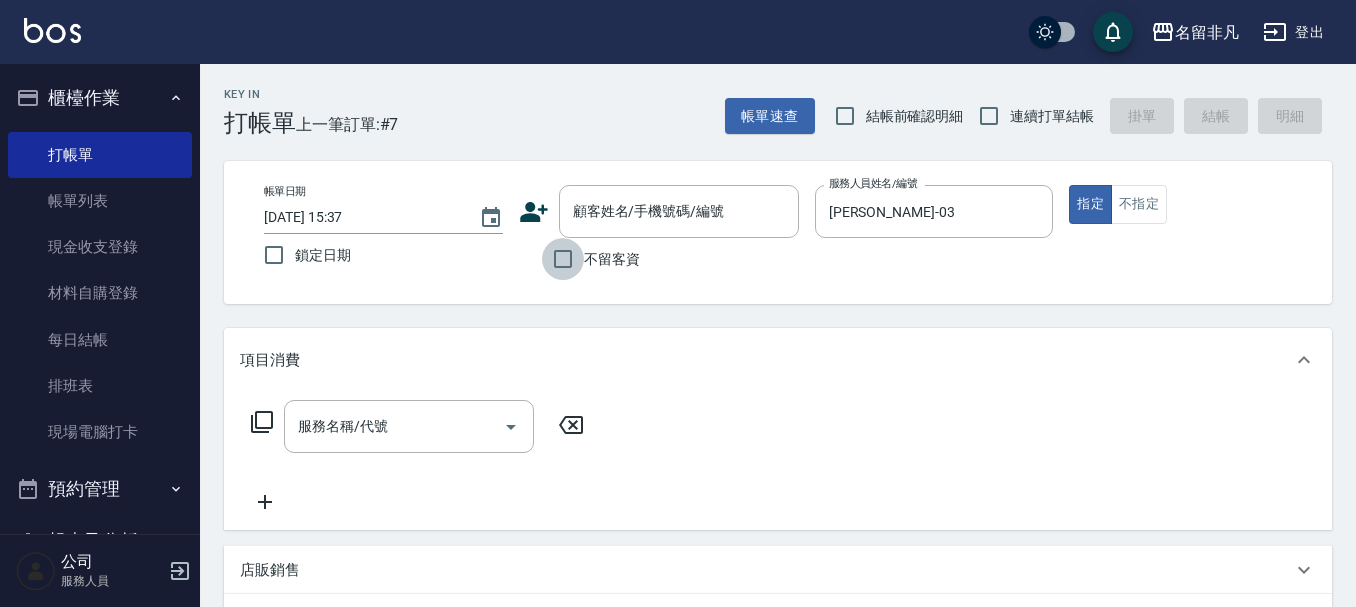 click on "不留客資" at bounding box center [563, 259] 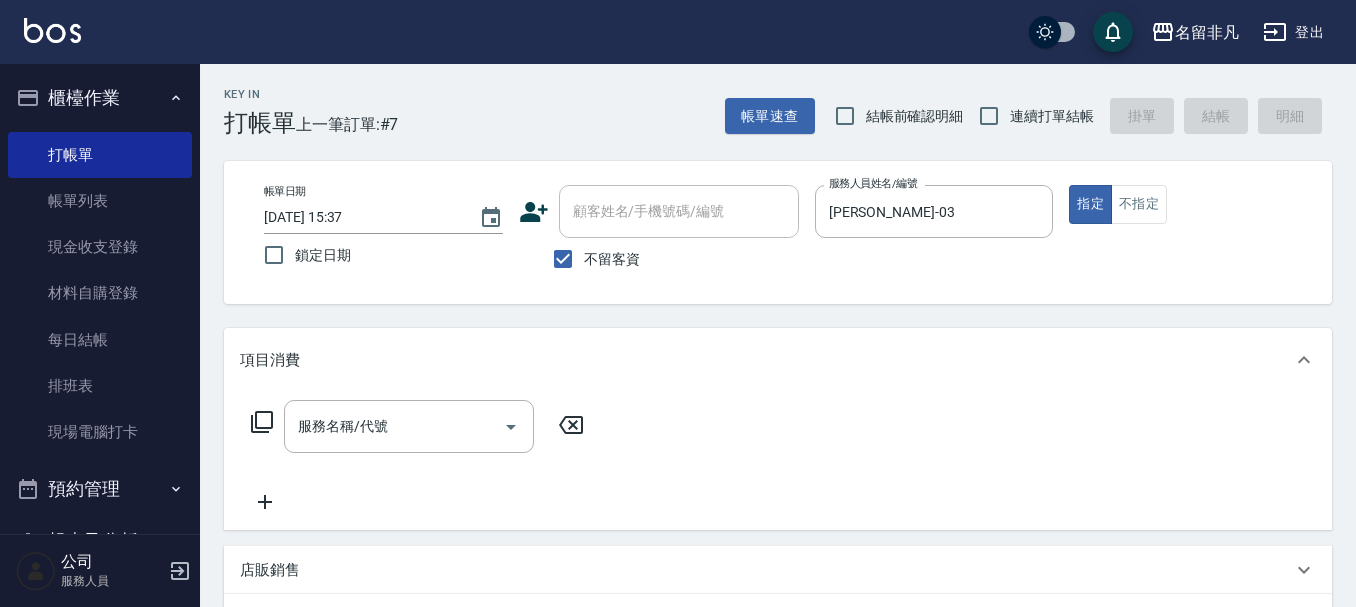 click 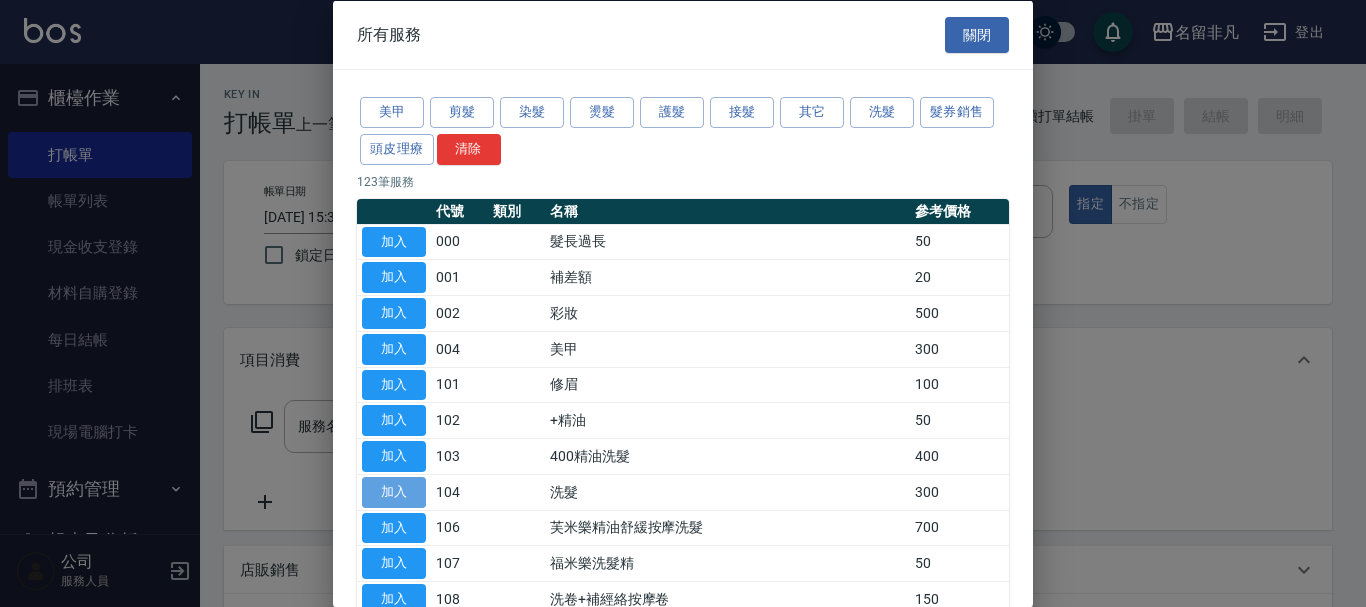 click on "加入" at bounding box center [394, 491] 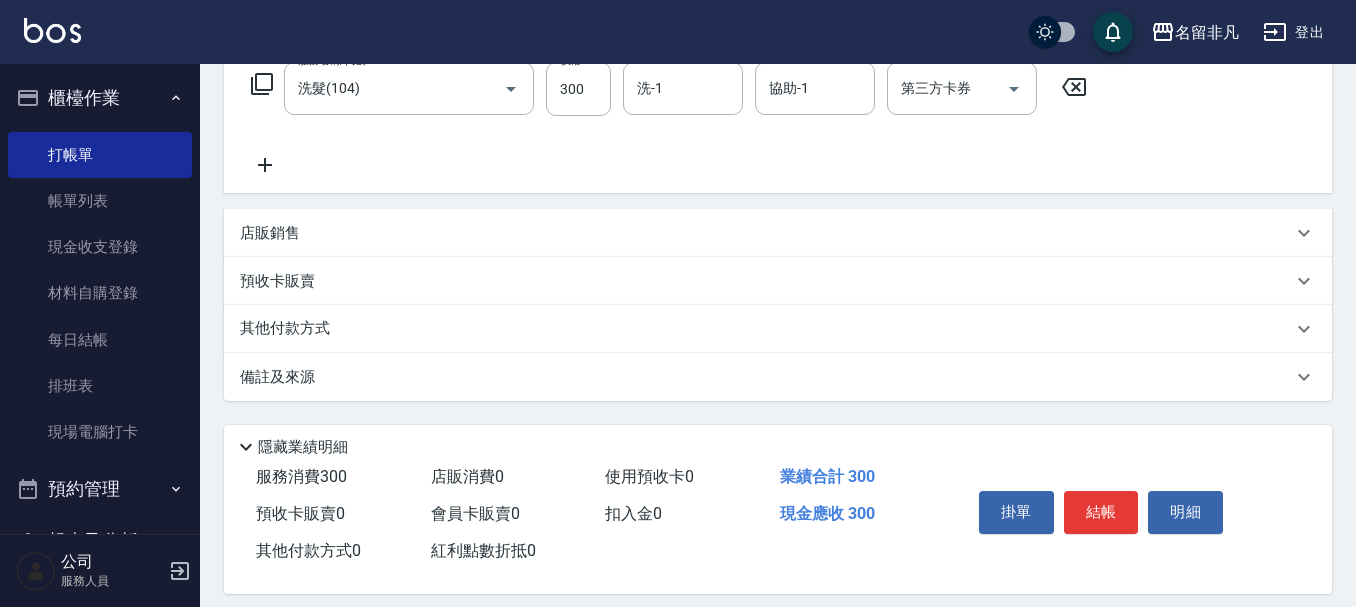 scroll, scrollTop: 358, scrollLeft: 0, axis: vertical 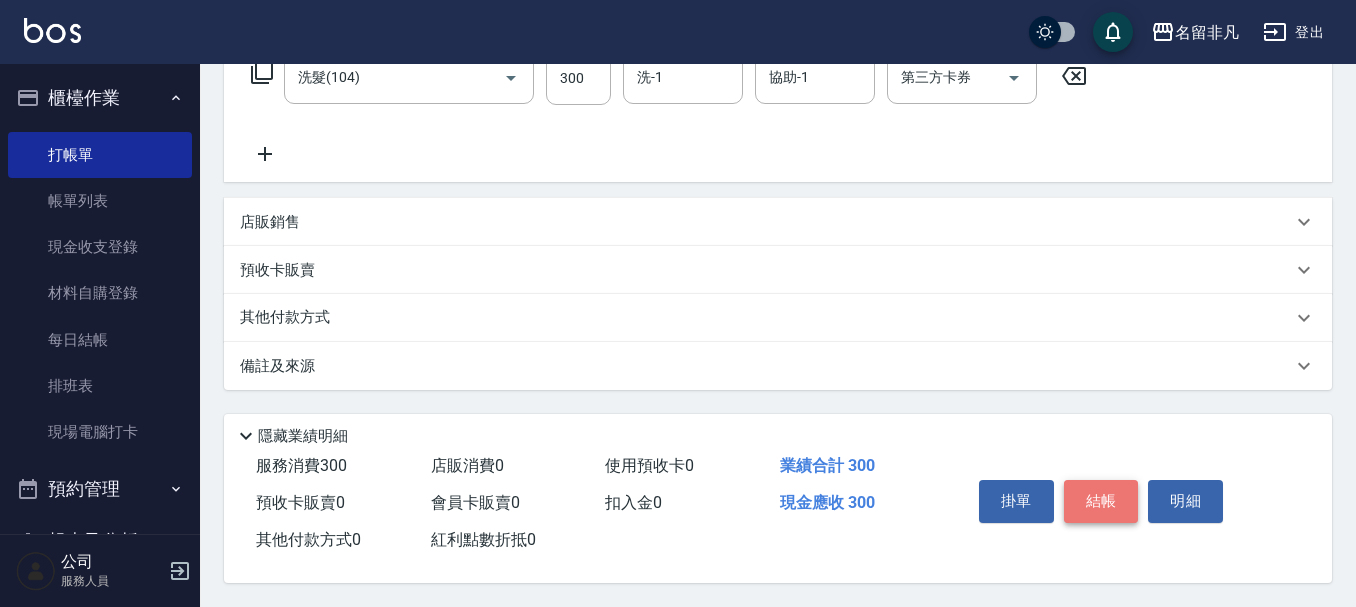 click on "結帳" at bounding box center (1101, 501) 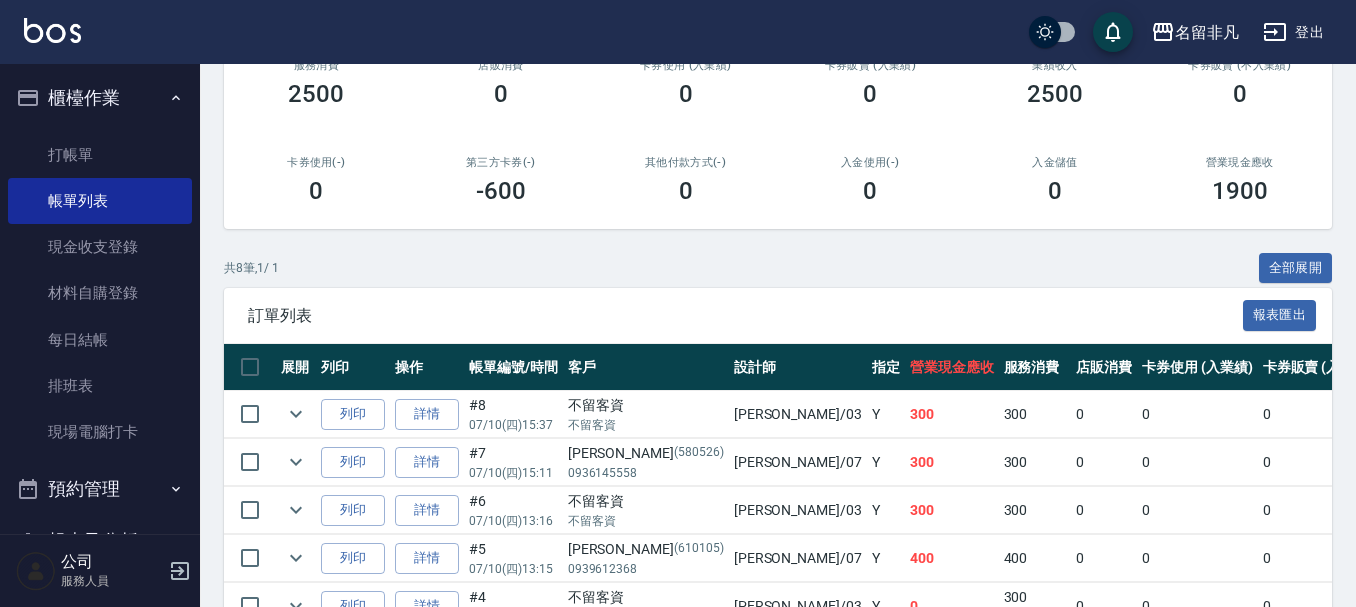 scroll, scrollTop: 500, scrollLeft: 0, axis: vertical 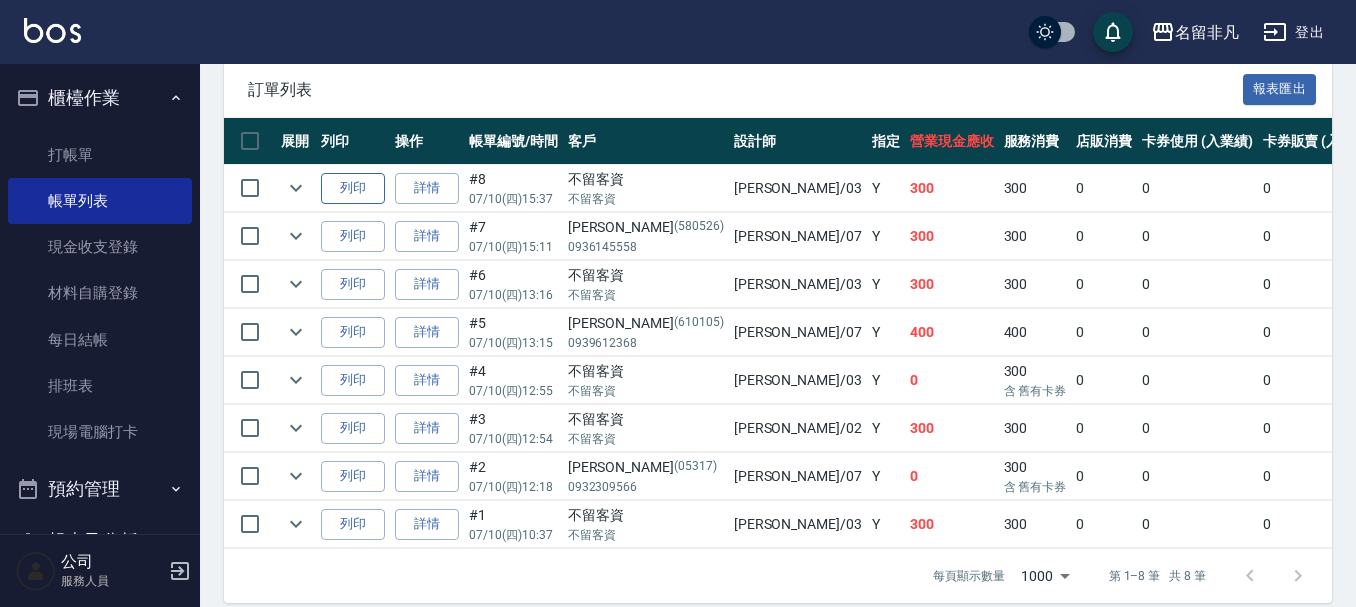 click on "列印" at bounding box center [353, 188] 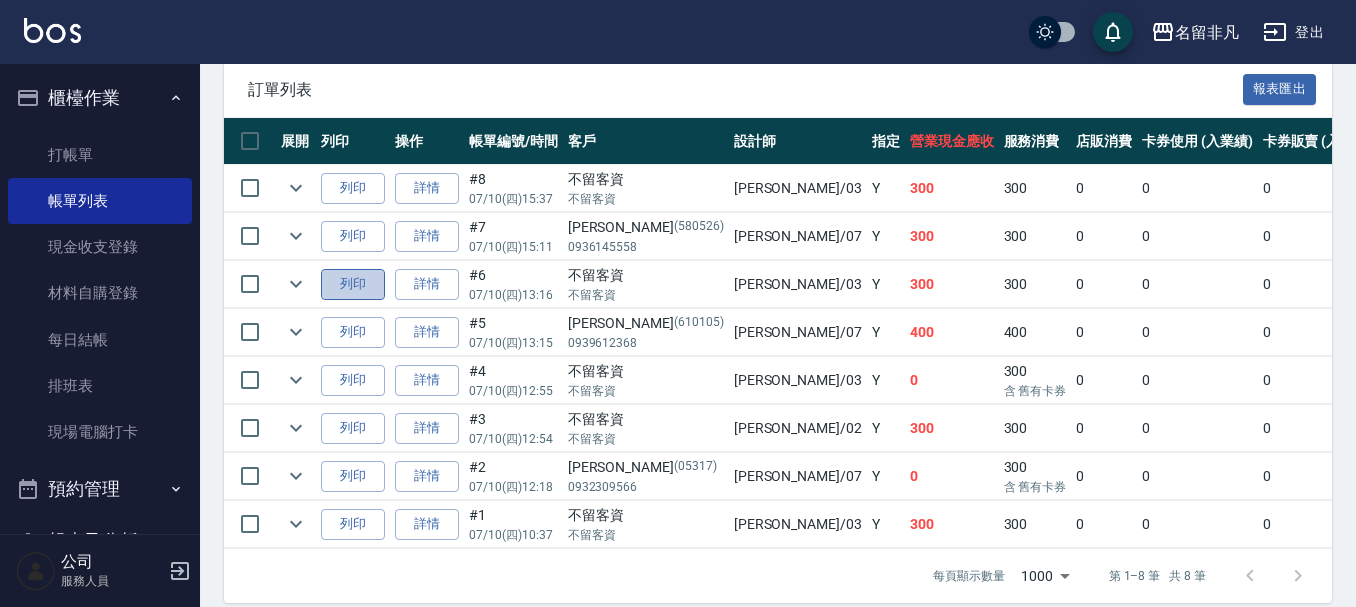 click on "列印" at bounding box center [353, 284] 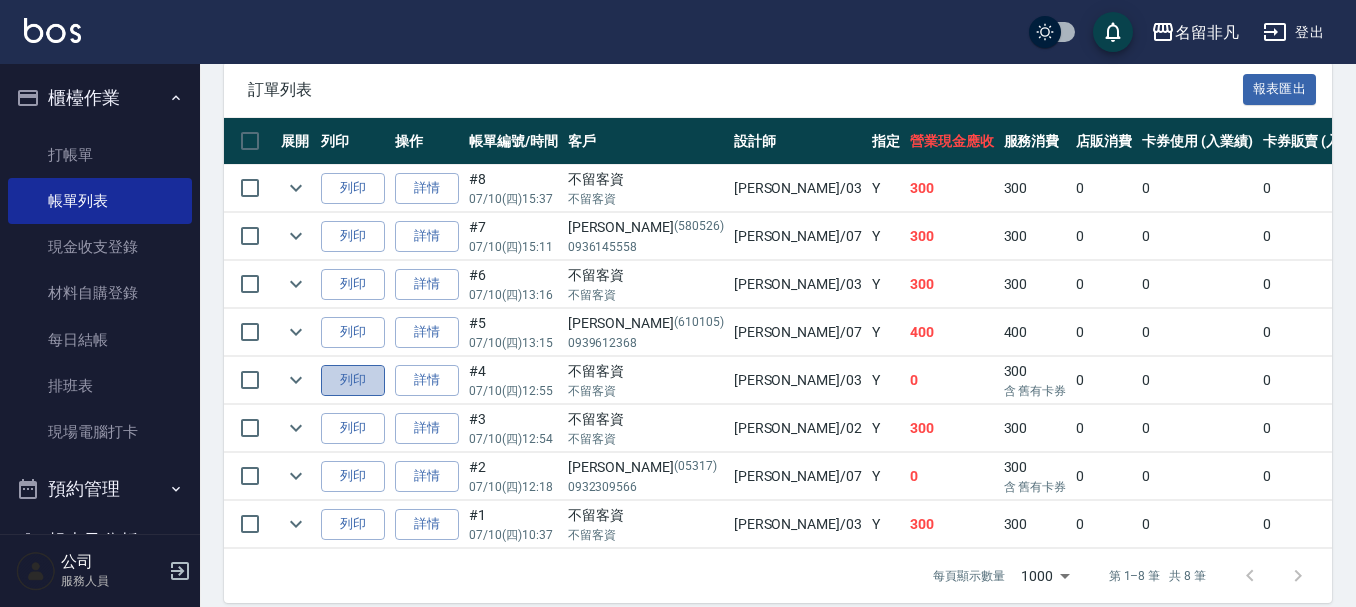 click on "列印" at bounding box center (353, 380) 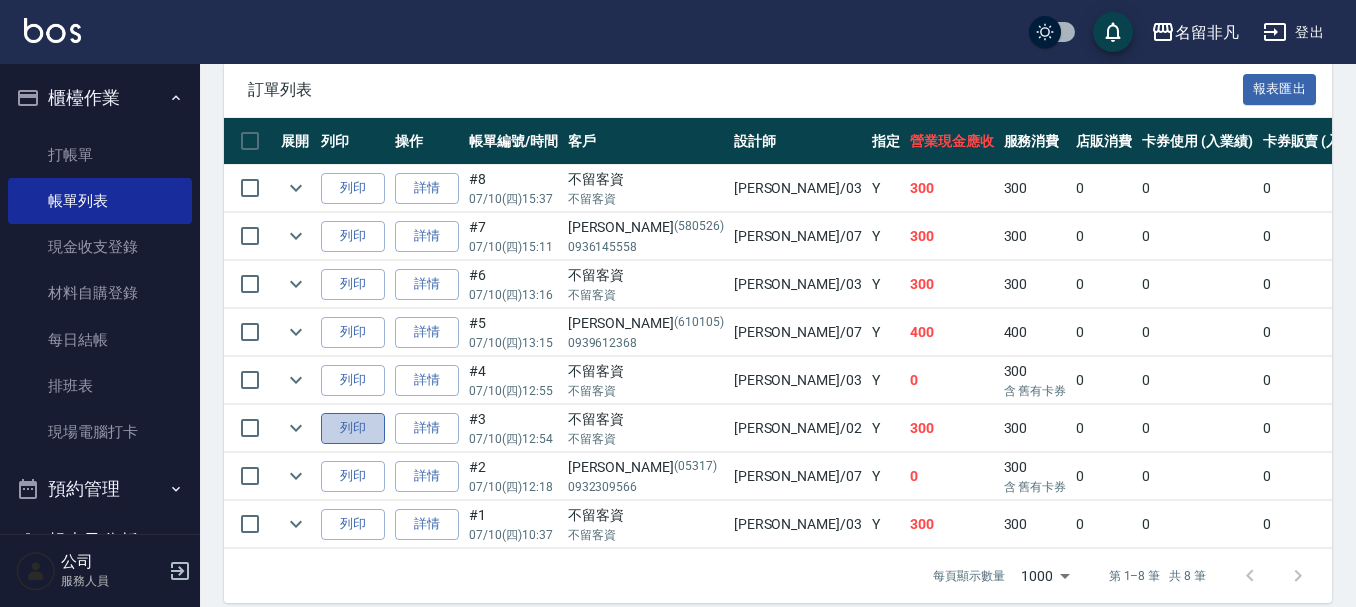 click on "列印" at bounding box center [353, 428] 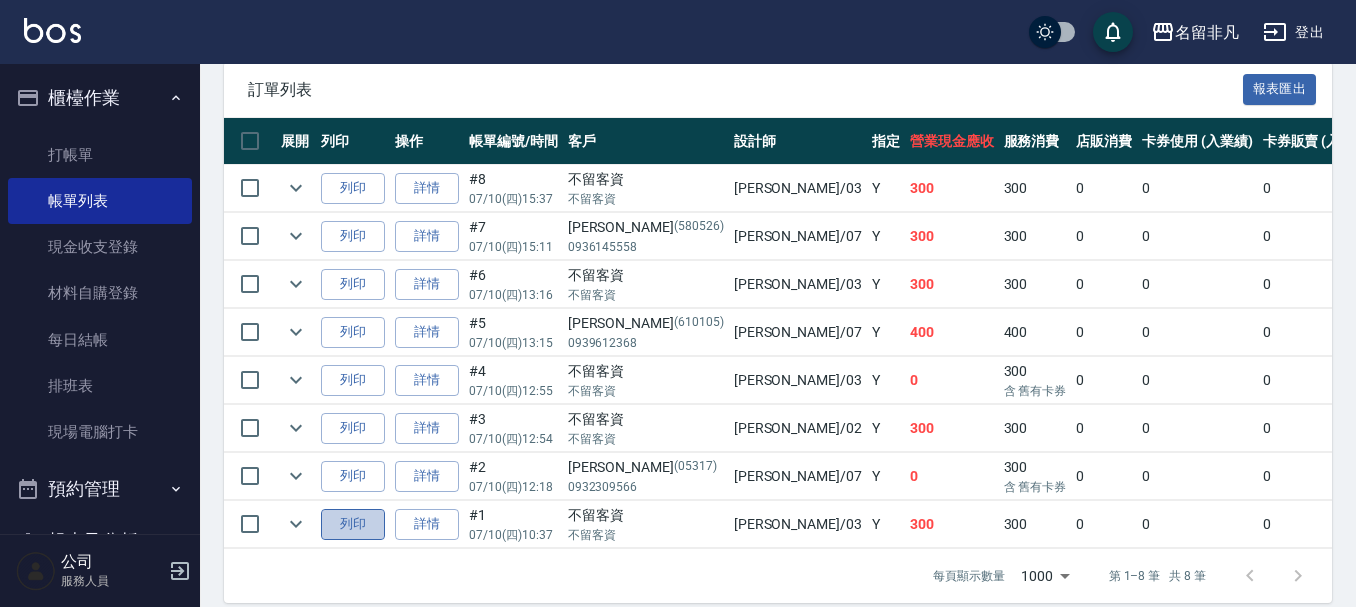 click on "列印" at bounding box center (353, 524) 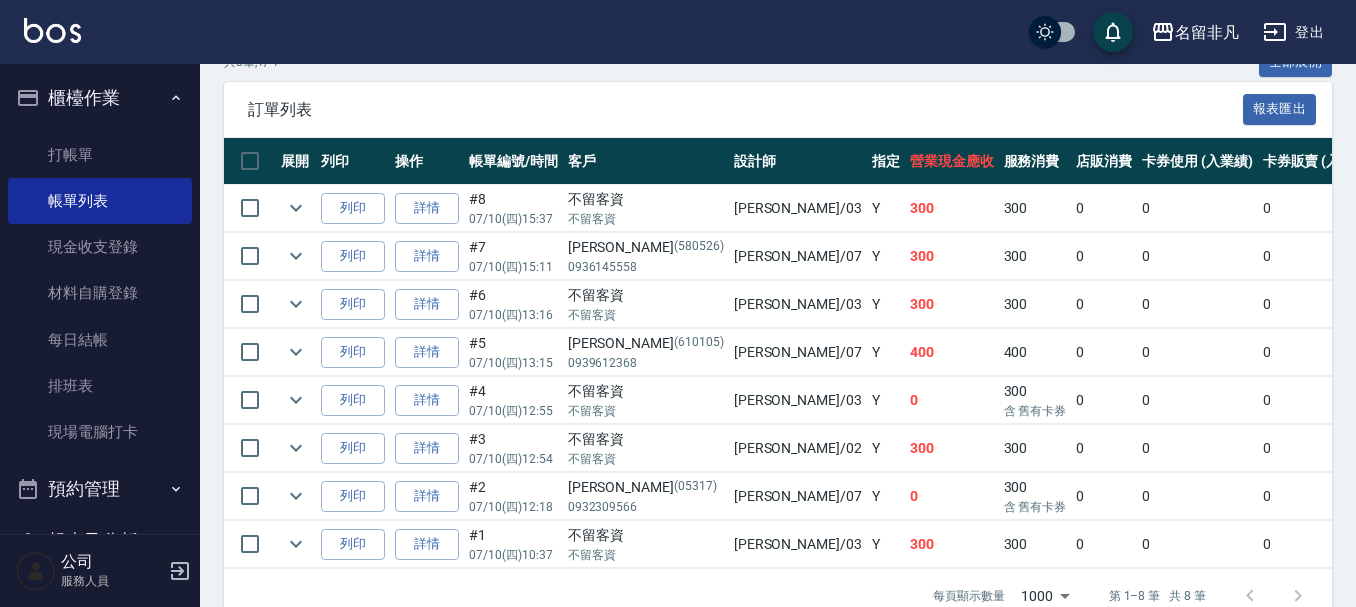 scroll, scrollTop: 435, scrollLeft: 0, axis: vertical 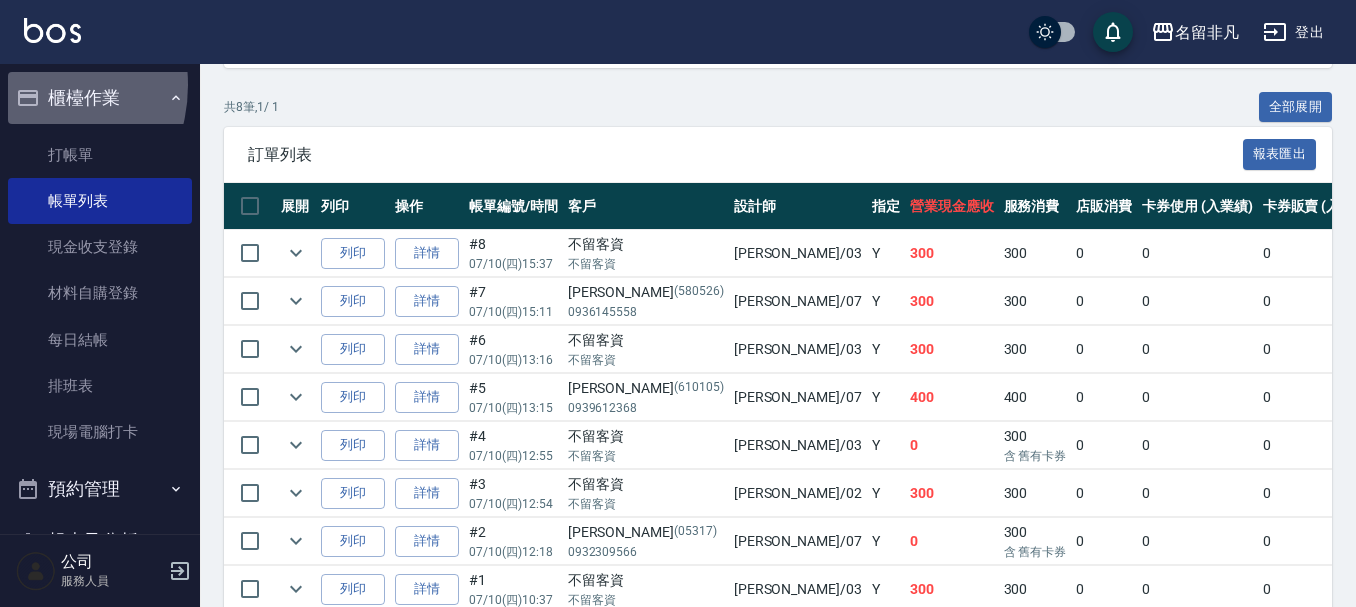 click 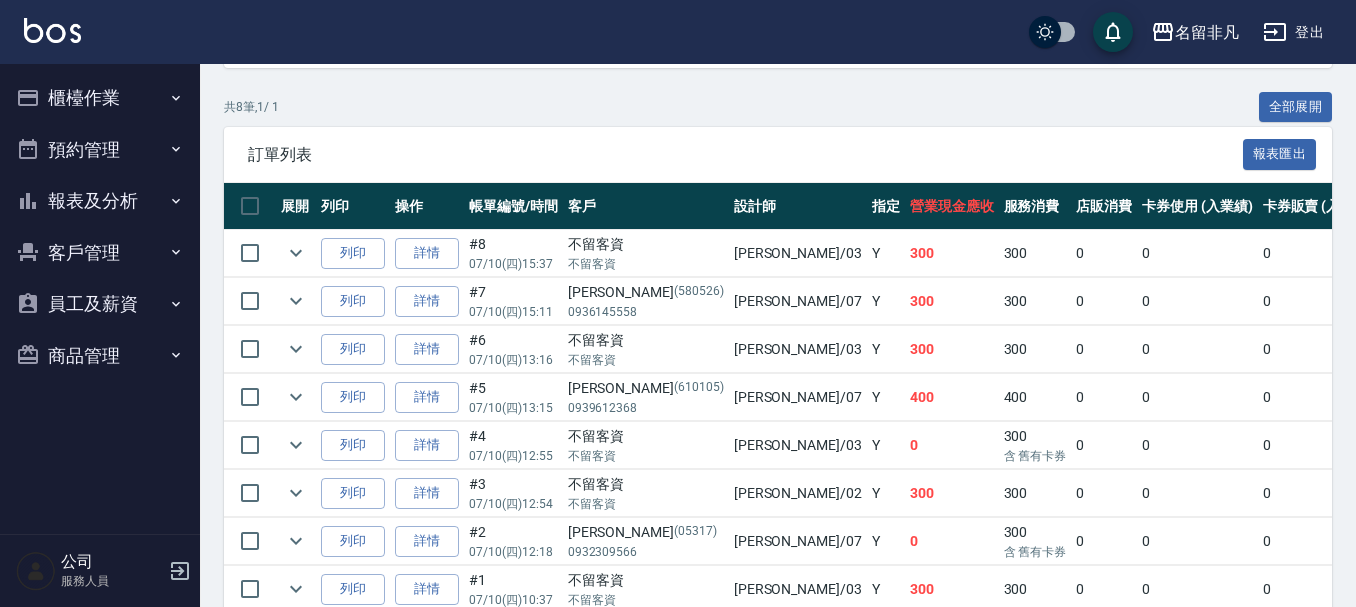 click on "報表及分析" at bounding box center [100, 201] 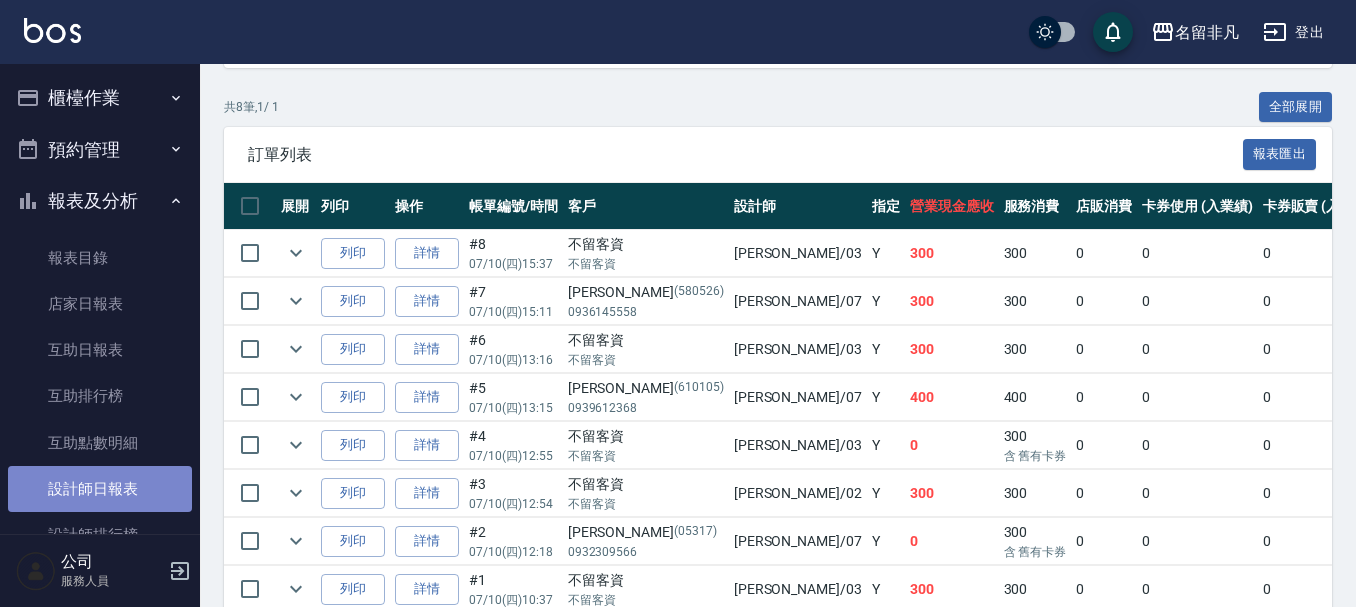 click on "設計師日報表" at bounding box center [100, 489] 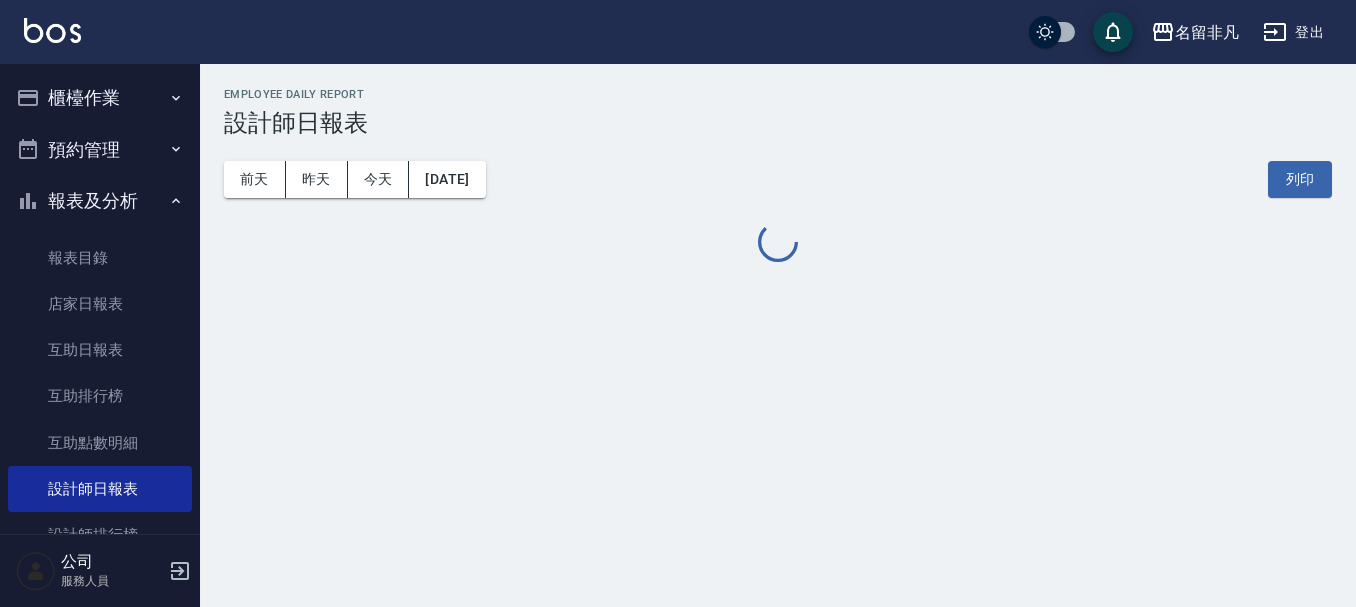 scroll, scrollTop: 0, scrollLeft: 0, axis: both 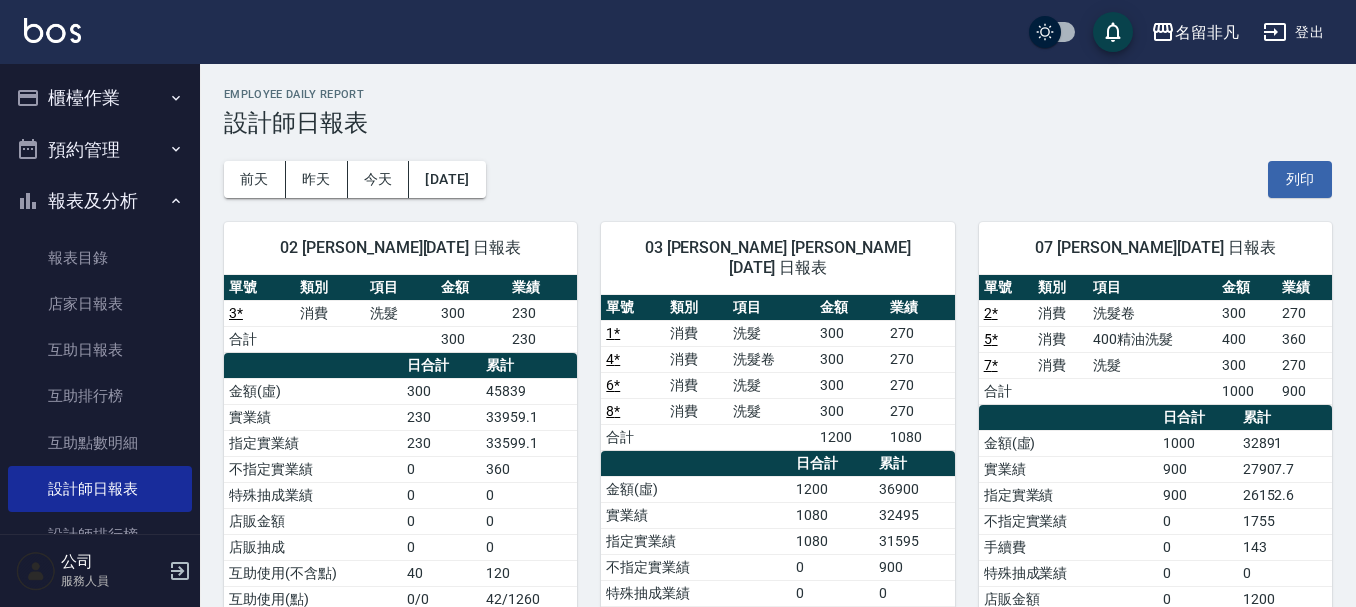 click on "報表及分析" at bounding box center (100, 201) 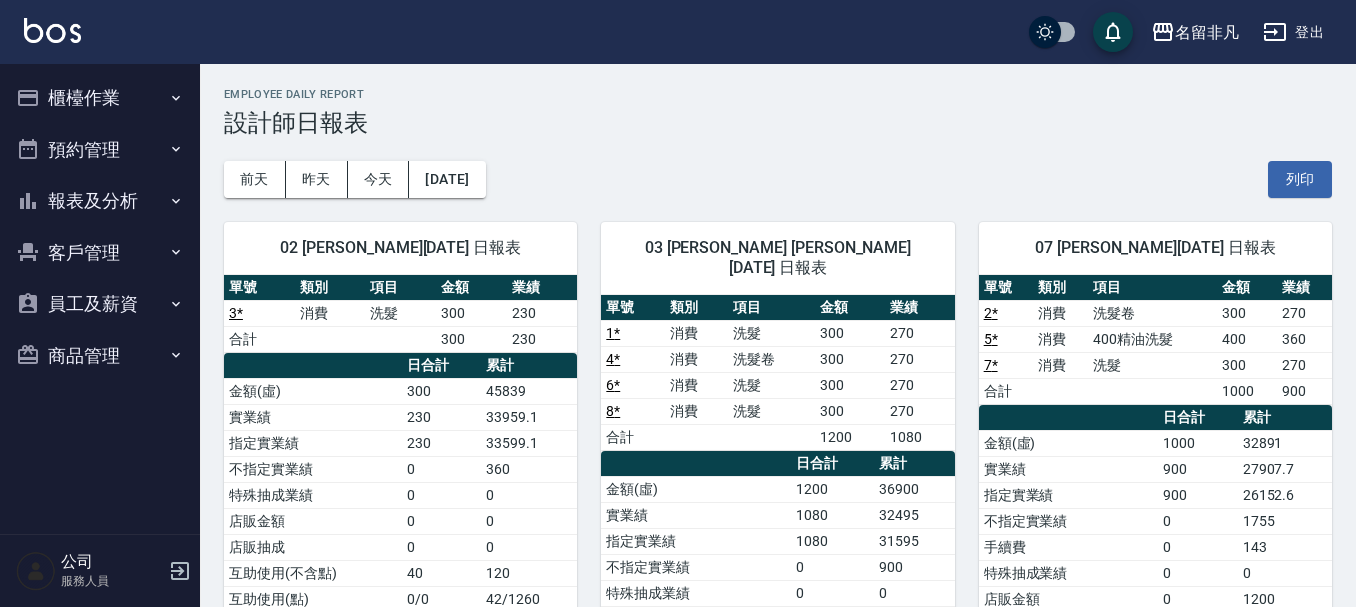 click on "櫃檯作業" at bounding box center (100, 98) 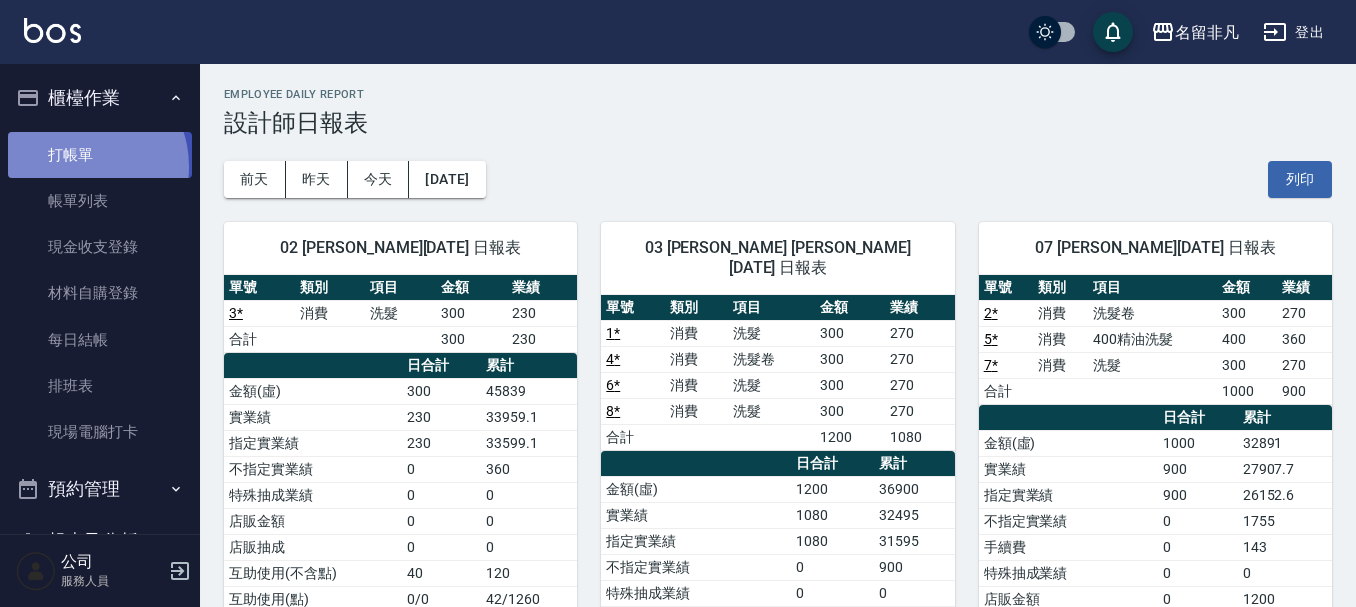 click on "打帳單" at bounding box center (100, 155) 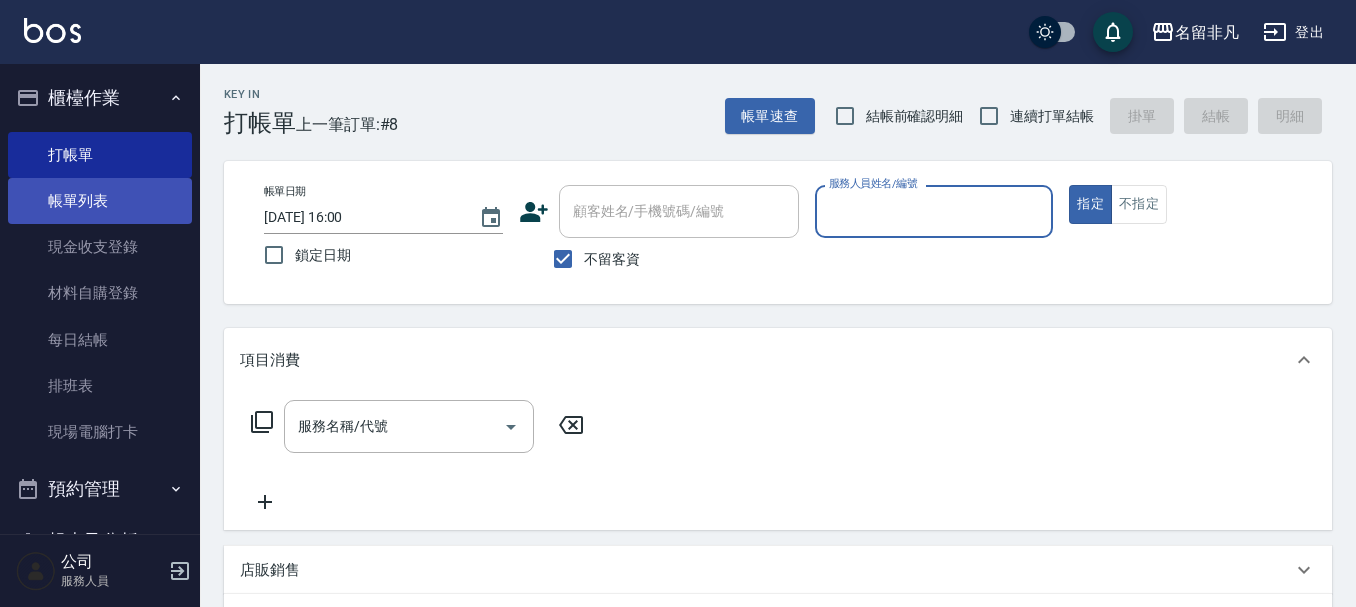 click on "帳單列表" at bounding box center [100, 201] 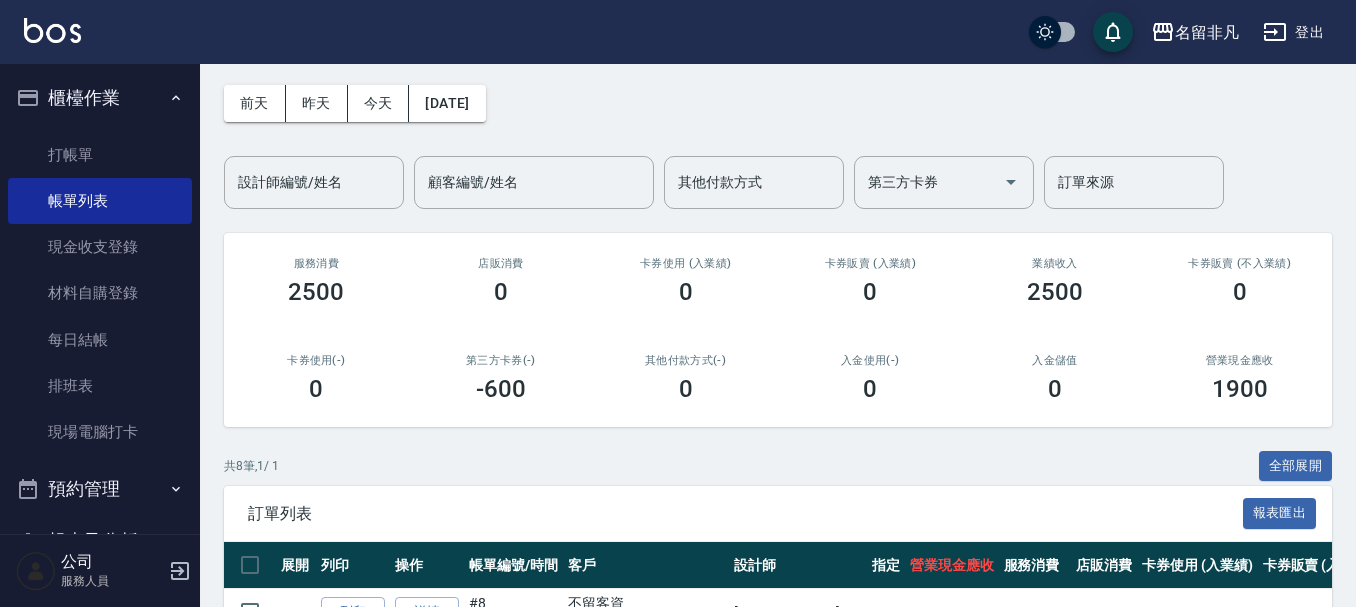 scroll, scrollTop: 0, scrollLeft: 0, axis: both 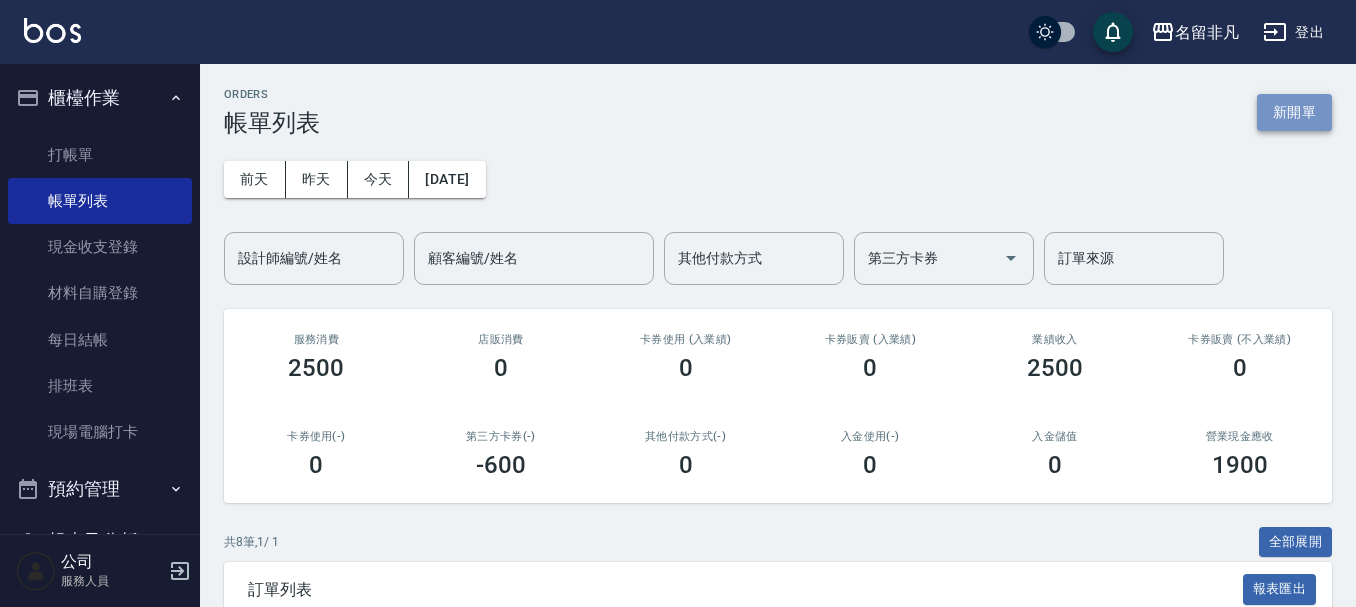click on "新開單" at bounding box center (1294, 112) 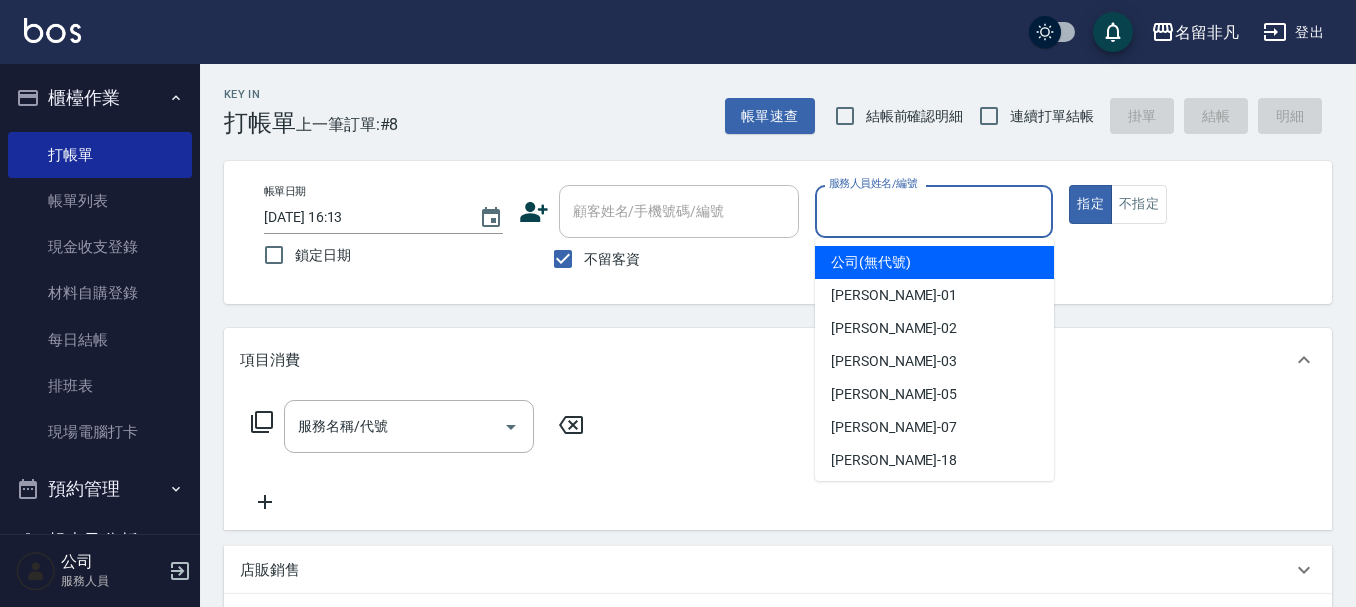 click on "服務人員姓名/編號" at bounding box center [934, 211] 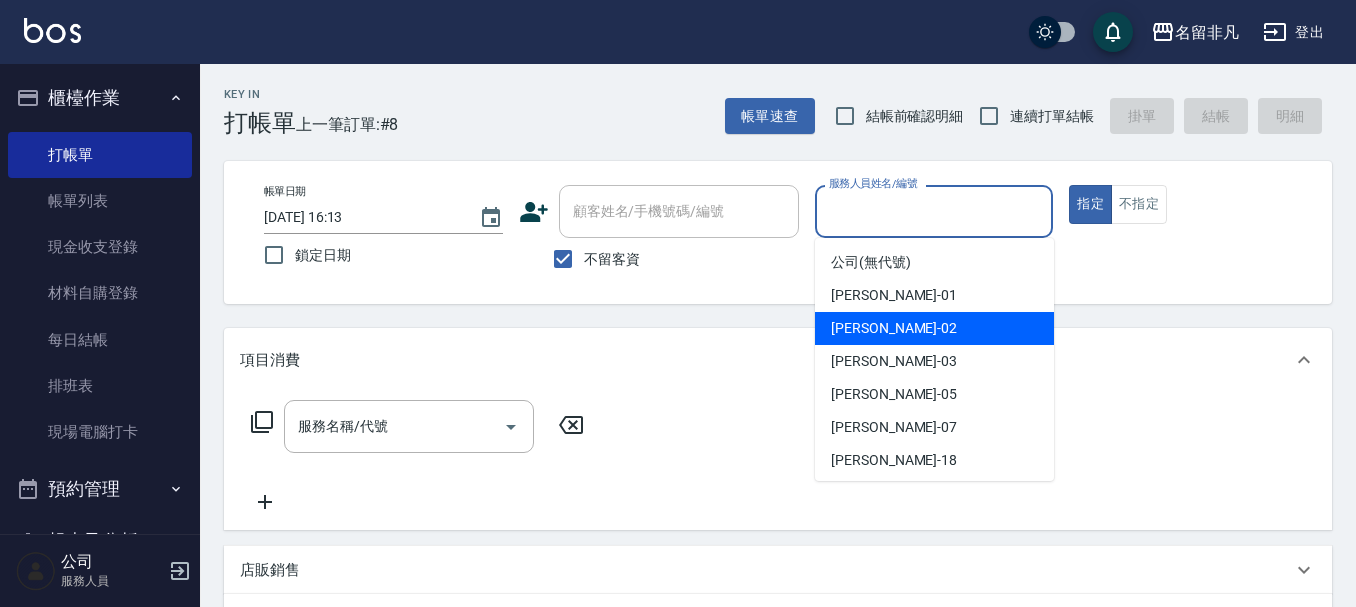 click on "[PERSON_NAME]-02" at bounding box center [894, 328] 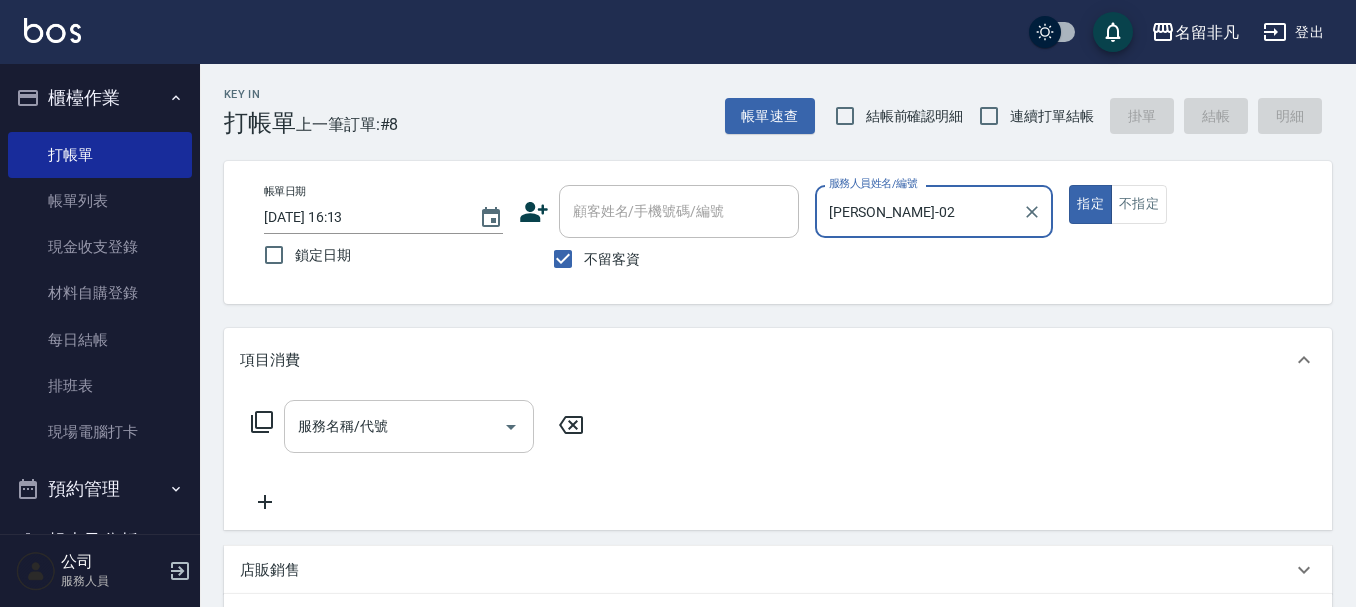 click on "服務名稱/代號" at bounding box center [394, 426] 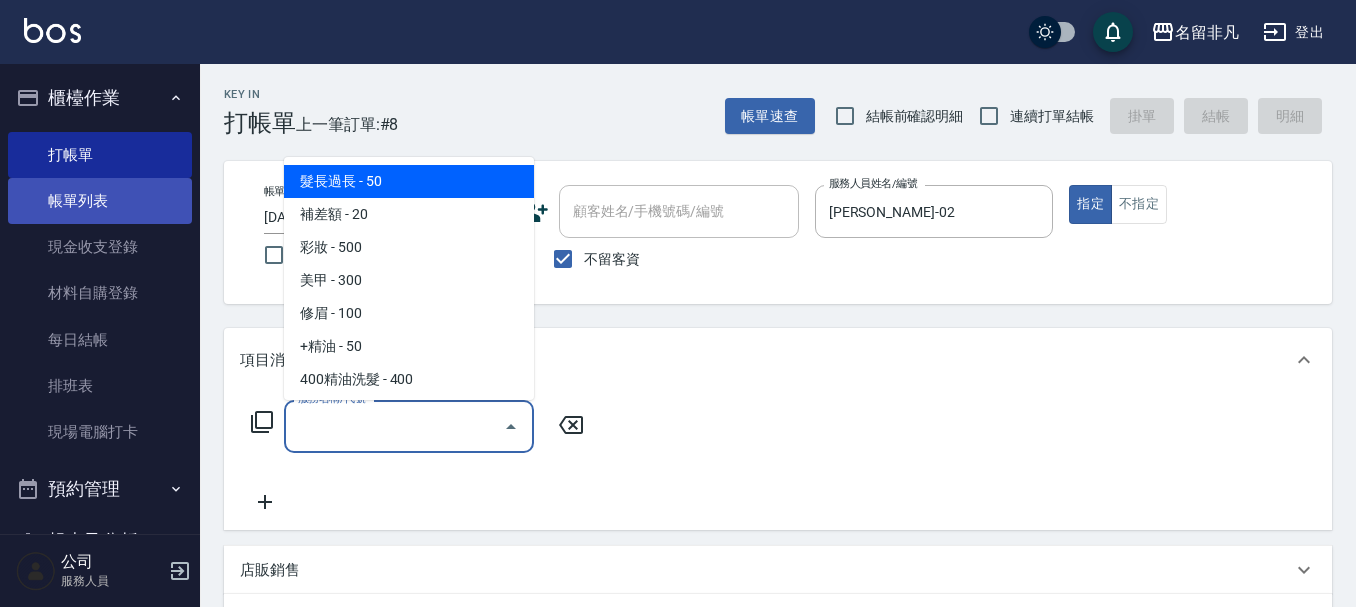 click on "帳單列表" at bounding box center (100, 201) 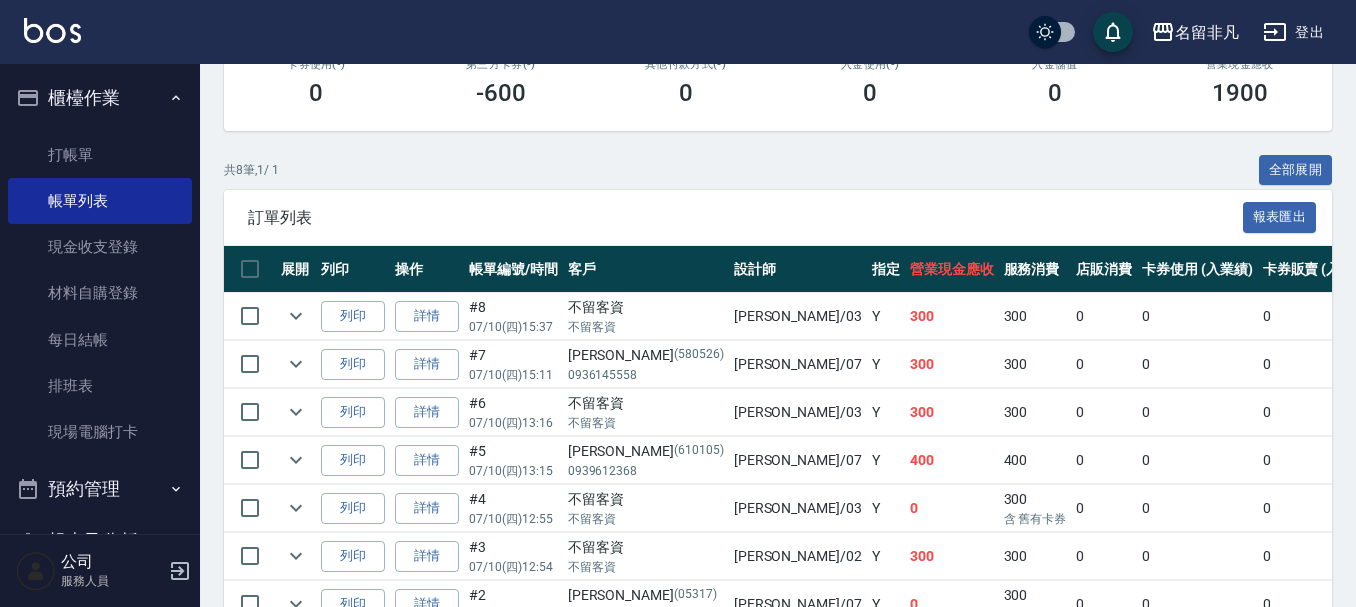 scroll, scrollTop: 500, scrollLeft: 0, axis: vertical 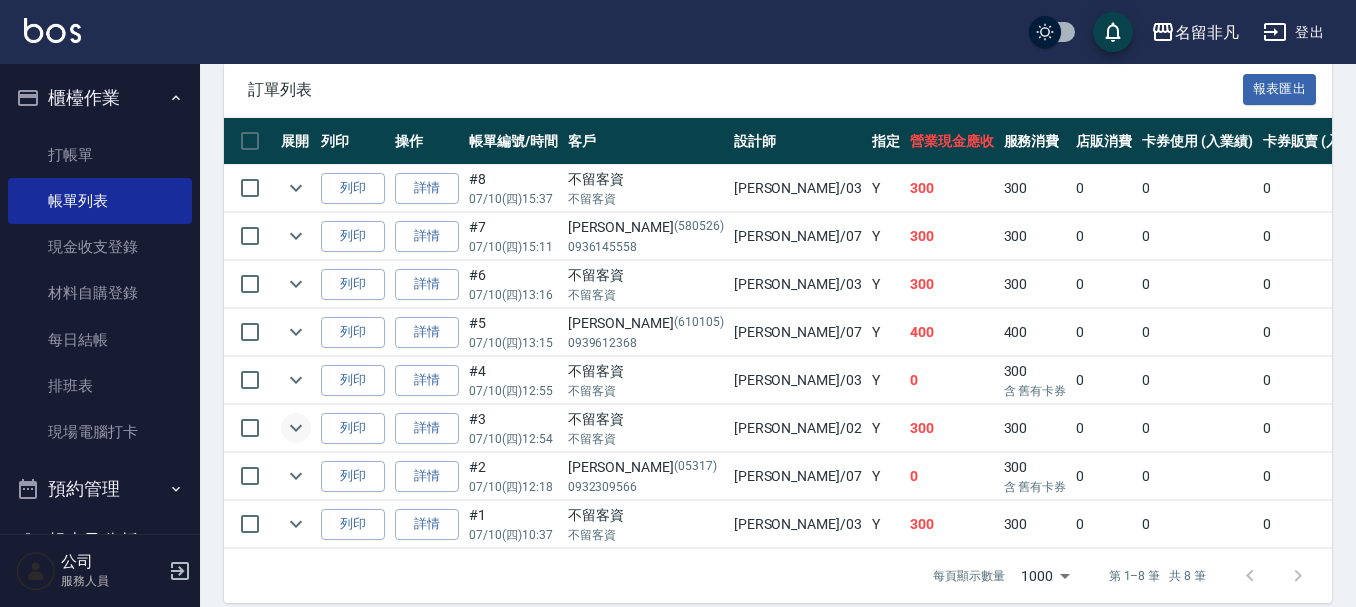 click 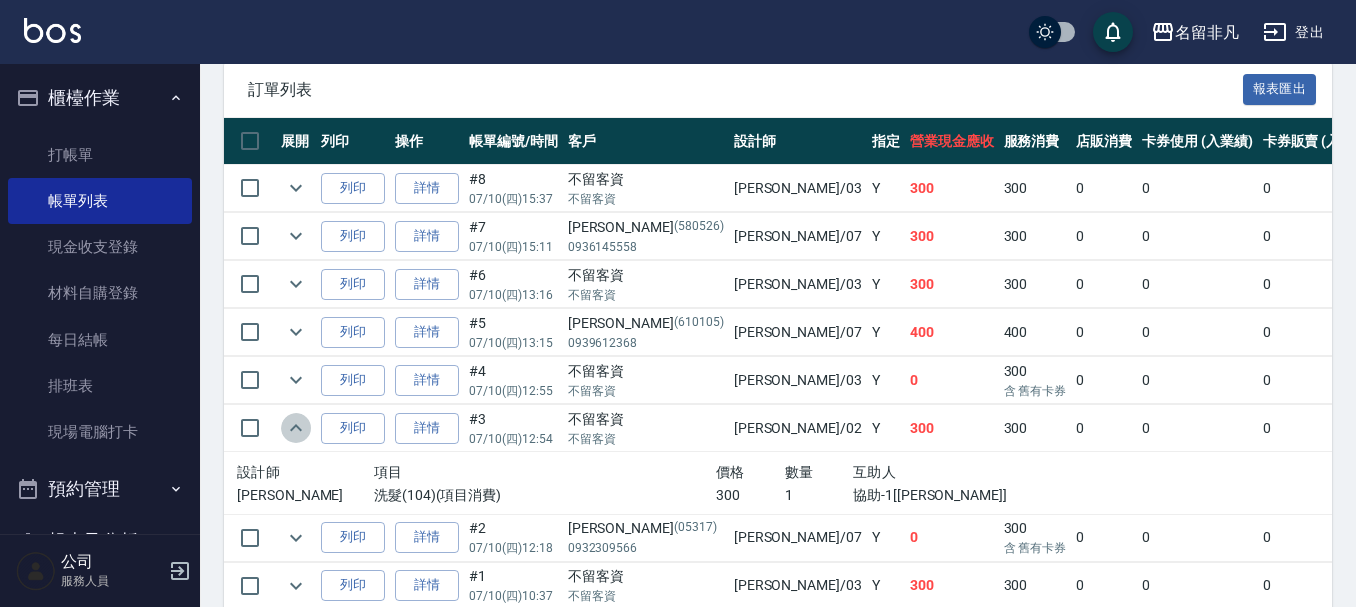 click 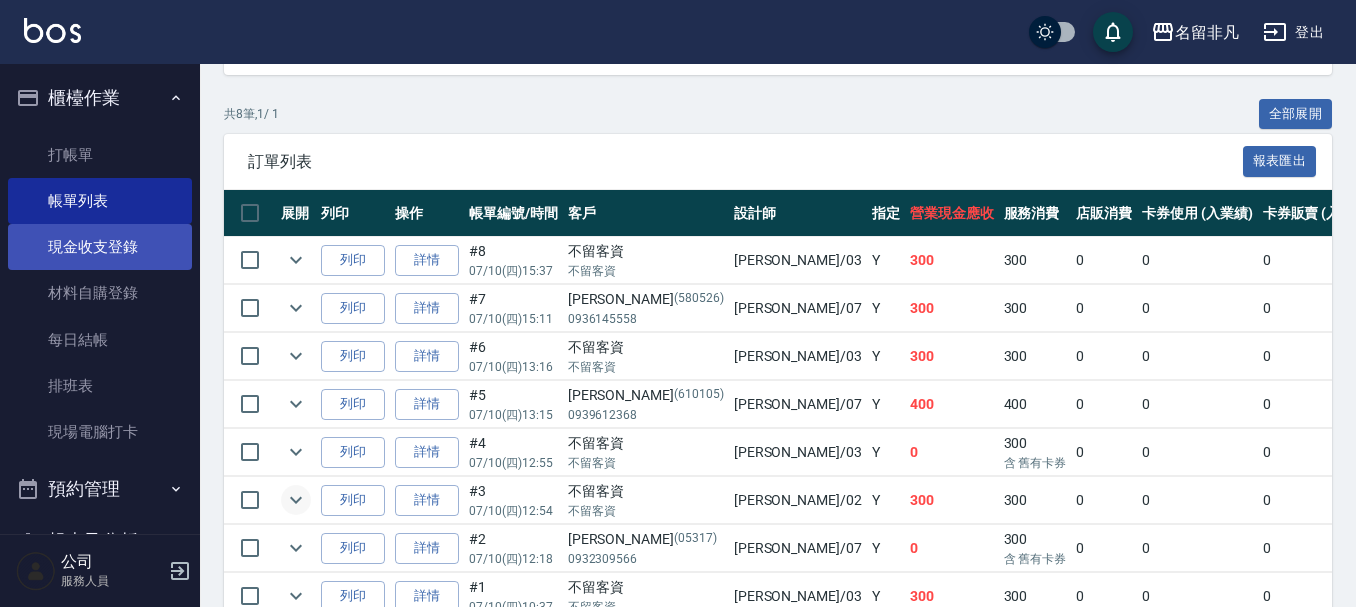 scroll, scrollTop: 300, scrollLeft: 0, axis: vertical 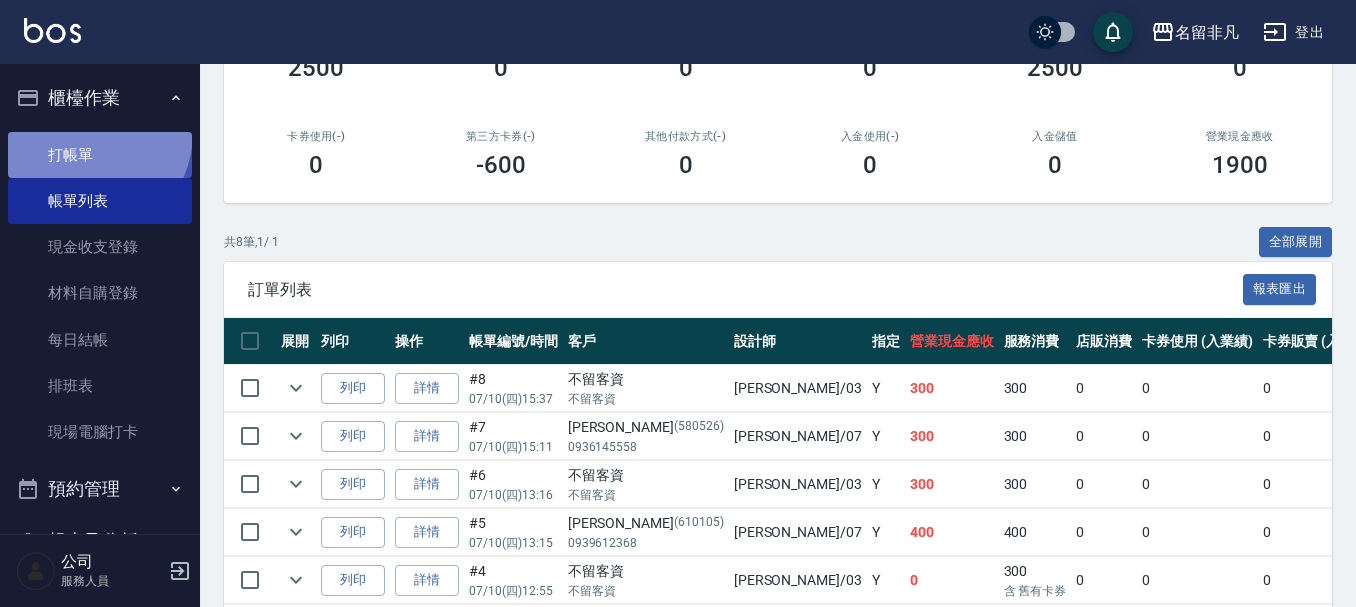 click on "打帳單" at bounding box center [100, 155] 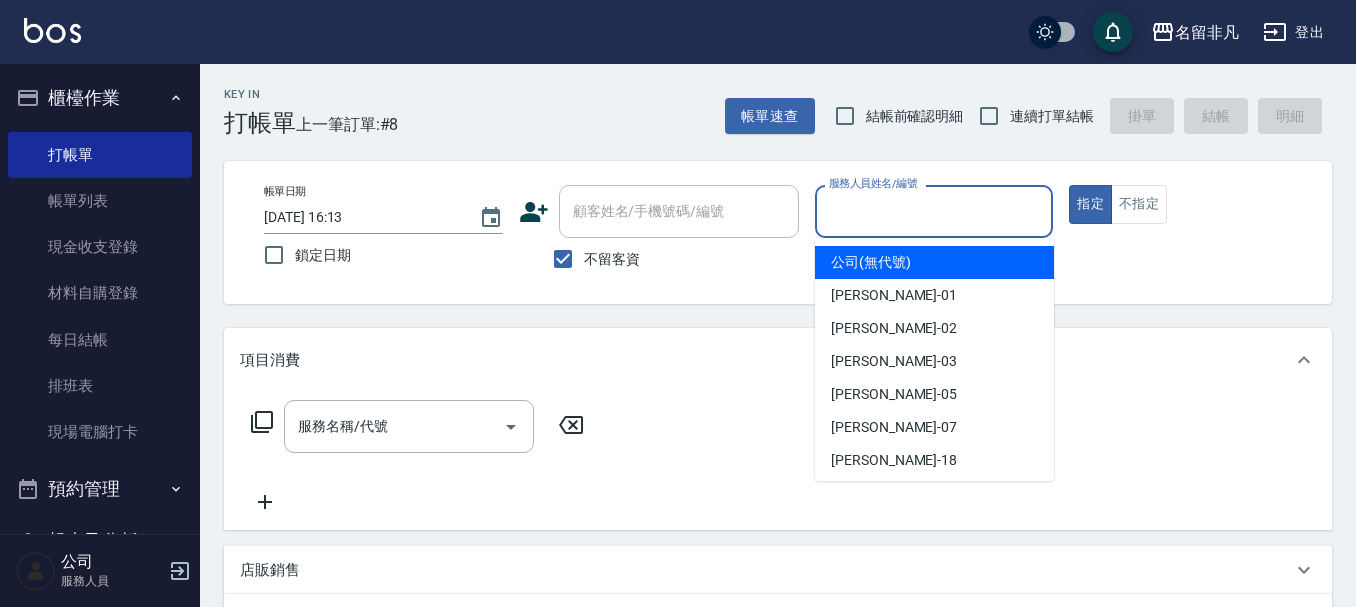 click on "服務人員姓名/編號" at bounding box center (934, 211) 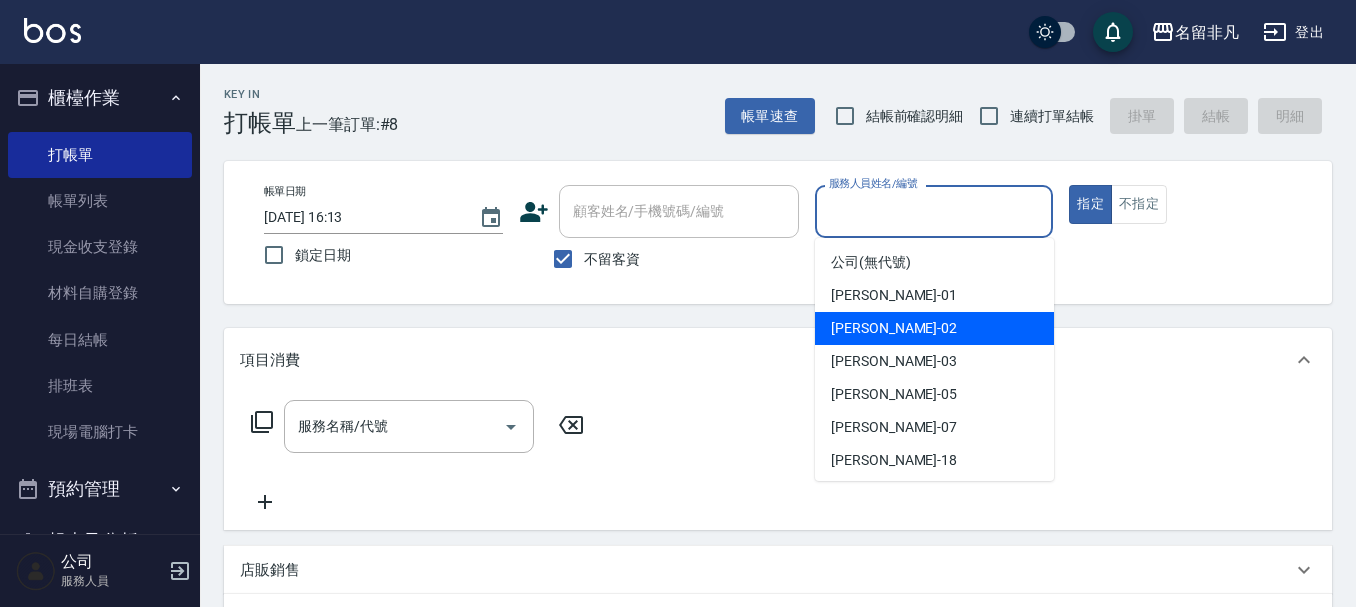 click on "[PERSON_NAME]-02" at bounding box center (934, 328) 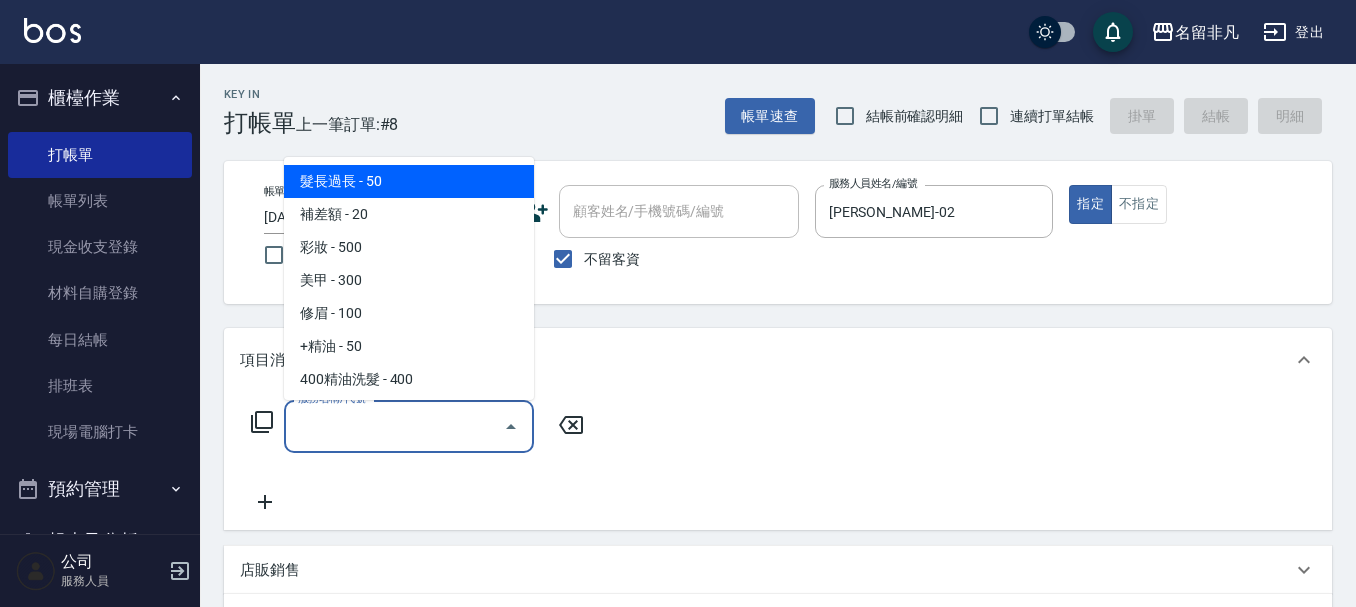 click on "服務名稱/代號" at bounding box center [394, 426] 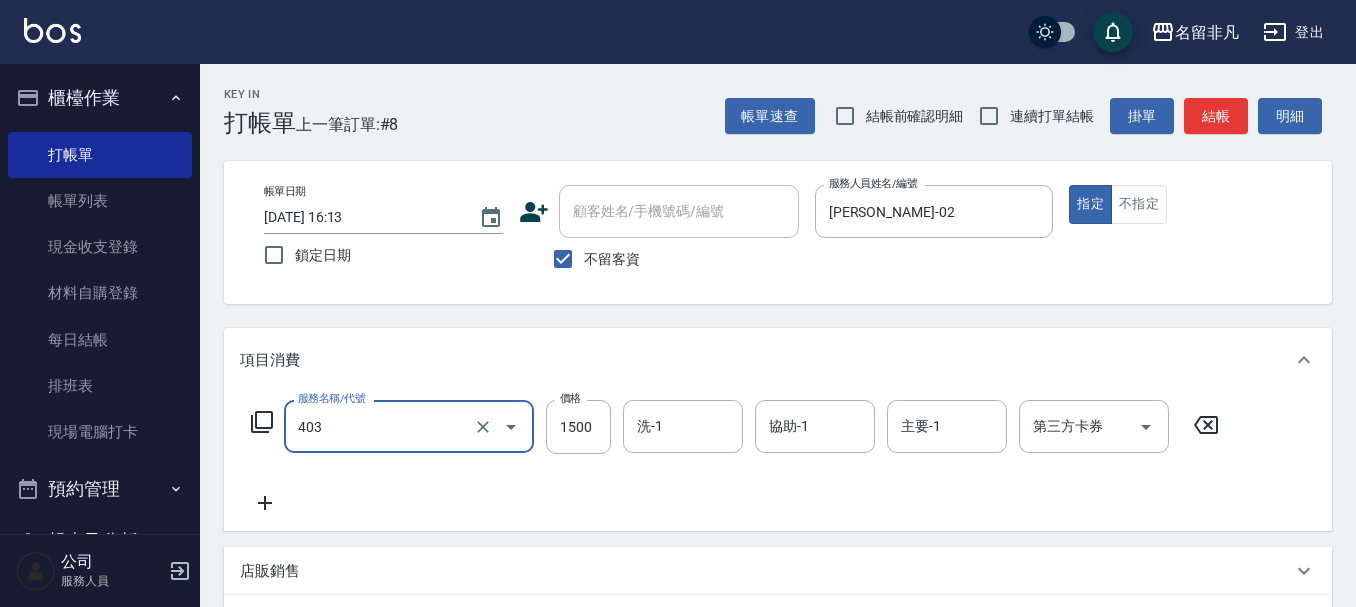 type on "染髮(403)" 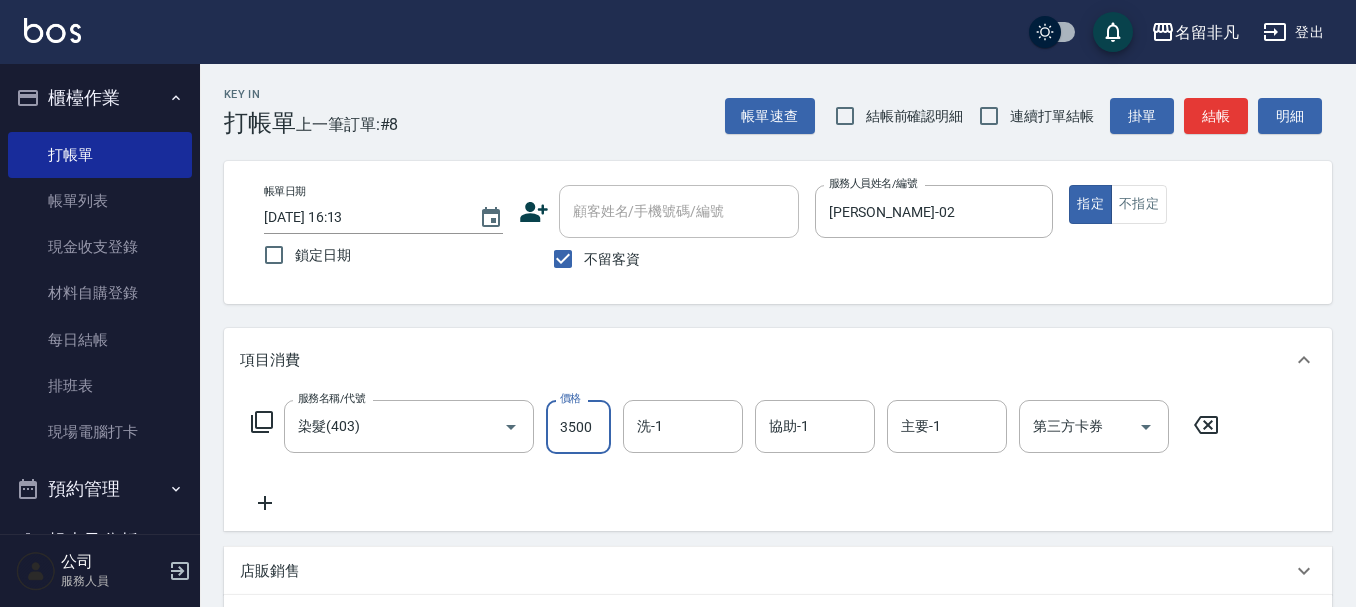 type on "3500" 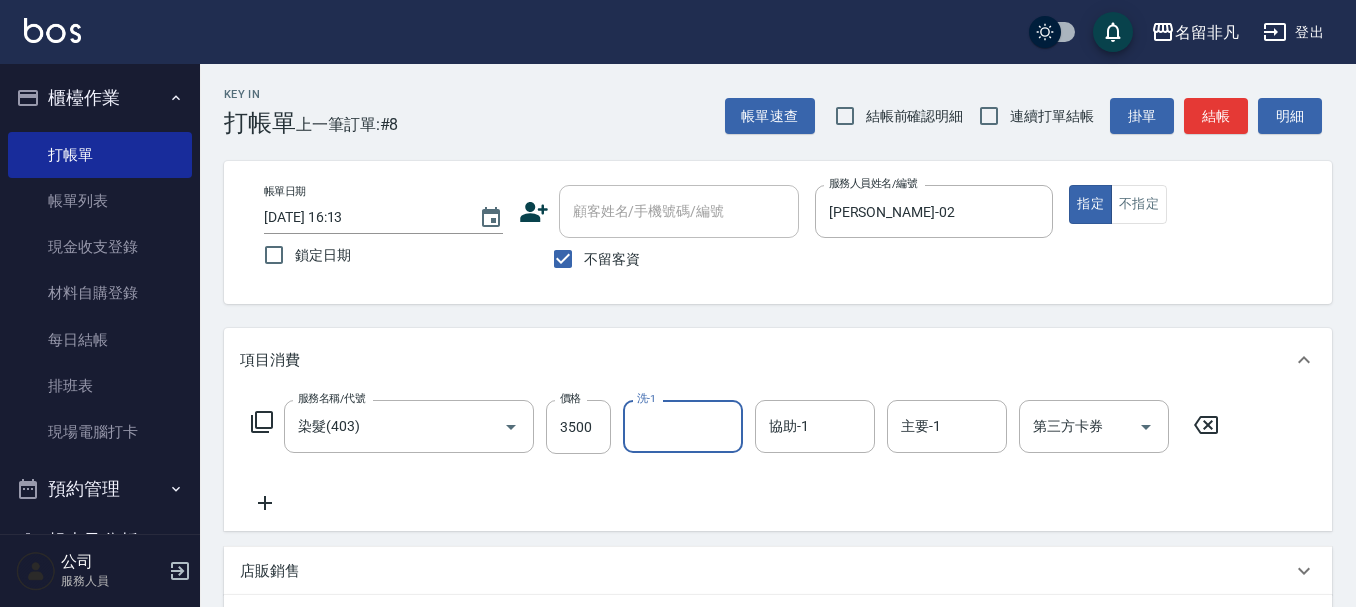 type on "8" 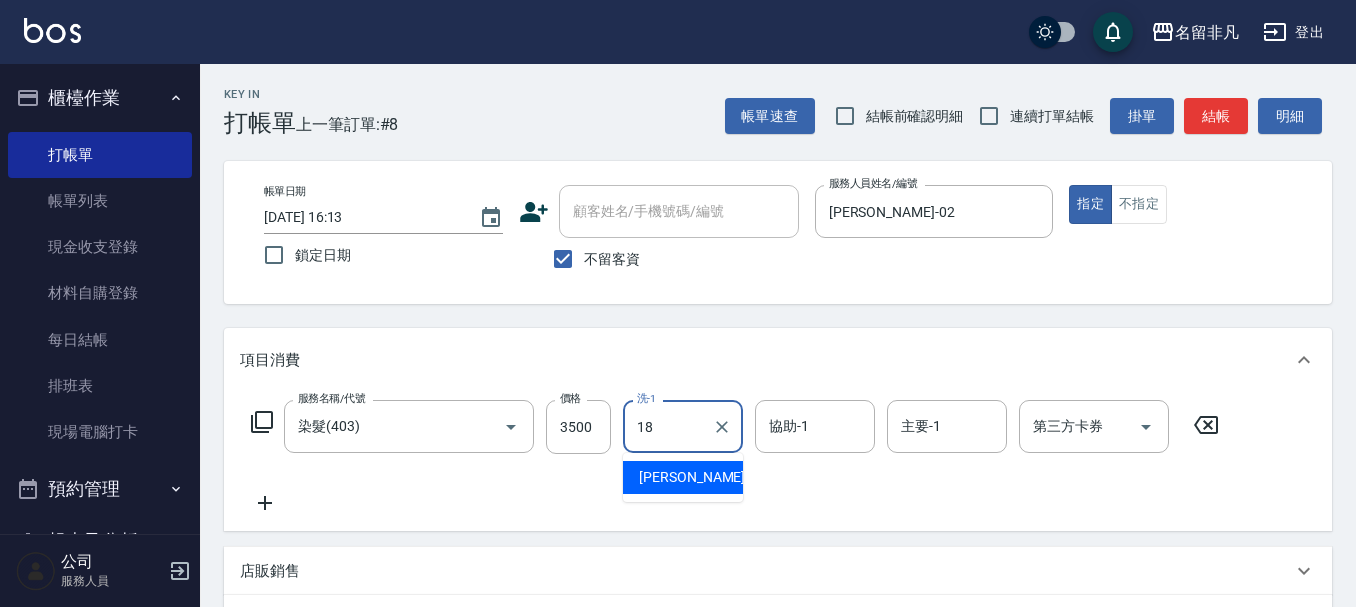 type on "[PERSON_NAME]-18" 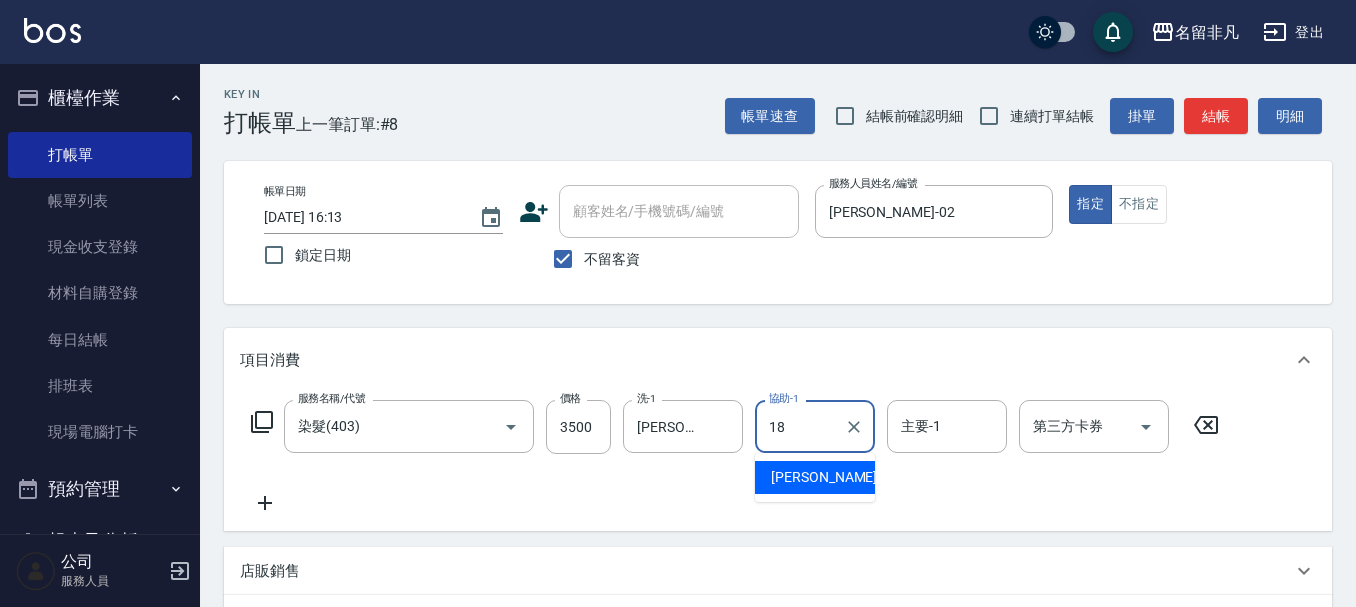 type on "[PERSON_NAME]-18" 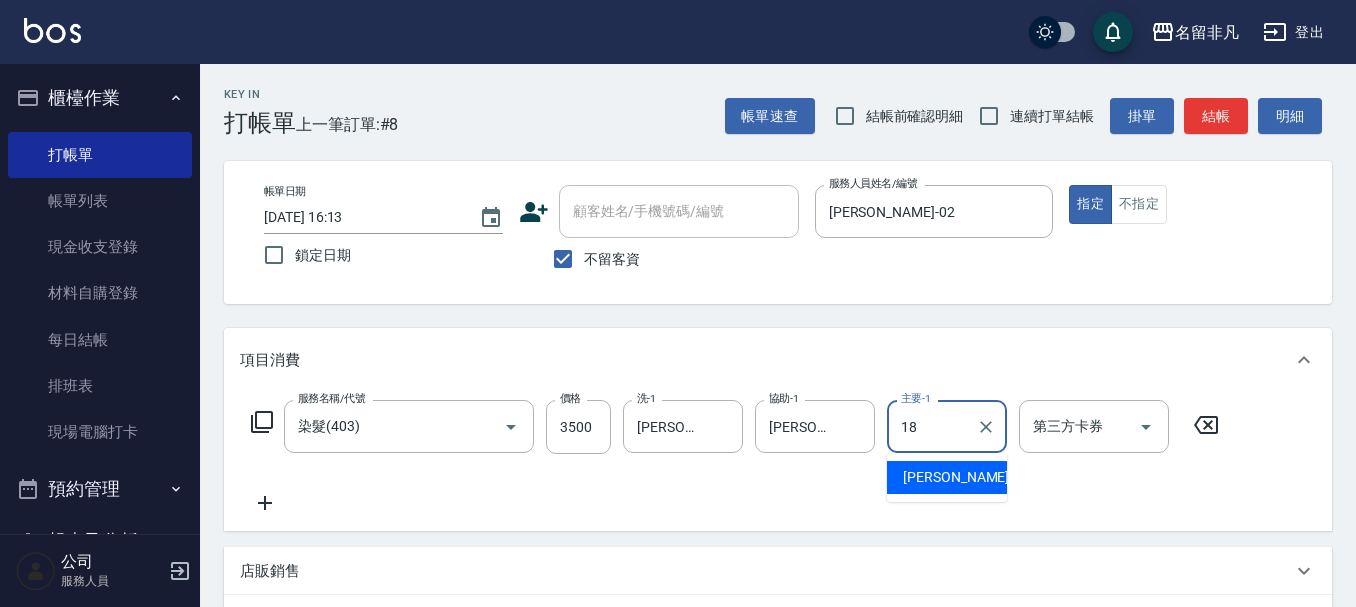 type on "[PERSON_NAME]-18" 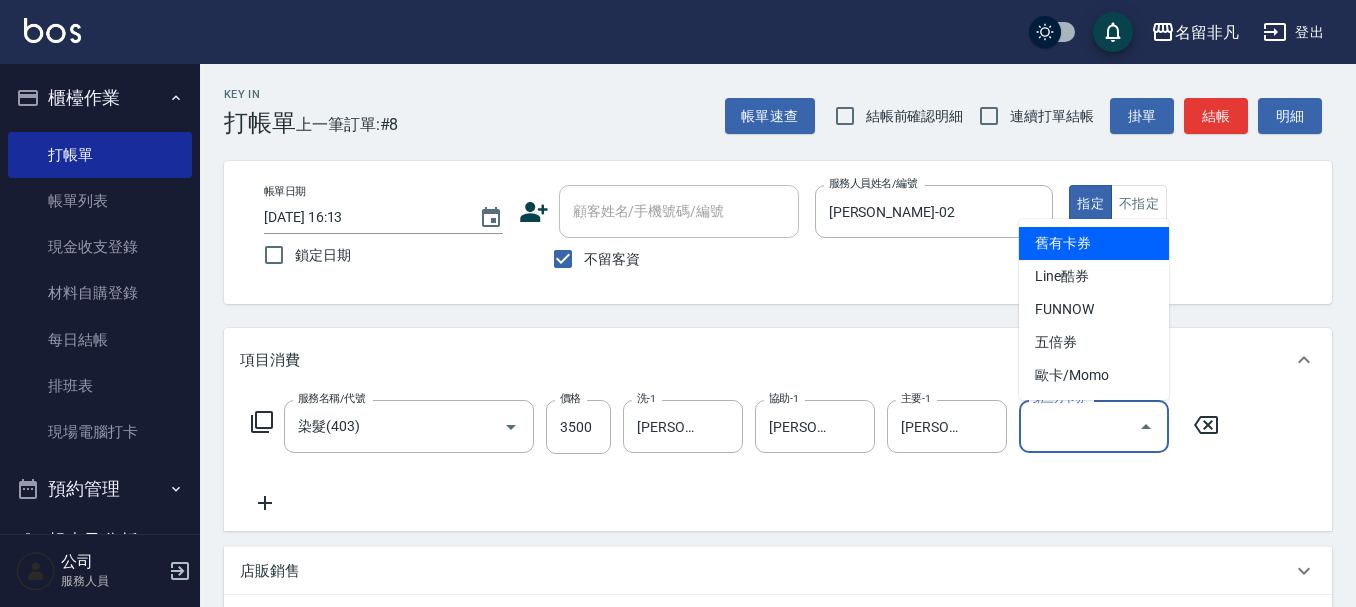 type on "舊有卡券" 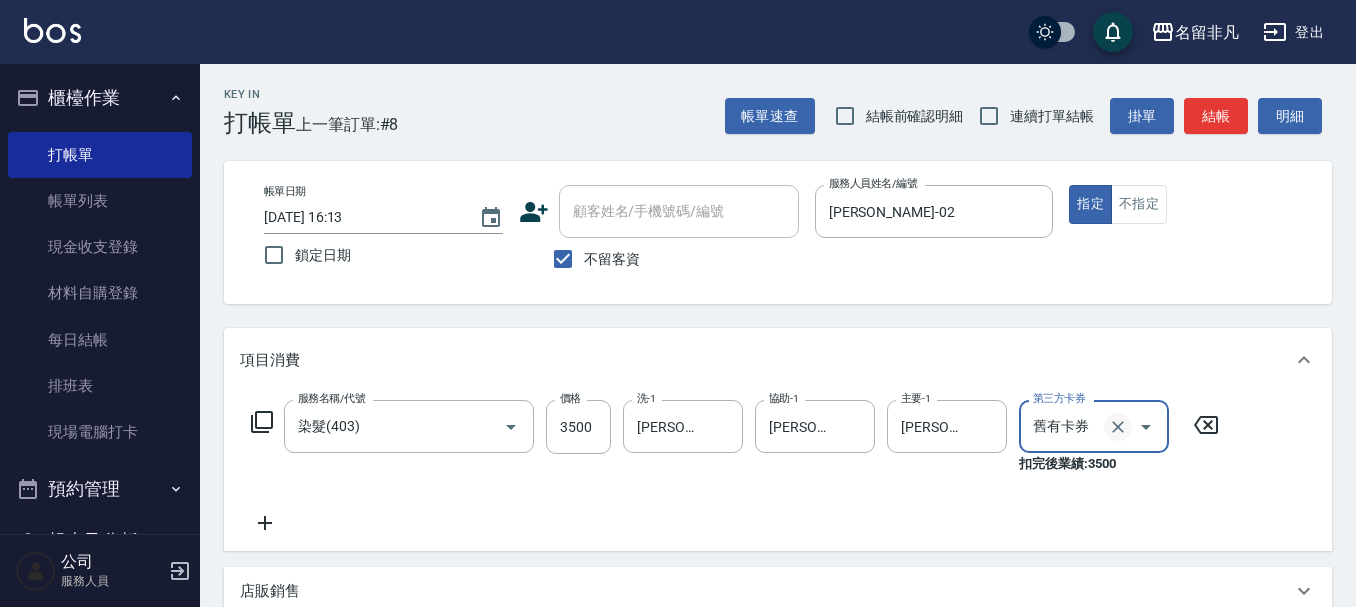 click 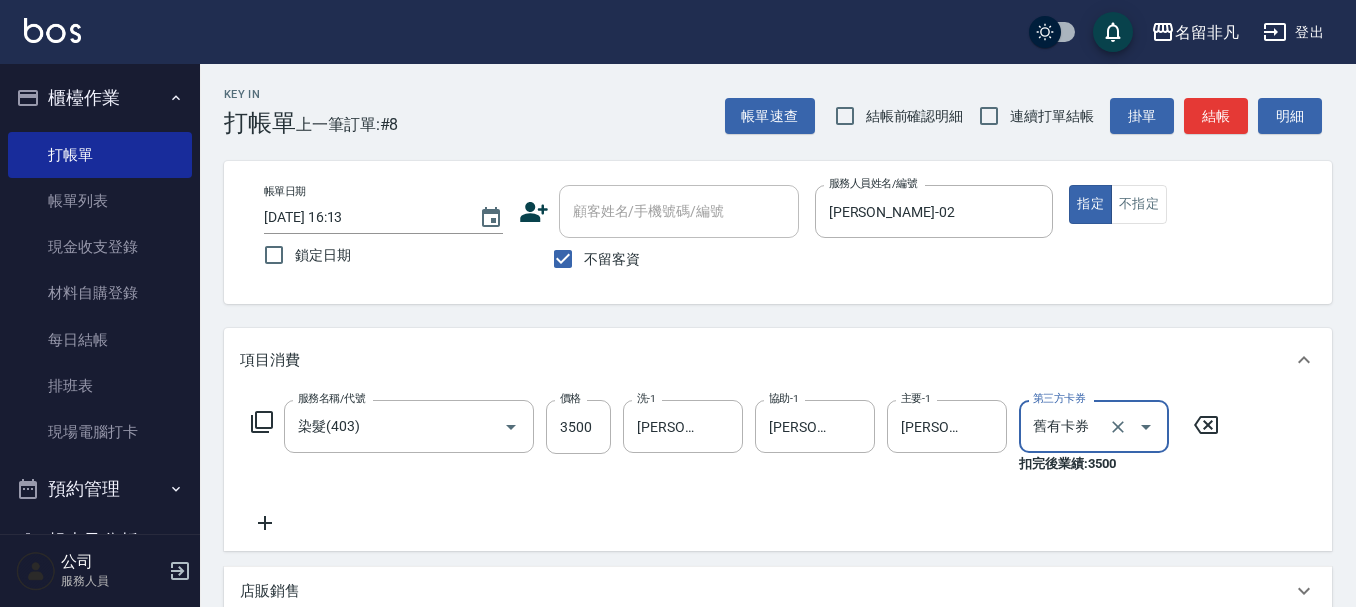 type 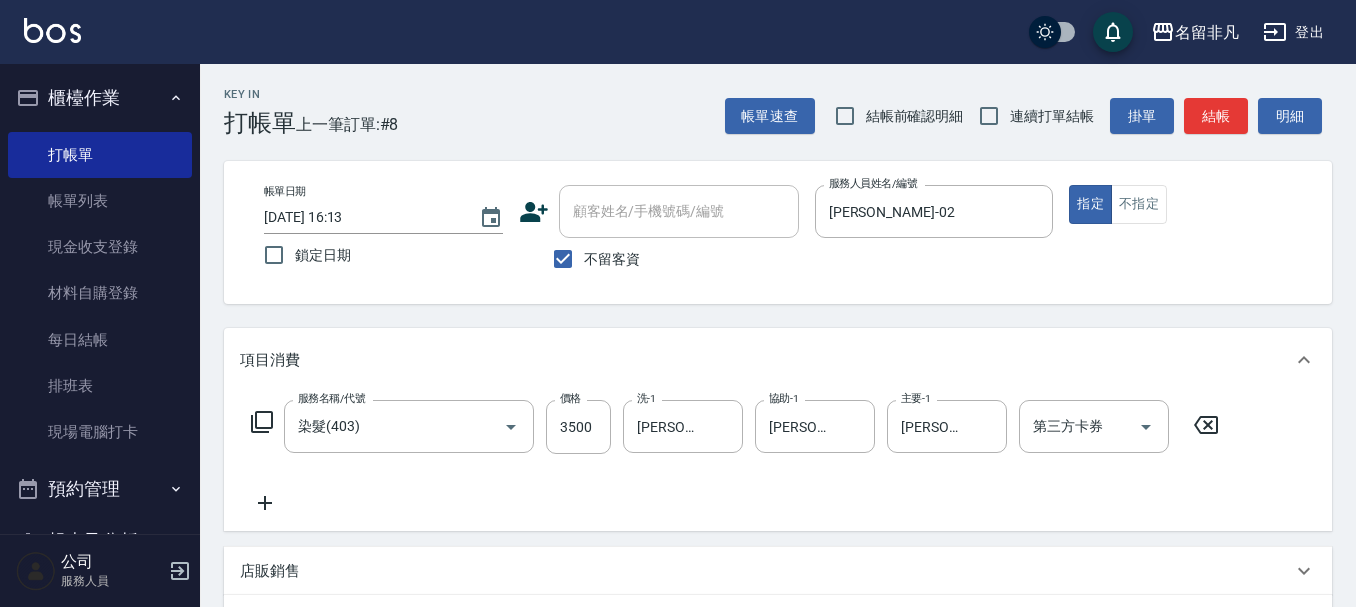 click 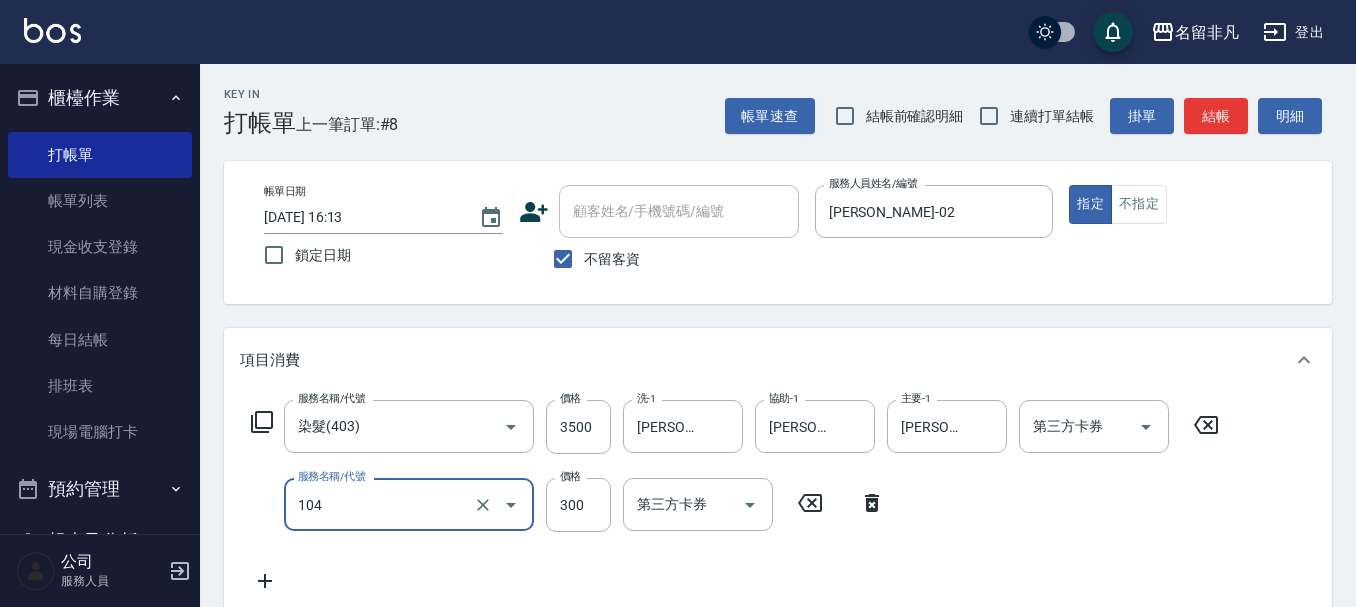 type on "洗髮(104)" 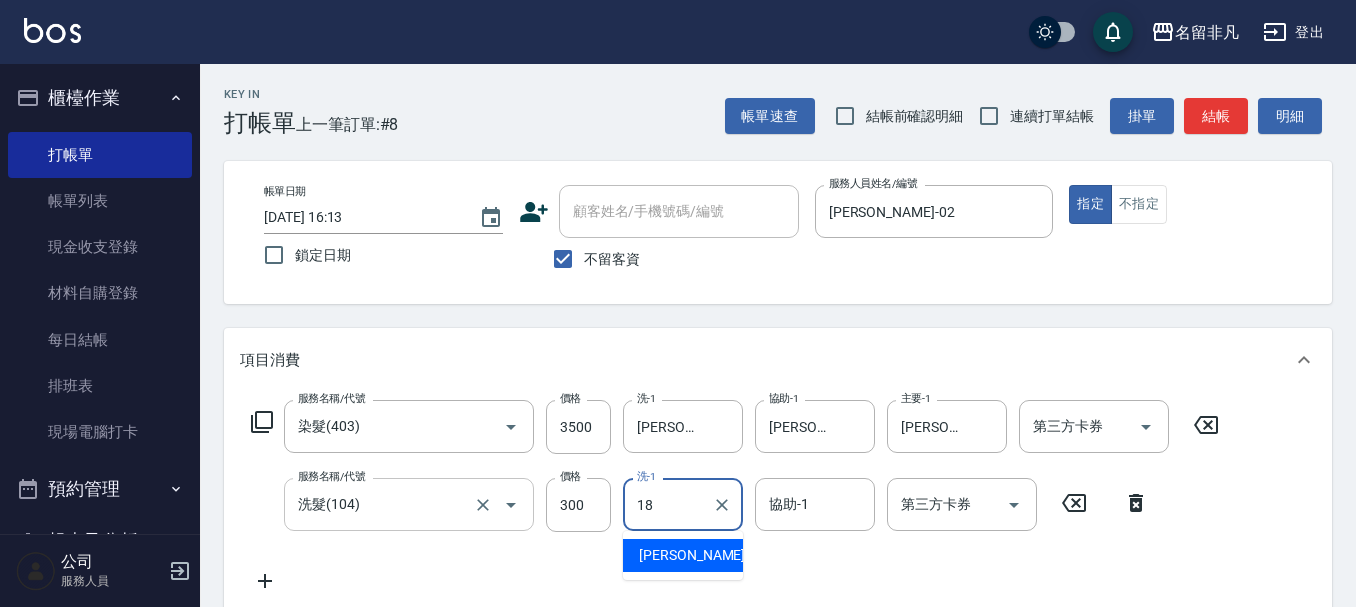 type on "[PERSON_NAME]-18" 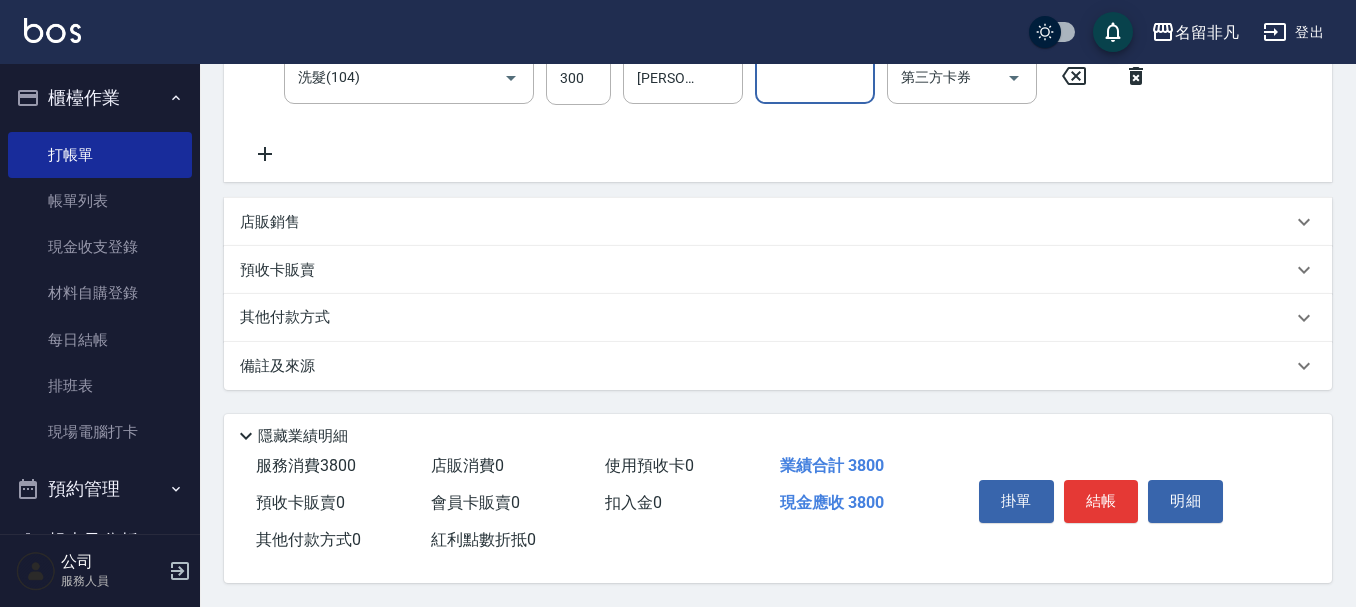 scroll, scrollTop: 436, scrollLeft: 0, axis: vertical 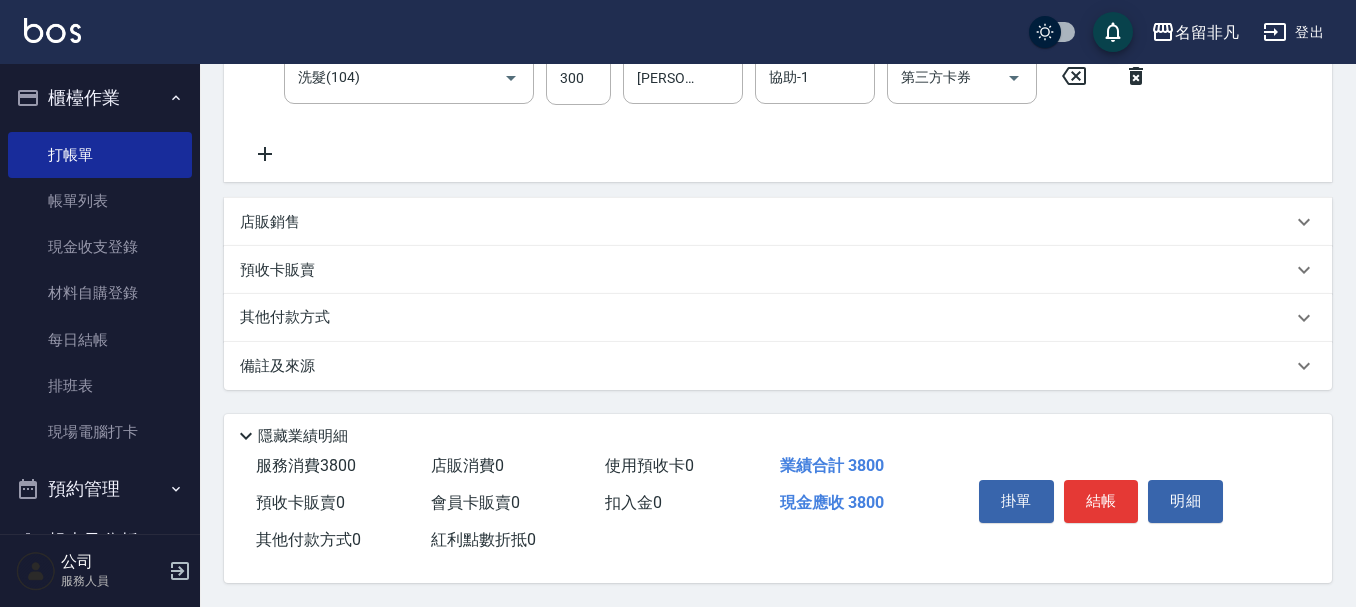 drag, startPoint x: 554, startPoint y: 306, endPoint x: 549, endPoint y: 316, distance: 11.18034 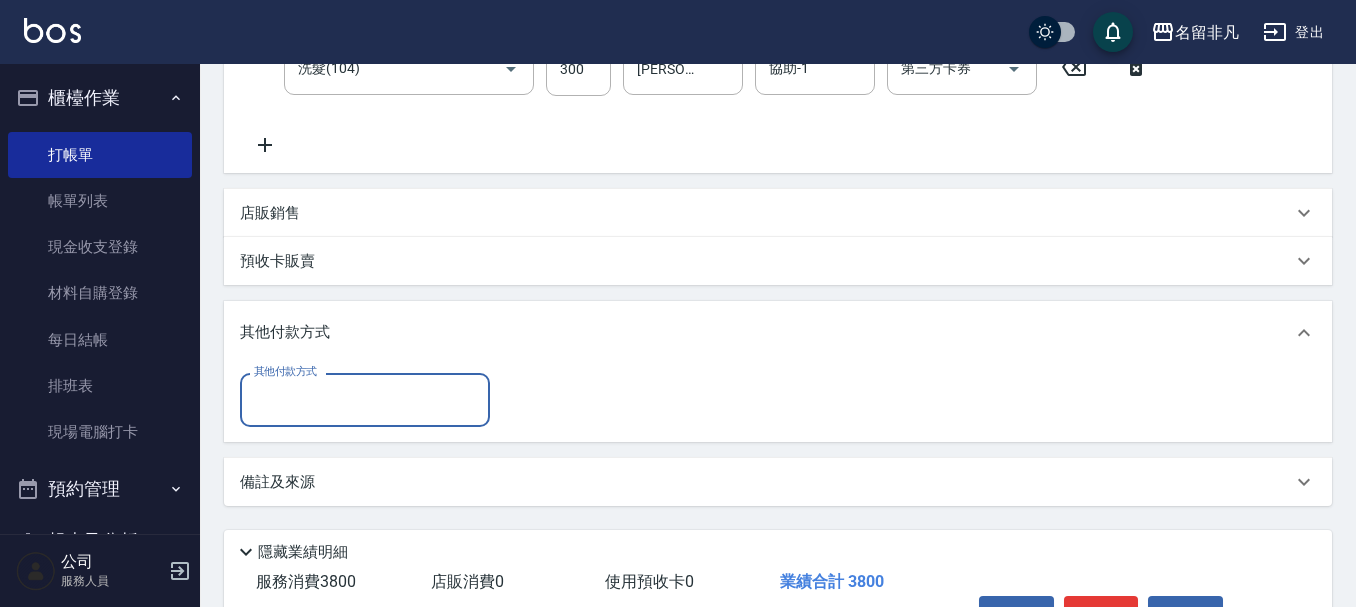 scroll, scrollTop: 1, scrollLeft: 0, axis: vertical 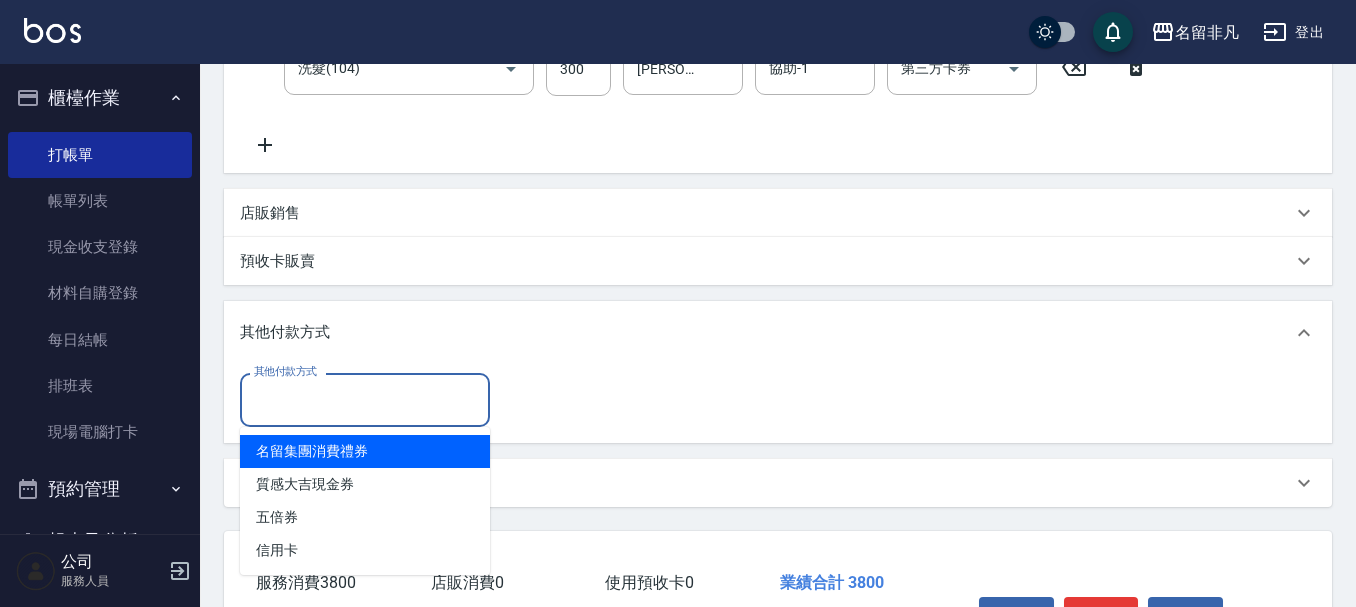 click on "其他付款方式" at bounding box center [365, 399] 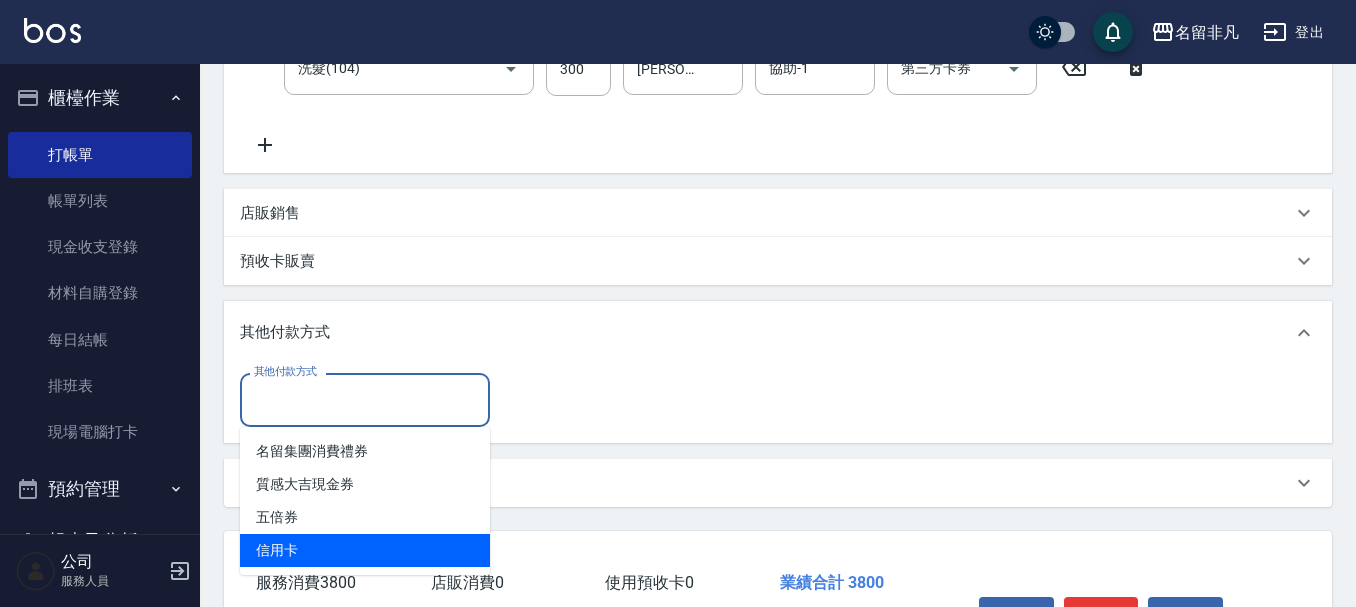 click on "信用卡" at bounding box center [365, 550] 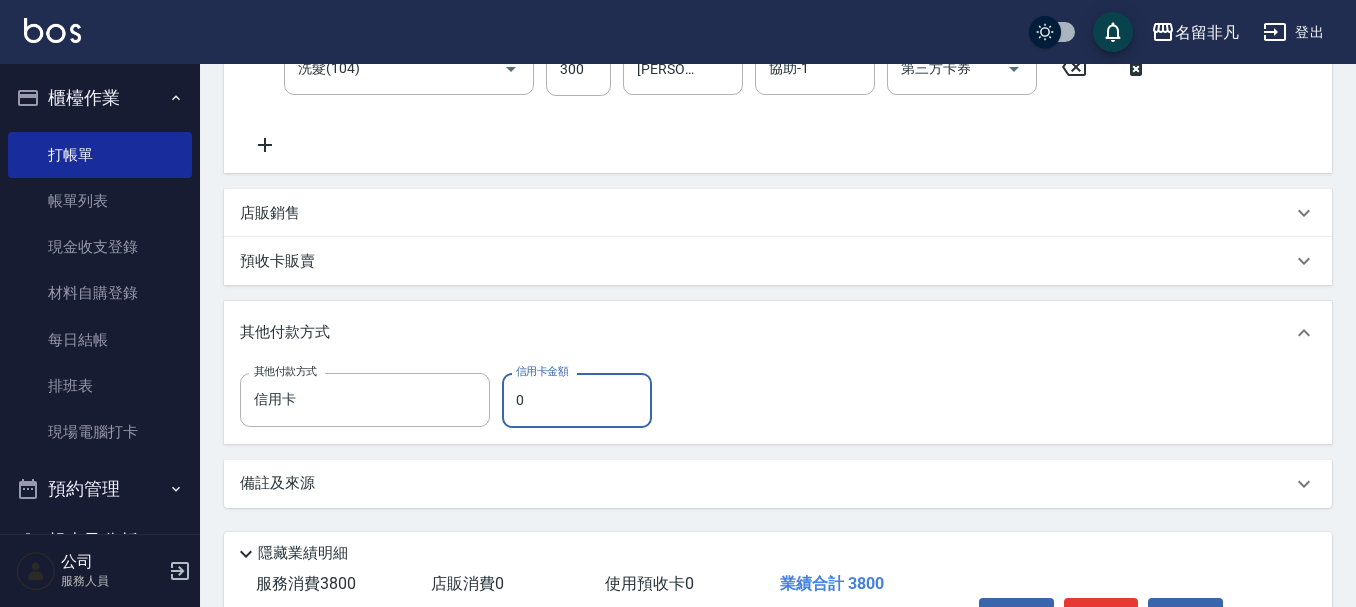 drag, startPoint x: 538, startPoint y: 412, endPoint x: 506, endPoint y: 410, distance: 32.06244 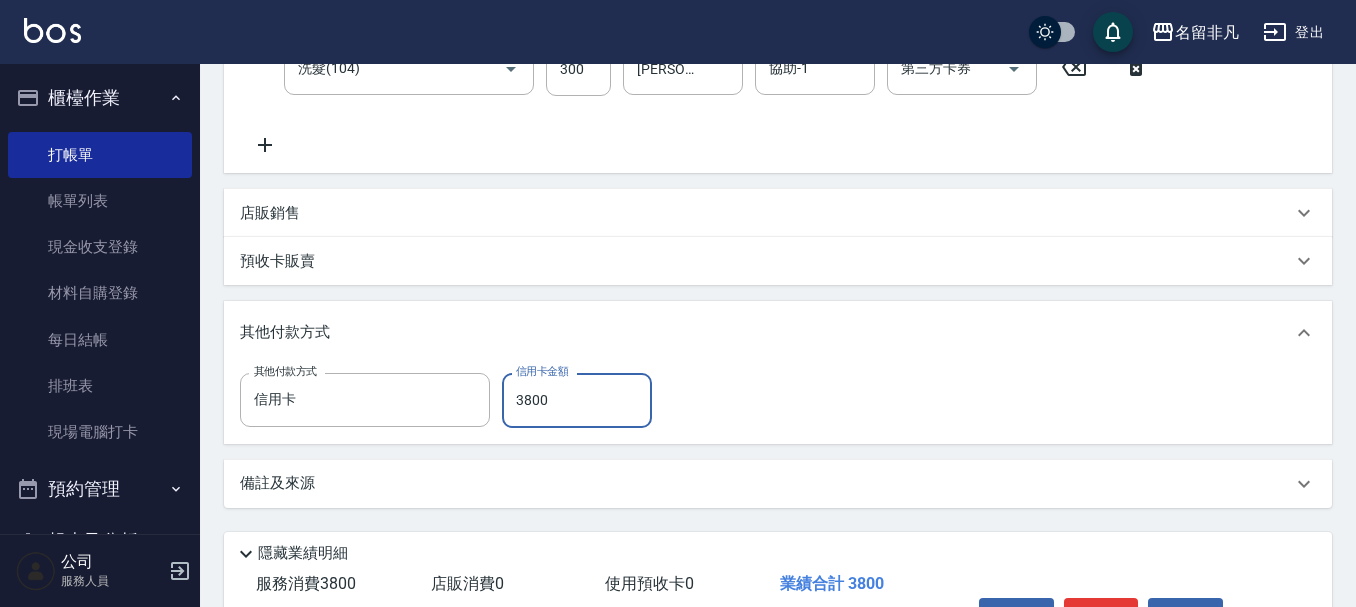 type on "3800" 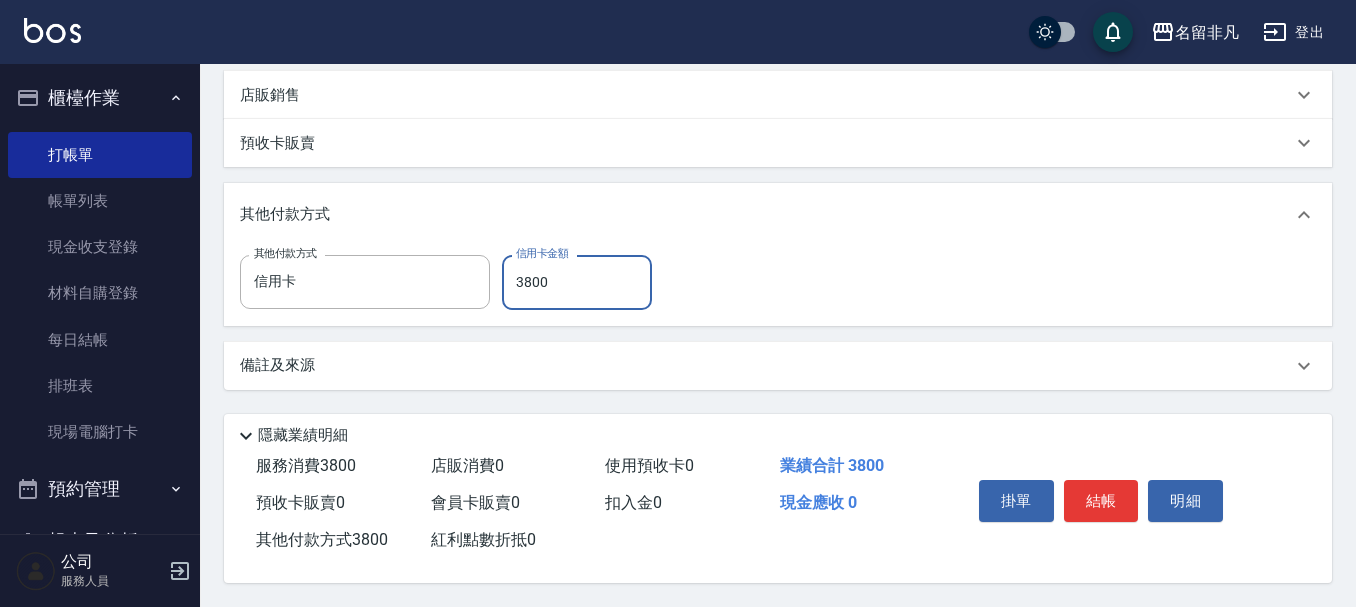 scroll, scrollTop: 563, scrollLeft: 0, axis: vertical 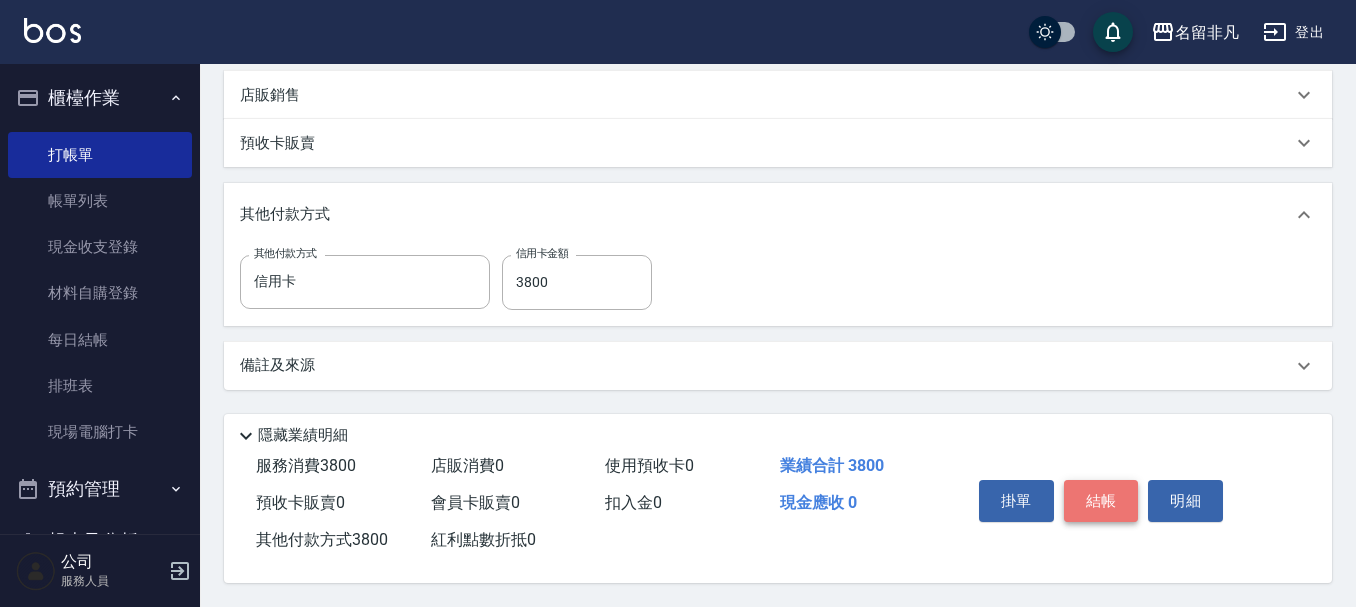 click on "結帳" at bounding box center (1101, 501) 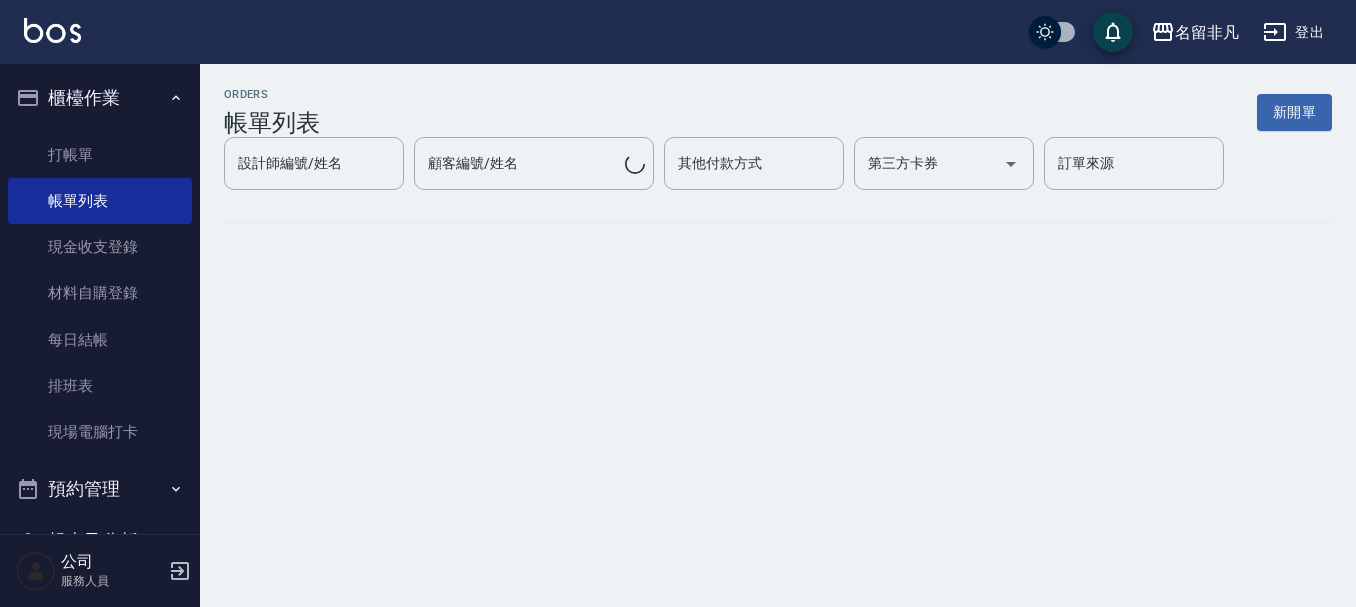 scroll, scrollTop: 0, scrollLeft: 0, axis: both 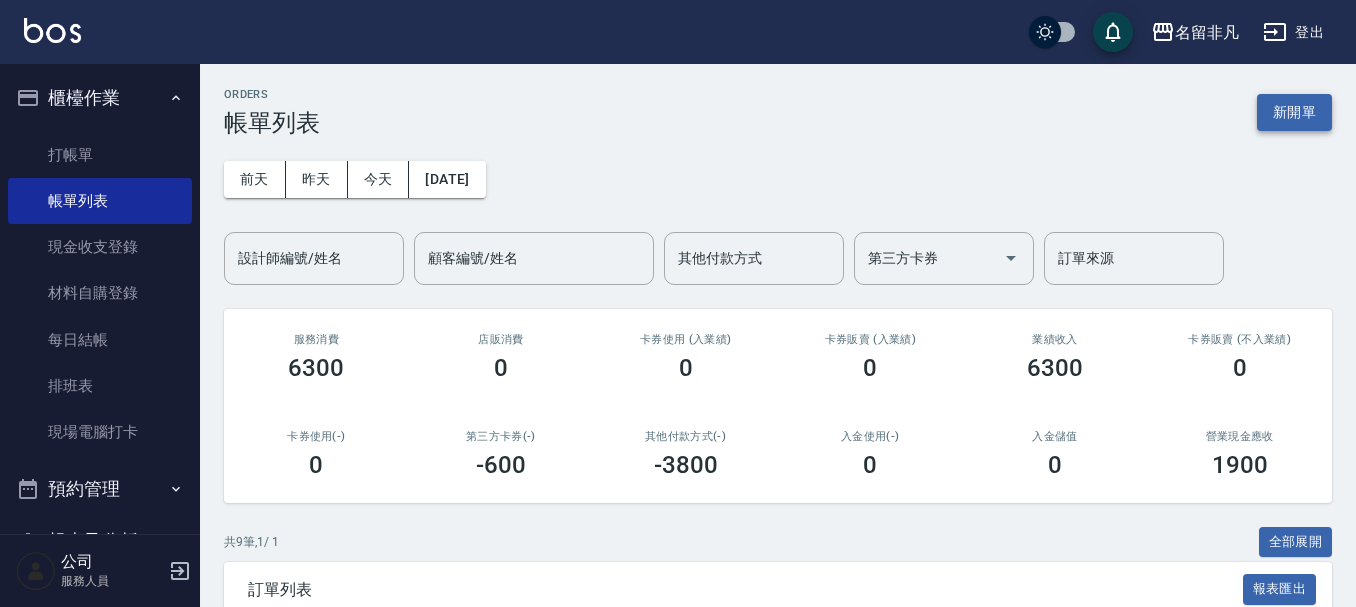 click on "新開單" at bounding box center [1294, 112] 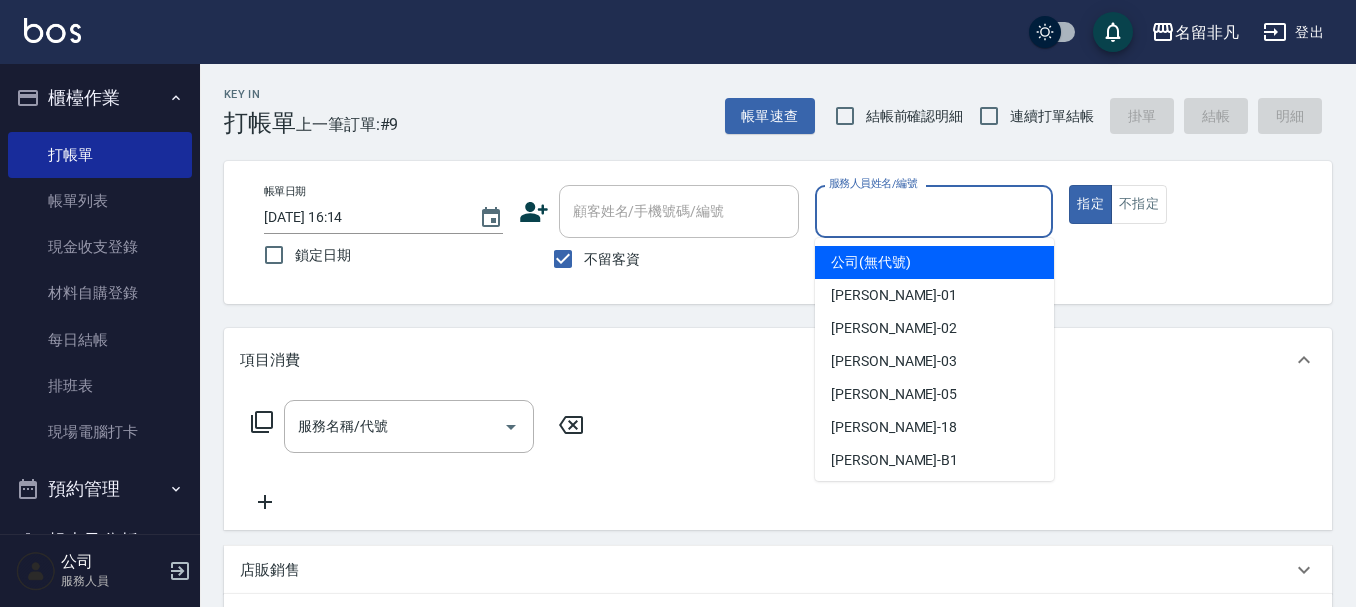 click on "服務人員姓名/編號" at bounding box center [934, 211] 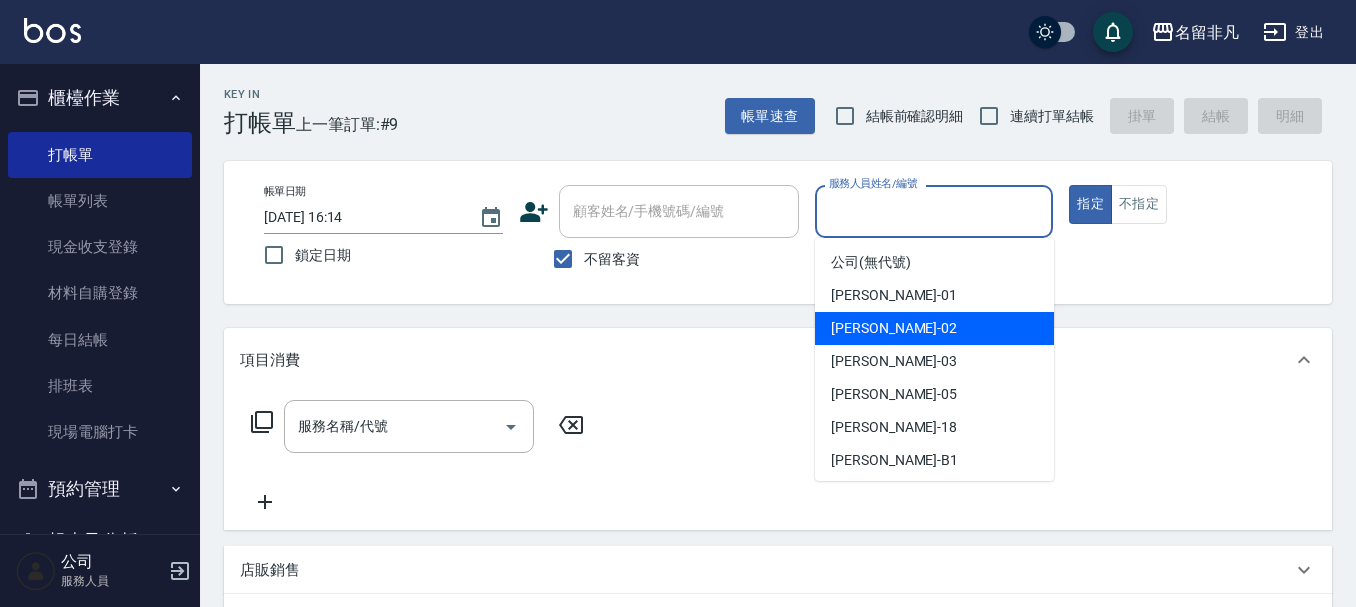 click on "[PERSON_NAME]-02" at bounding box center (934, 328) 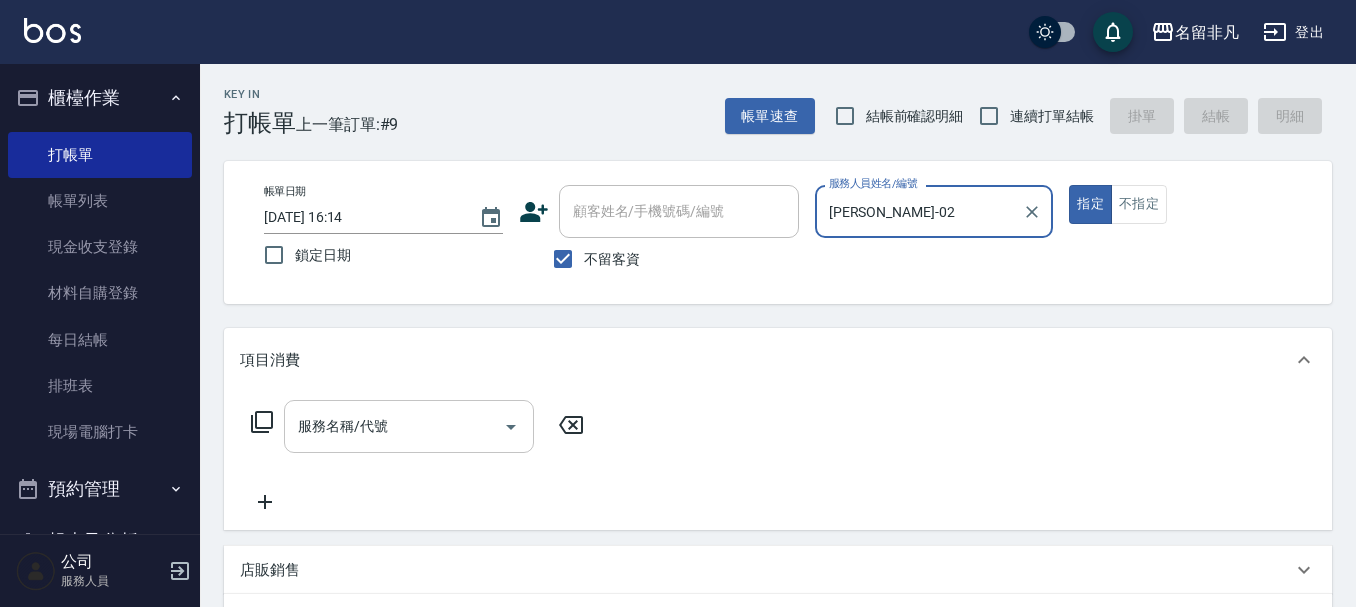 click on "服務名稱/代號" at bounding box center (394, 426) 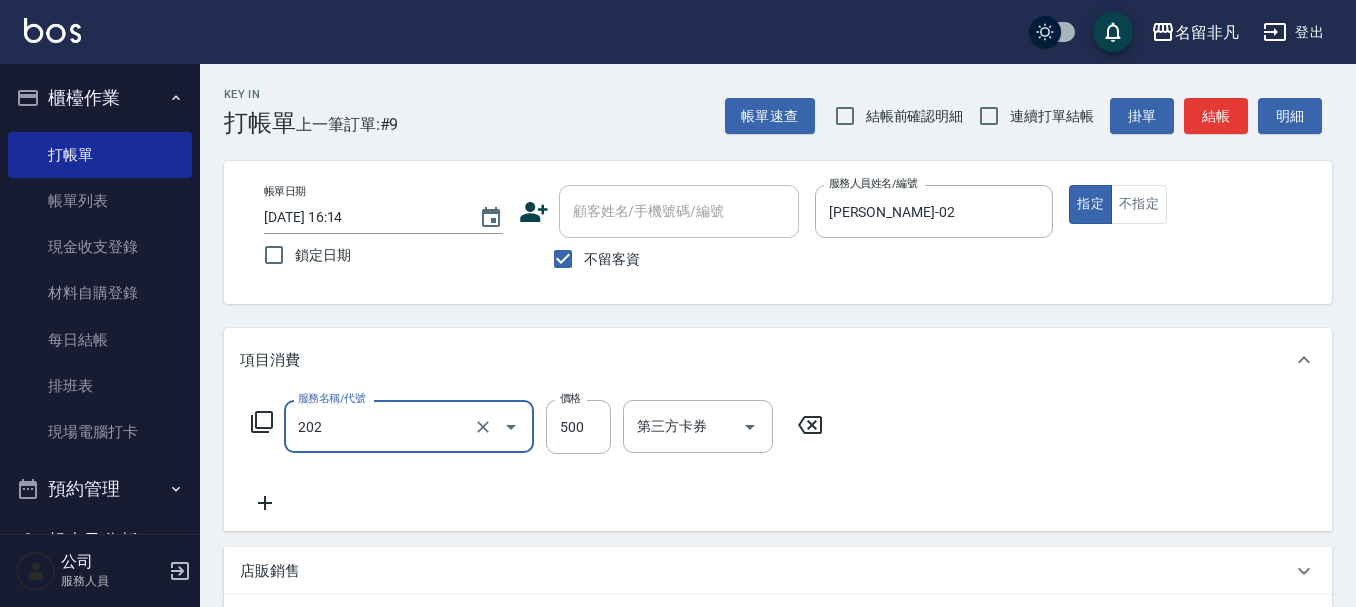 type on "剪髮(202)" 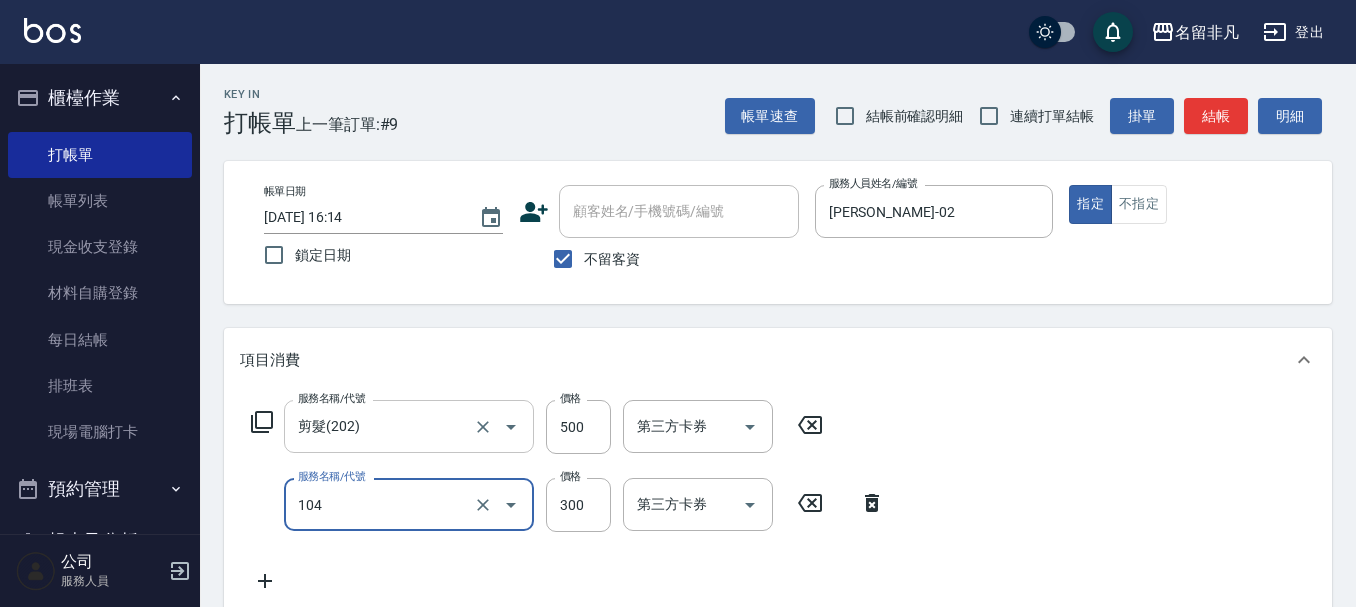 type on "洗髮(104)" 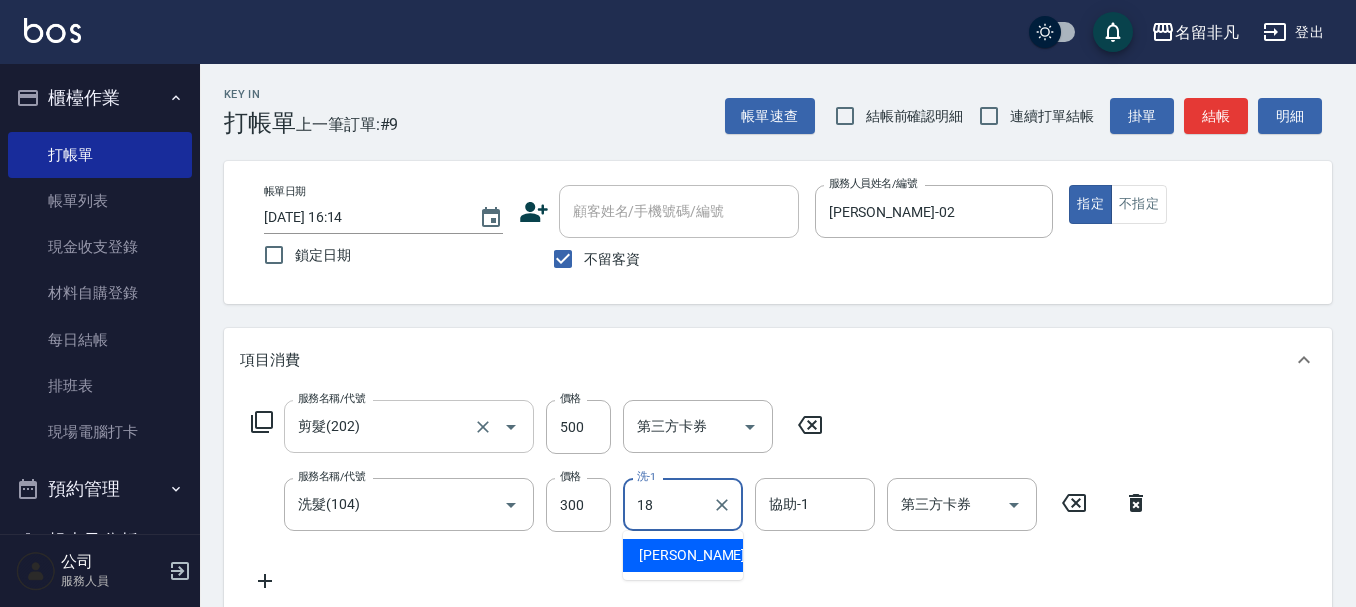 type on "[PERSON_NAME]-18" 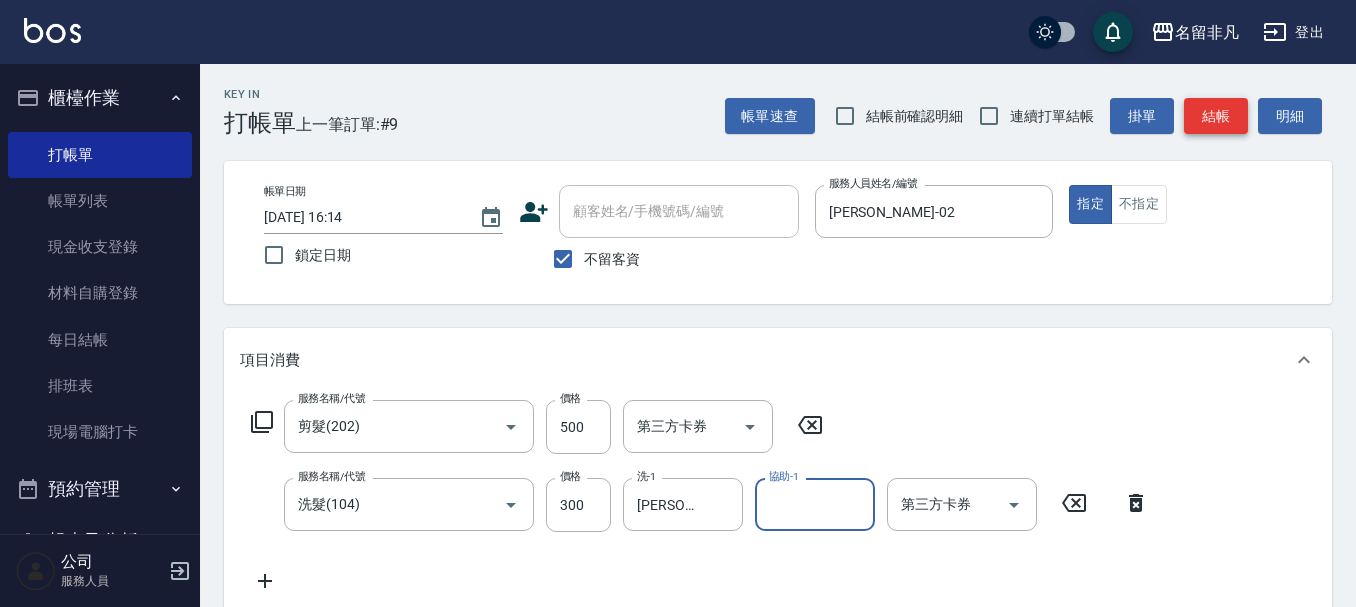 click on "結帳" at bounding box center [1216, 116] 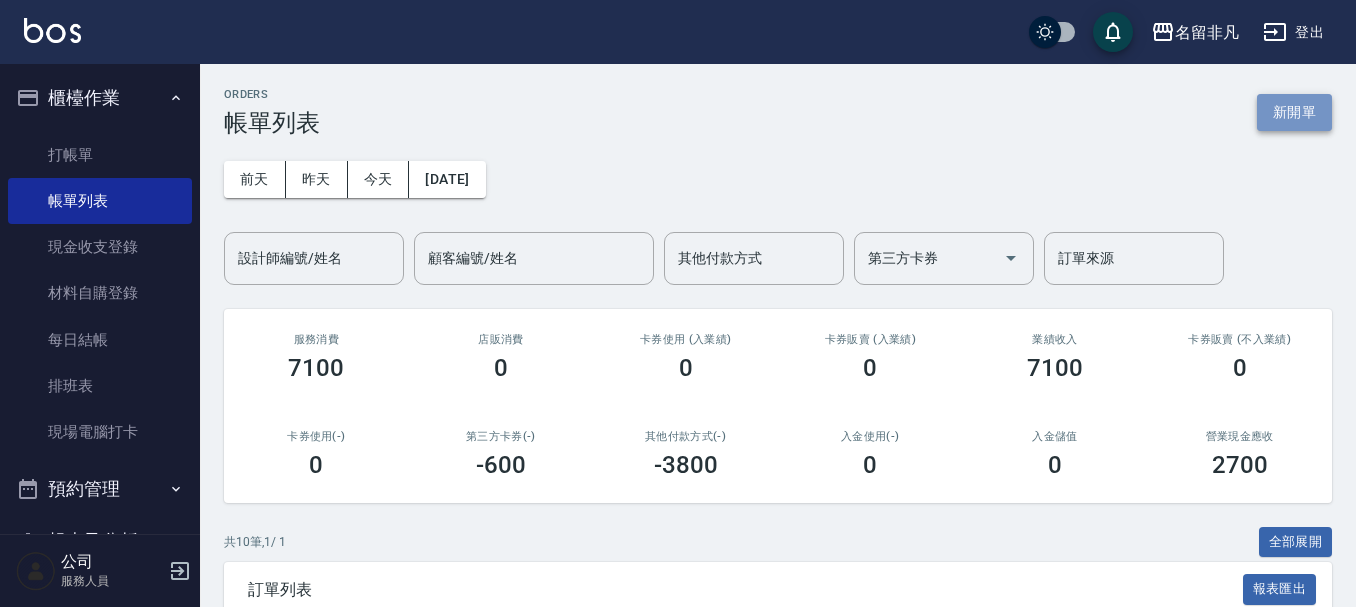 click on "新開單" at bounding box center [1294, 112] 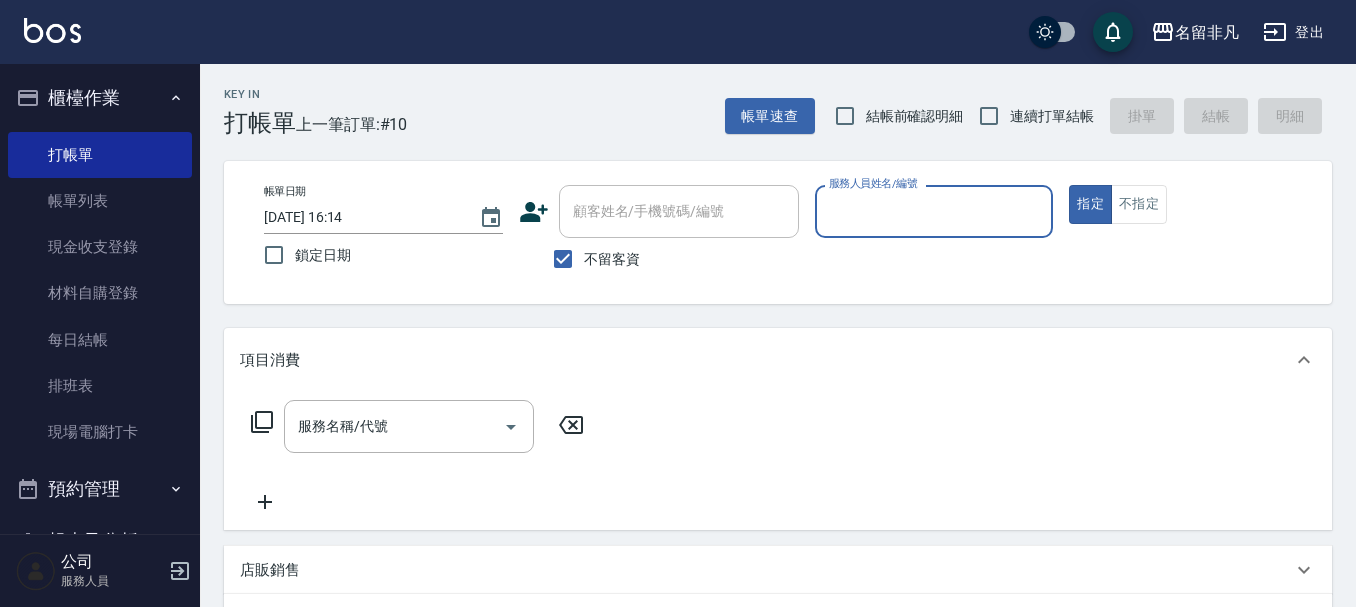 drag, startPoint x: 1024, startPoint y: 219, endPoint x: 1006, endPoint y: 235, distance: 24.083189 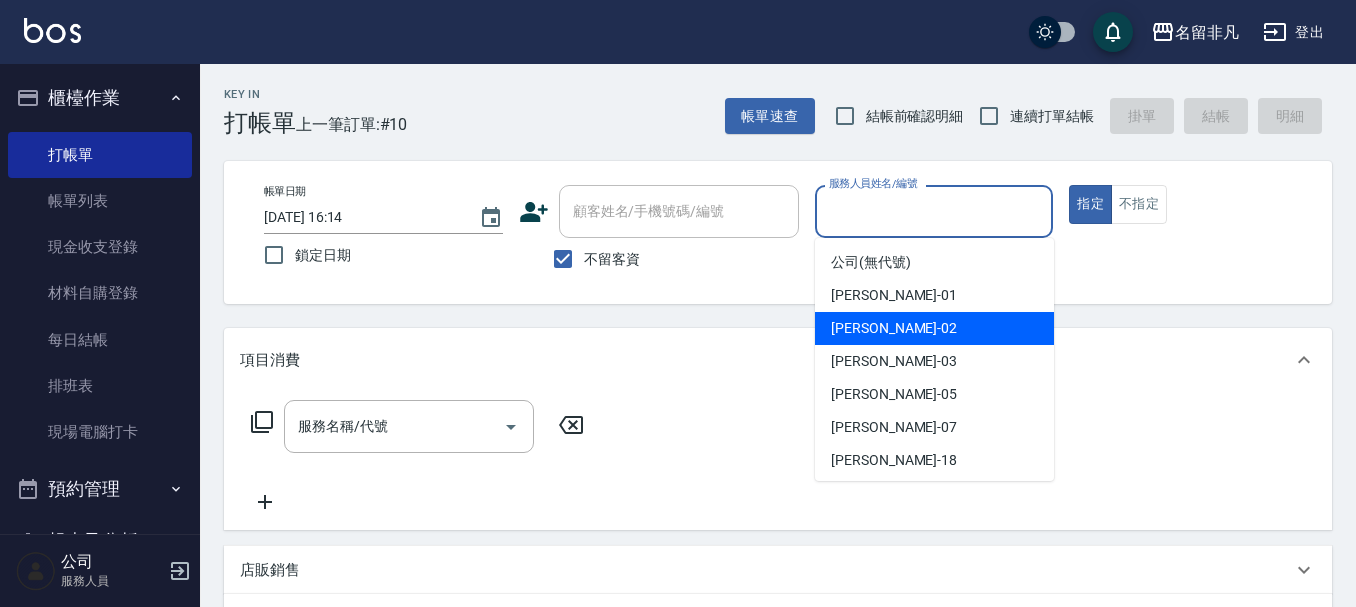 click on "[PERSON_NAME]-02" at bounding box center [934, 328] 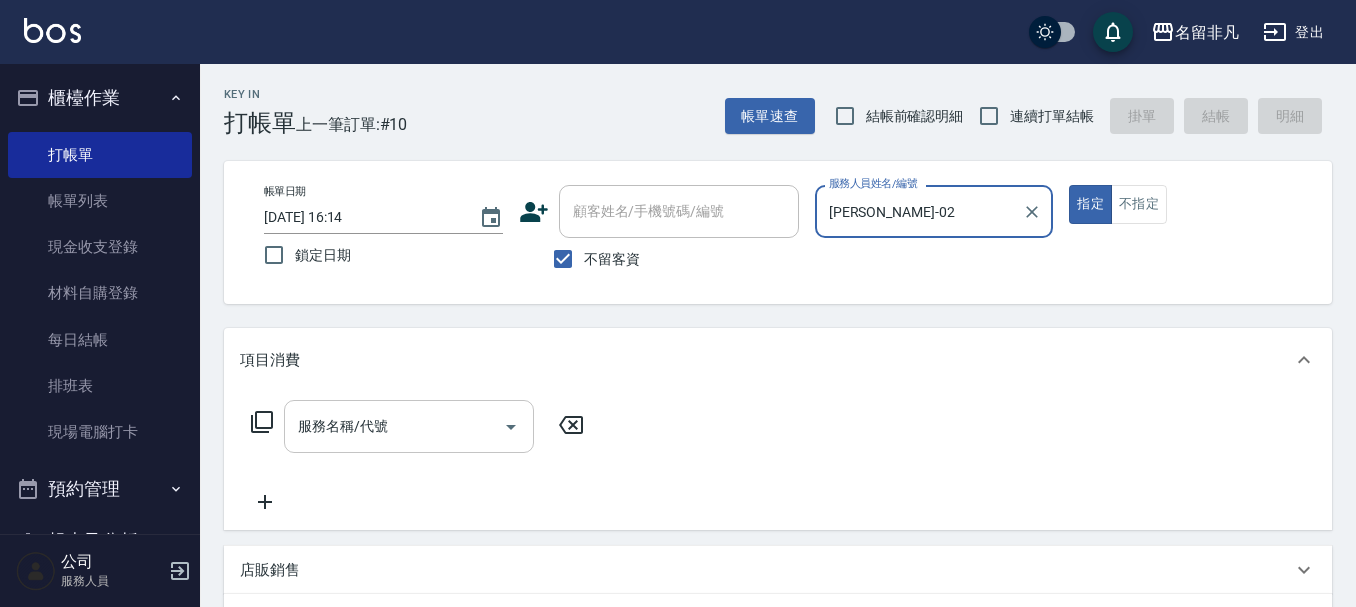 click on "服務名稱/代號" at bounding box center [394, 426] 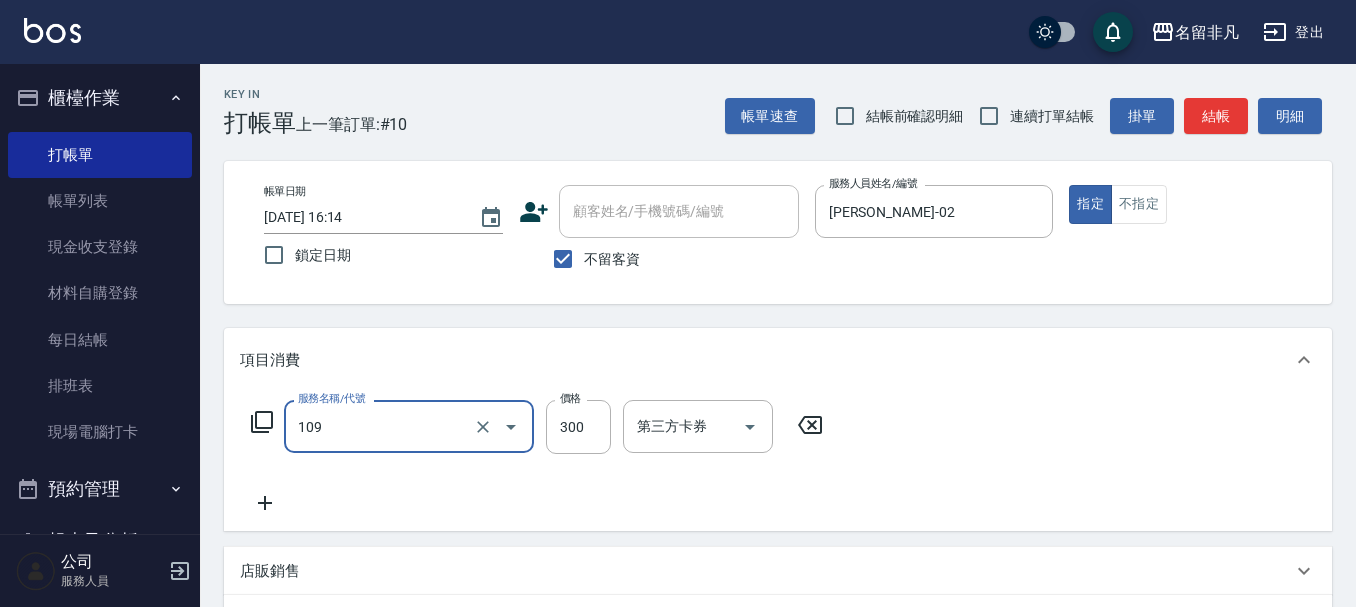 type on "洗髮卷(109)" 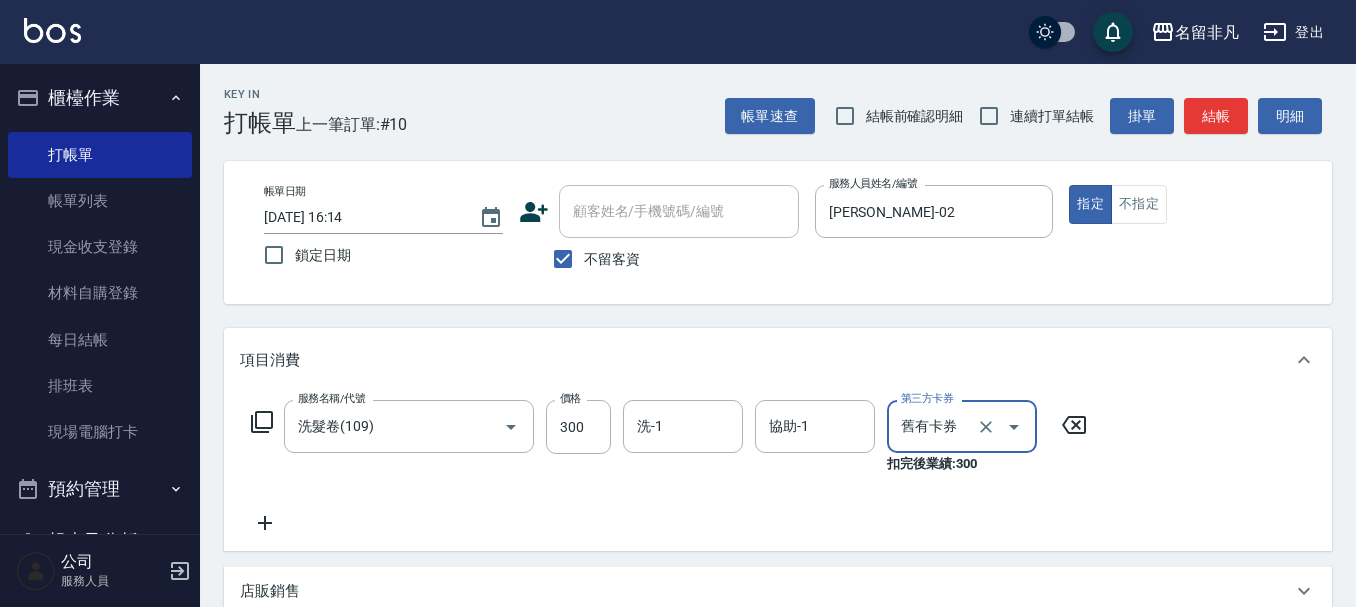type on "舊有卡券" 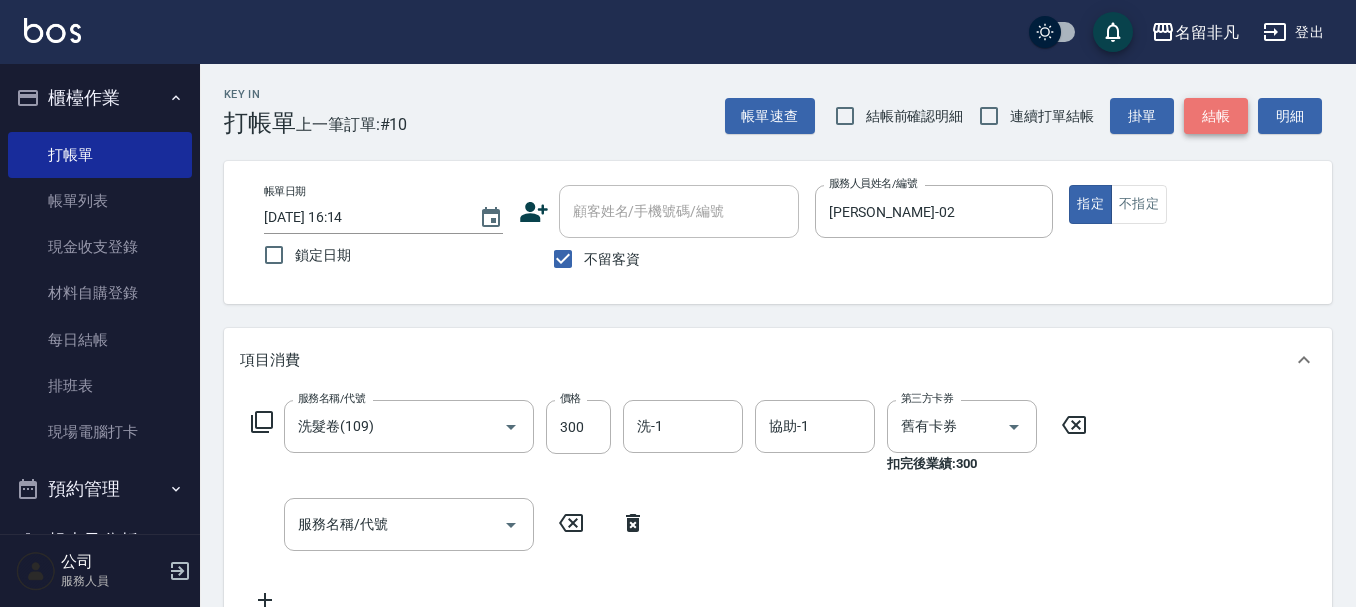 click on "結帳" at bounding box center [1216, 116] 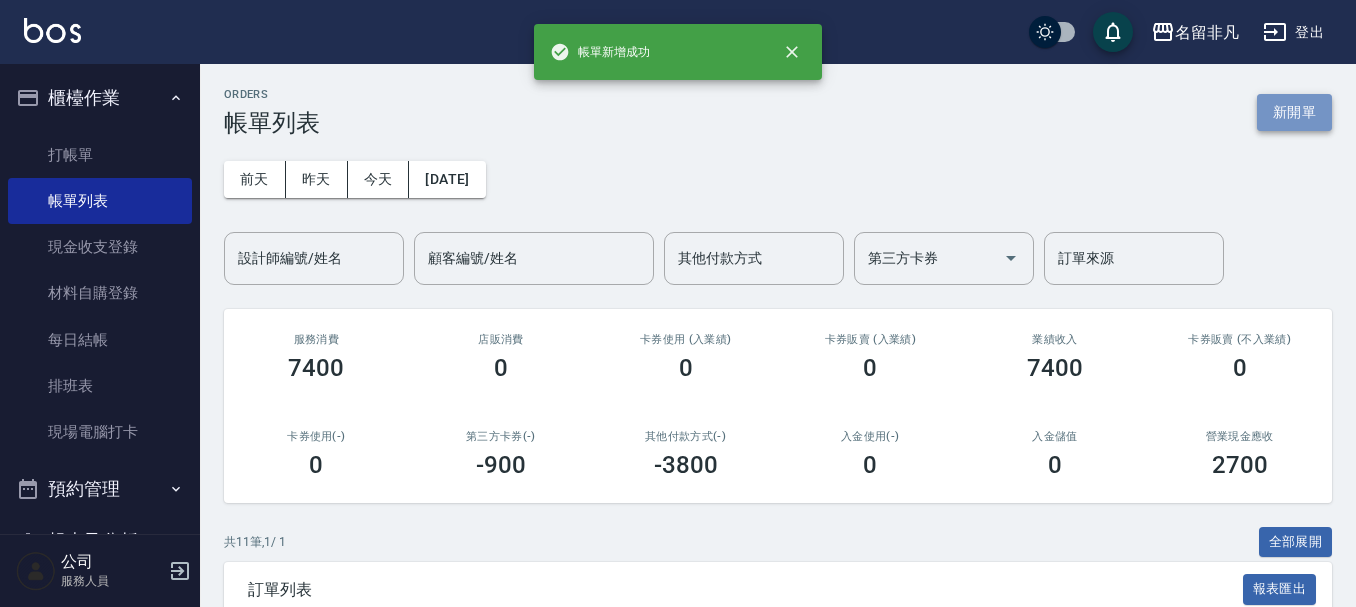 click on "新開單" at bounding box center [1294, 112] 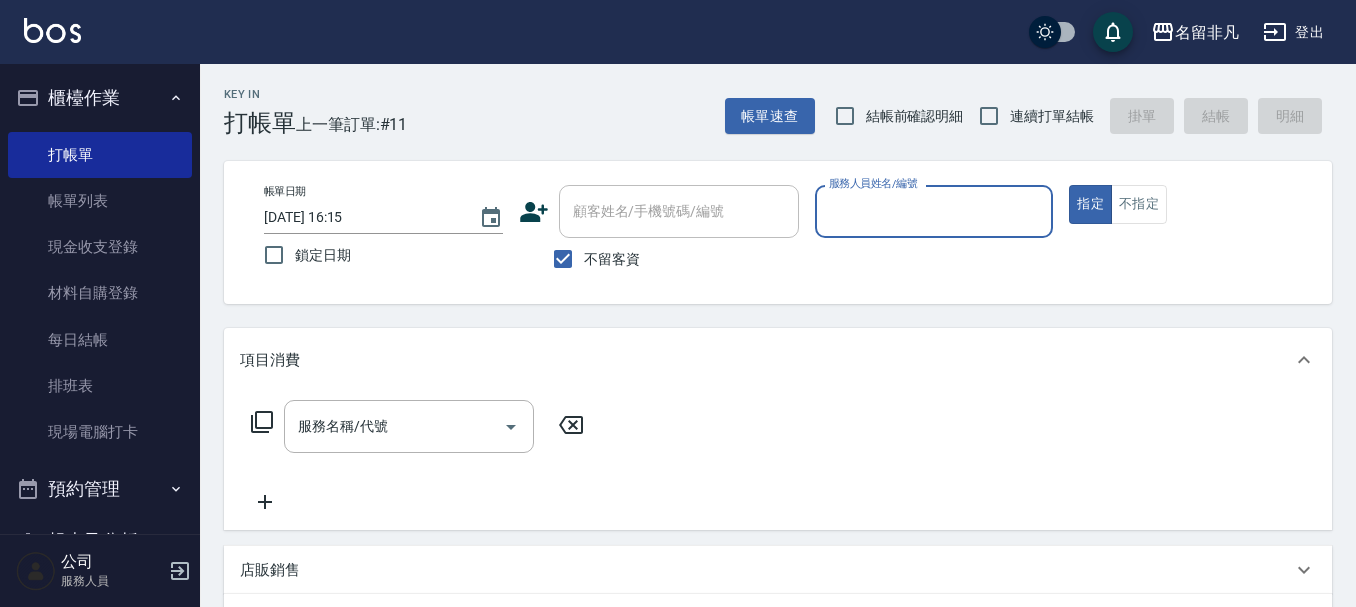 click on "服務人員姓名/編號" at bounding box center [934, 211] 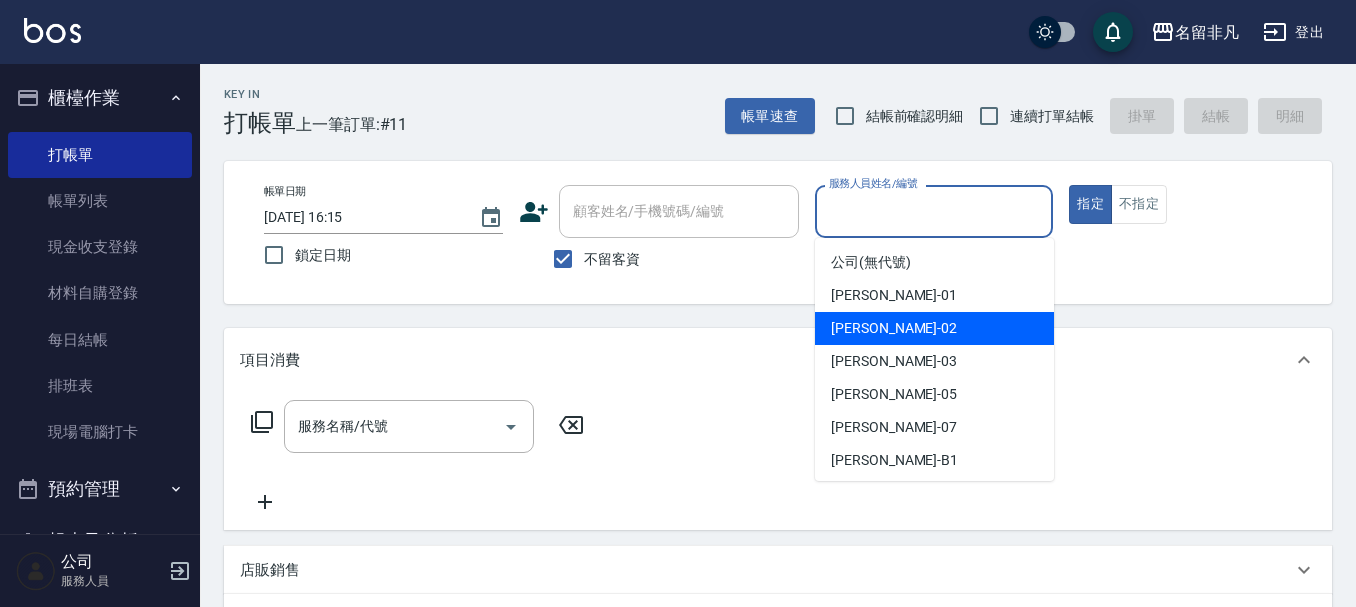 drag, startPoint x: 933, startPoint y: 334, endPoint x: 772, endPoint y: 352, distance: 162.00308 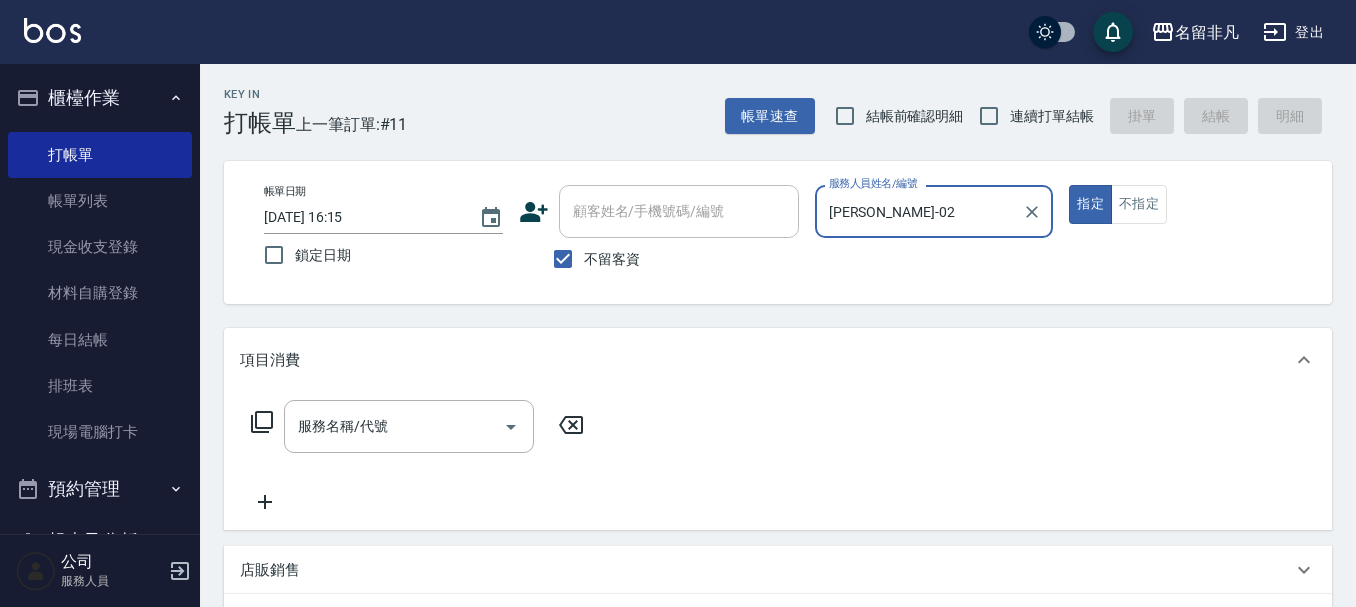 click 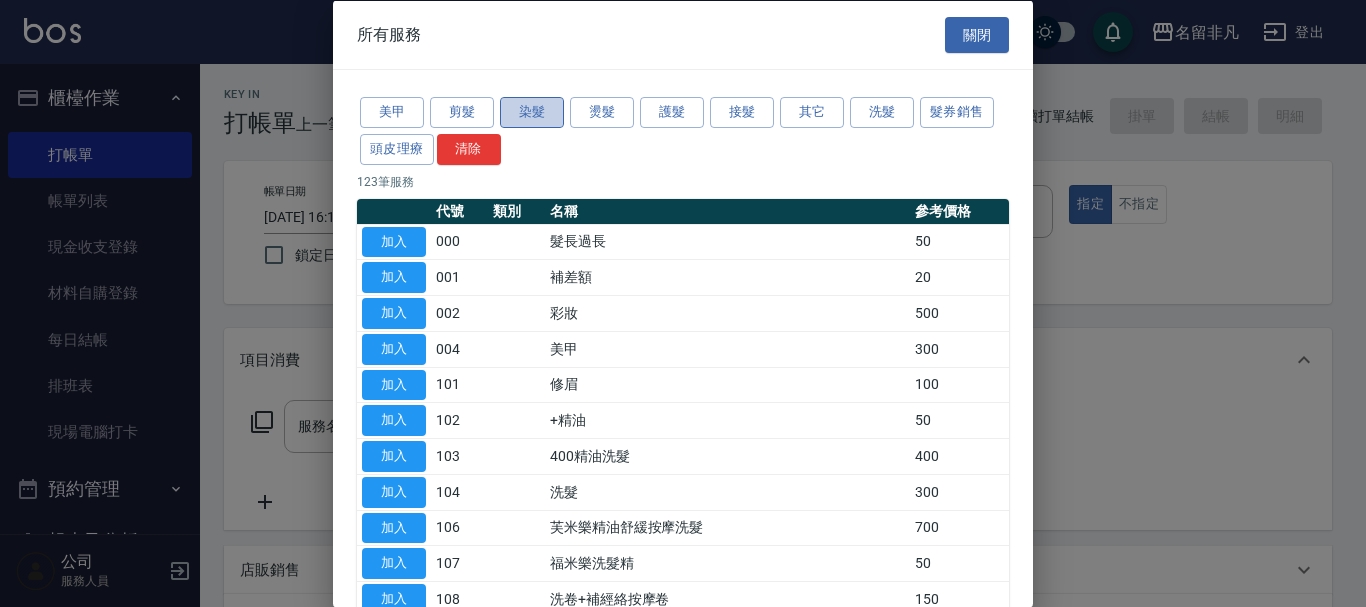click on "染髮" at bounding box center (532, 112) 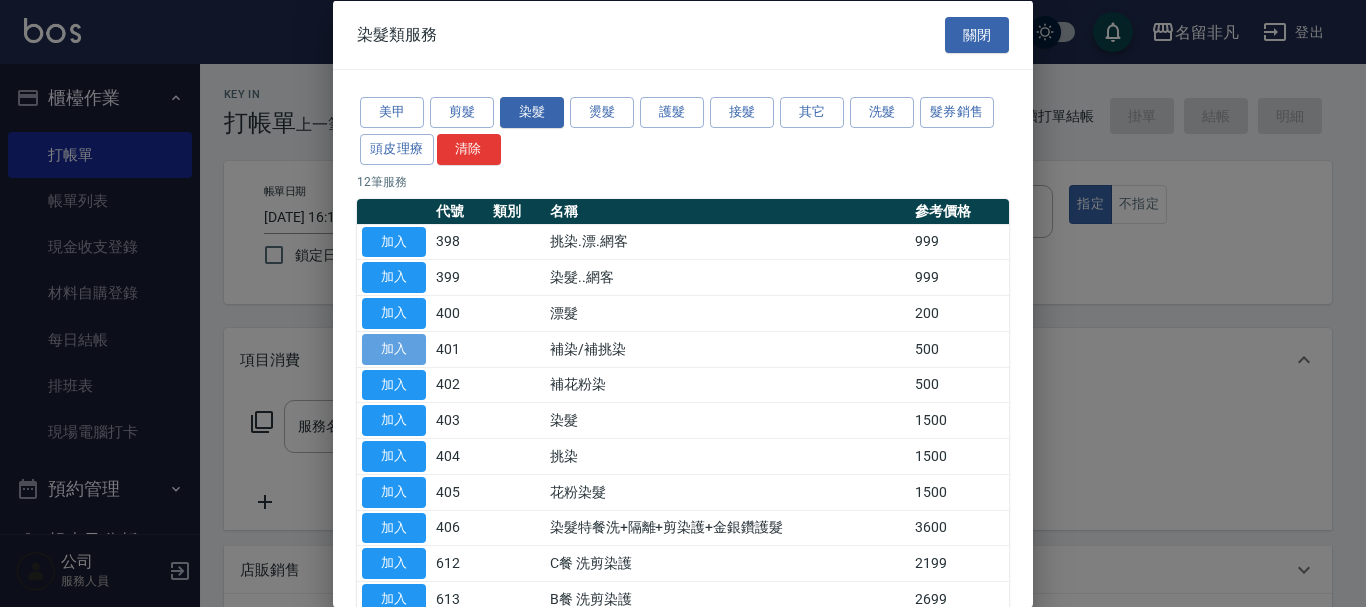 click on "加入" at bounding box center [394, 348] 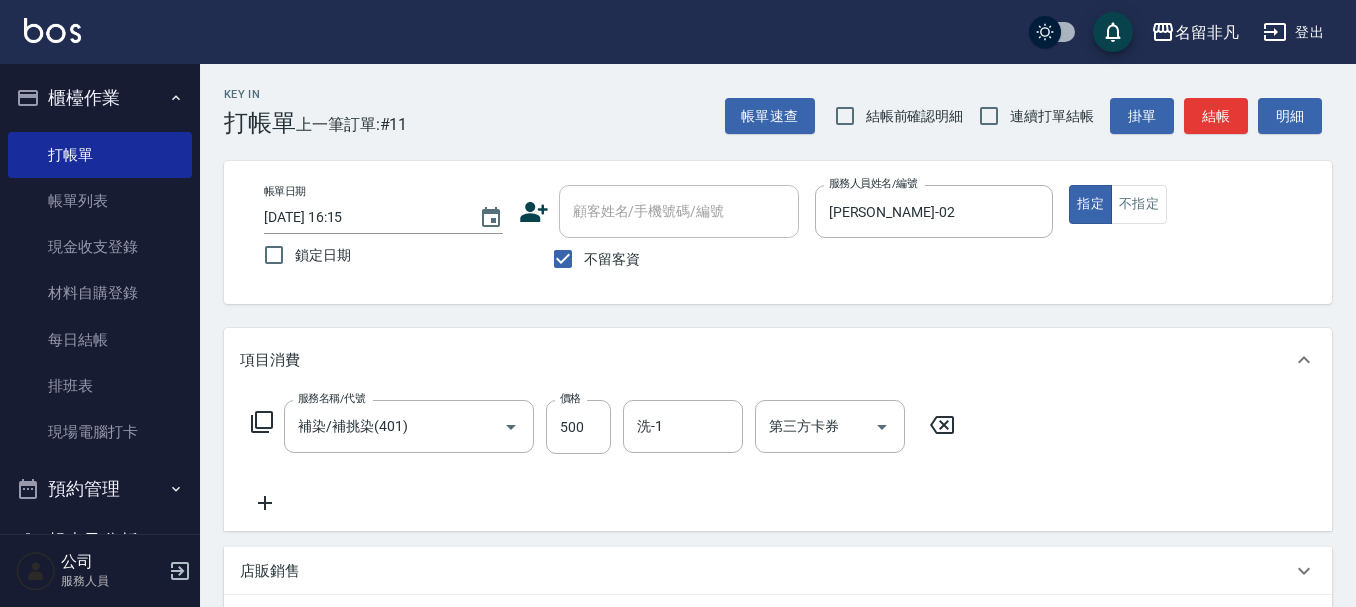 click on "服務名稱/代號 補染/補挑染(401) 服務名稱/代號 價格 500 價格 洗-1 洗-1 第三方卡券 第三方卡券" at bounding box center [603, 427] 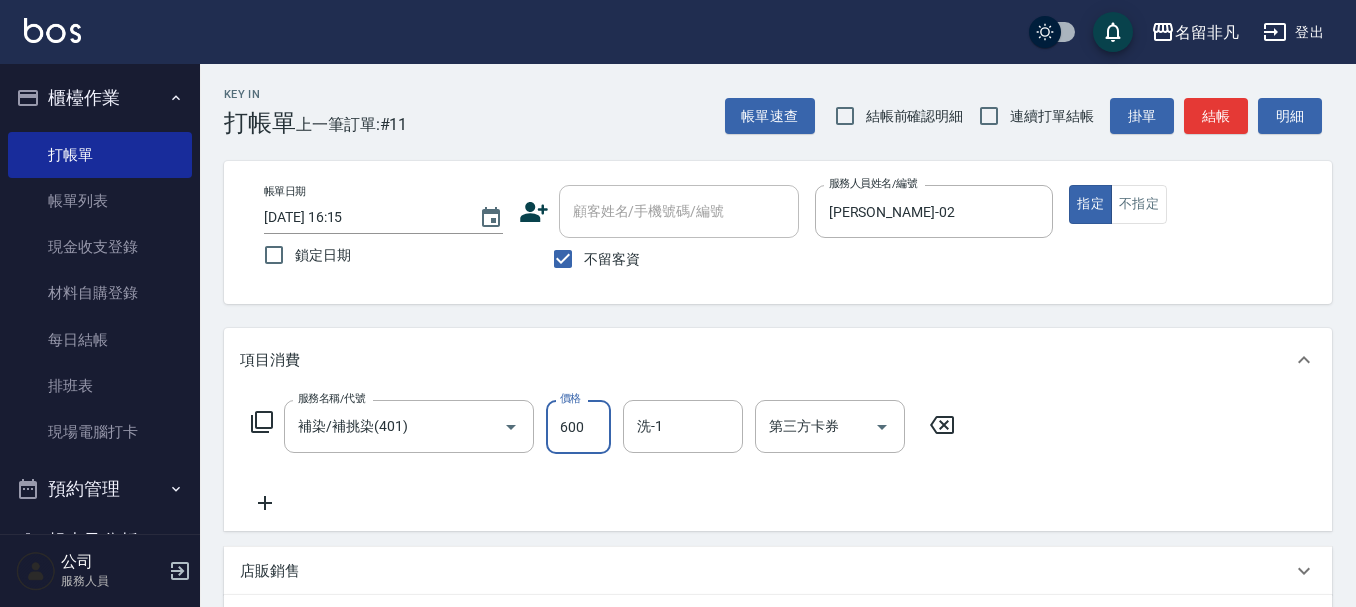 type on "600" 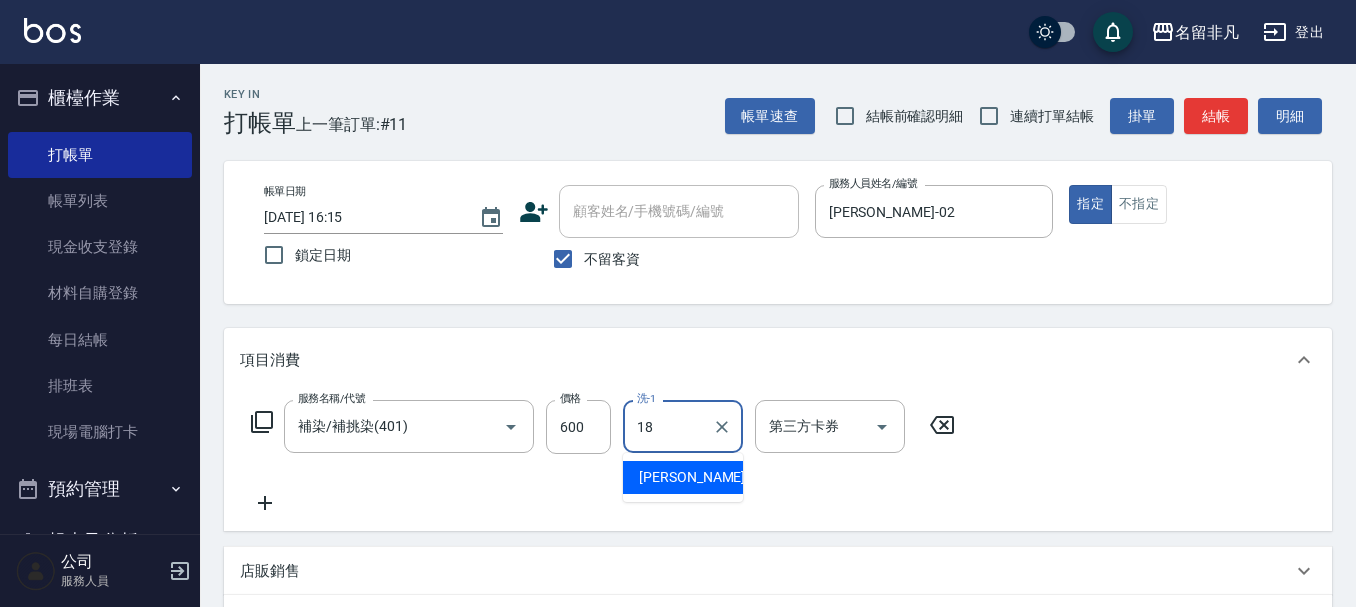 type on "[PERSON_NAME]-18" 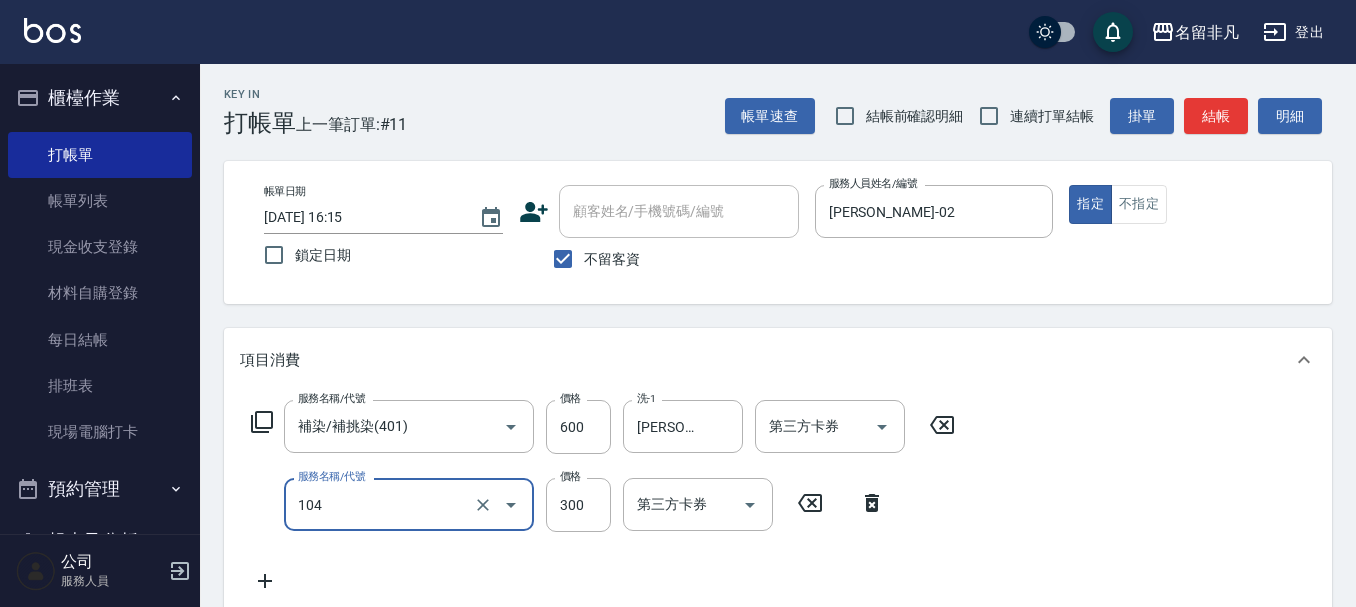 type on "洗髮(104)" 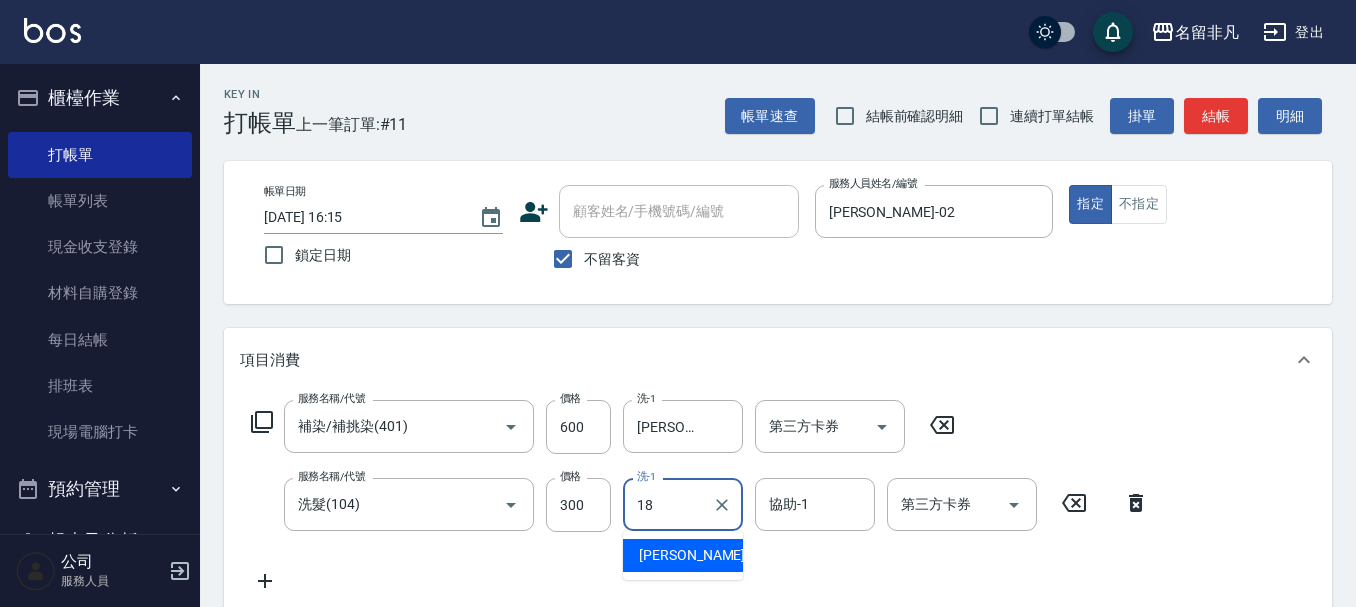 type on "[PERSON_NAME]-18" 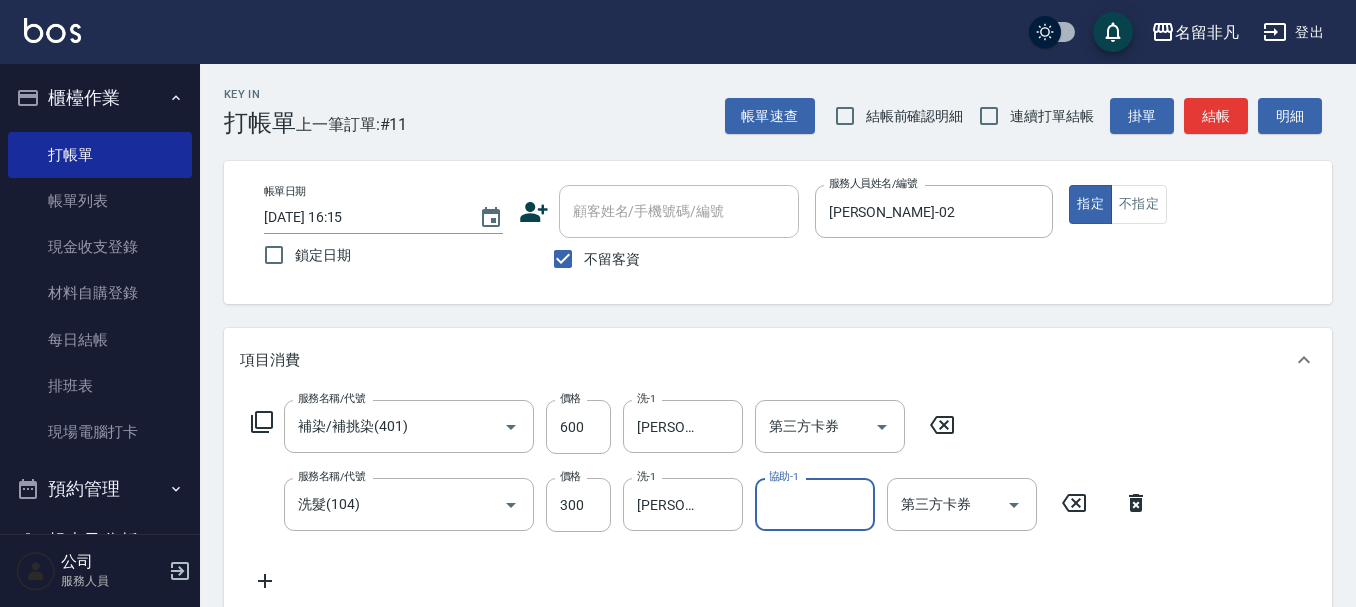 click 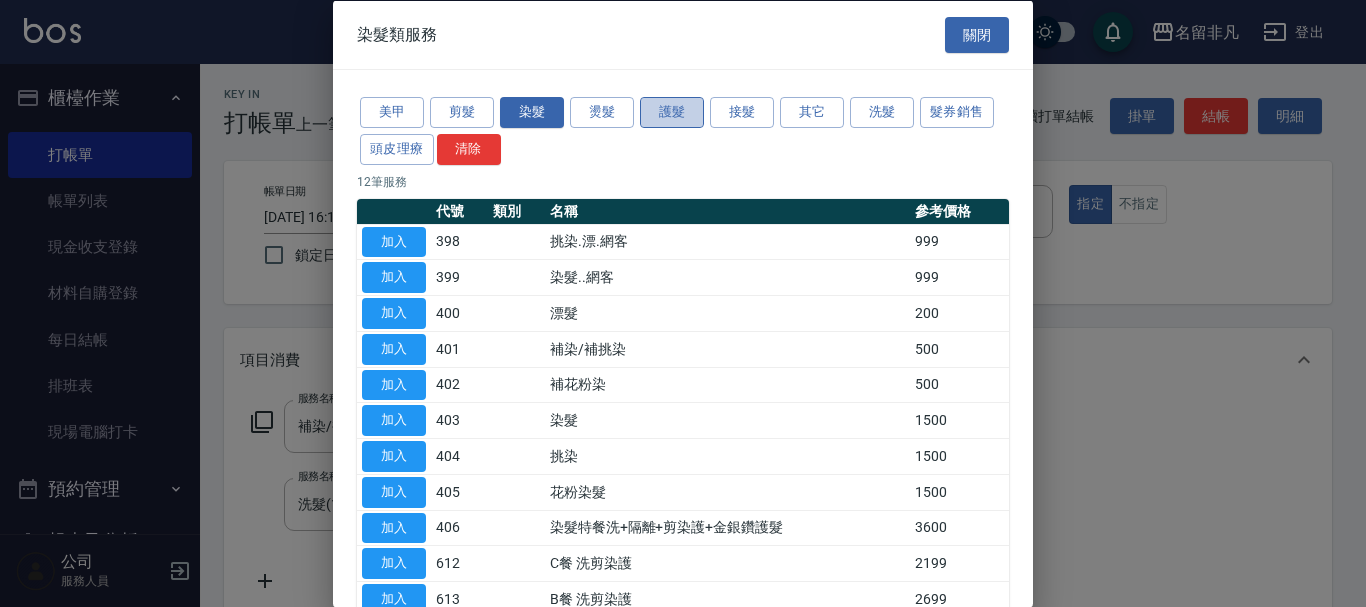 click on "護髮" at bounding box center [672, 112] 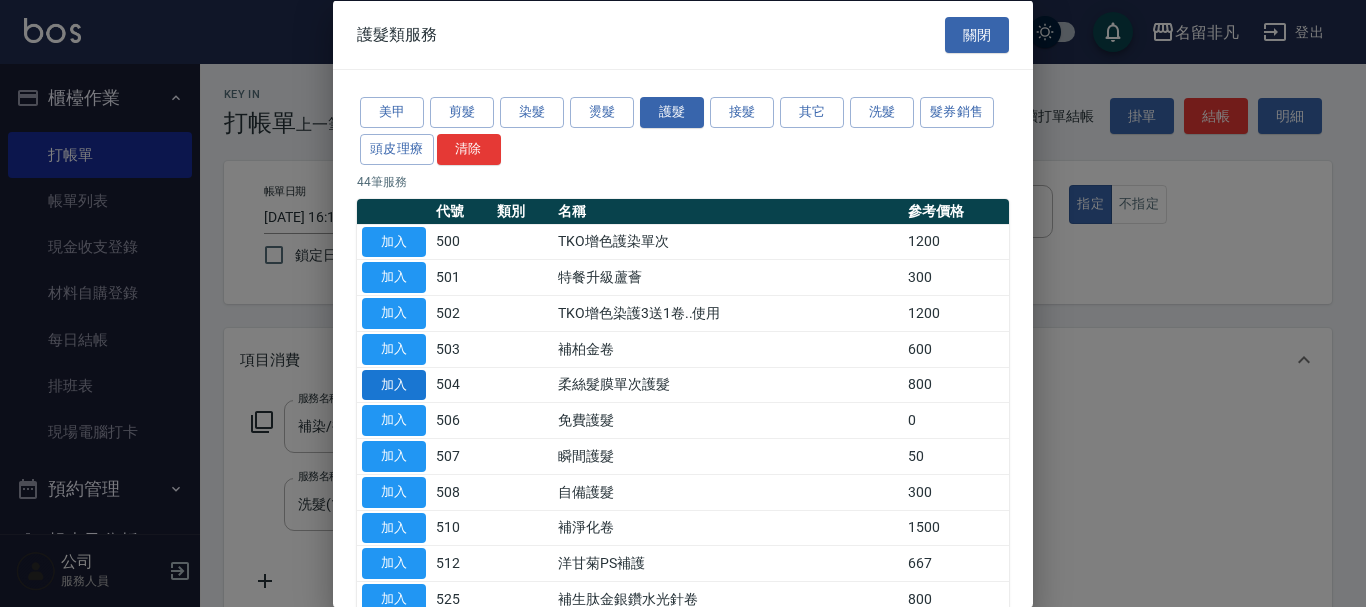 click on "加入" at bounding box center (394, 384) 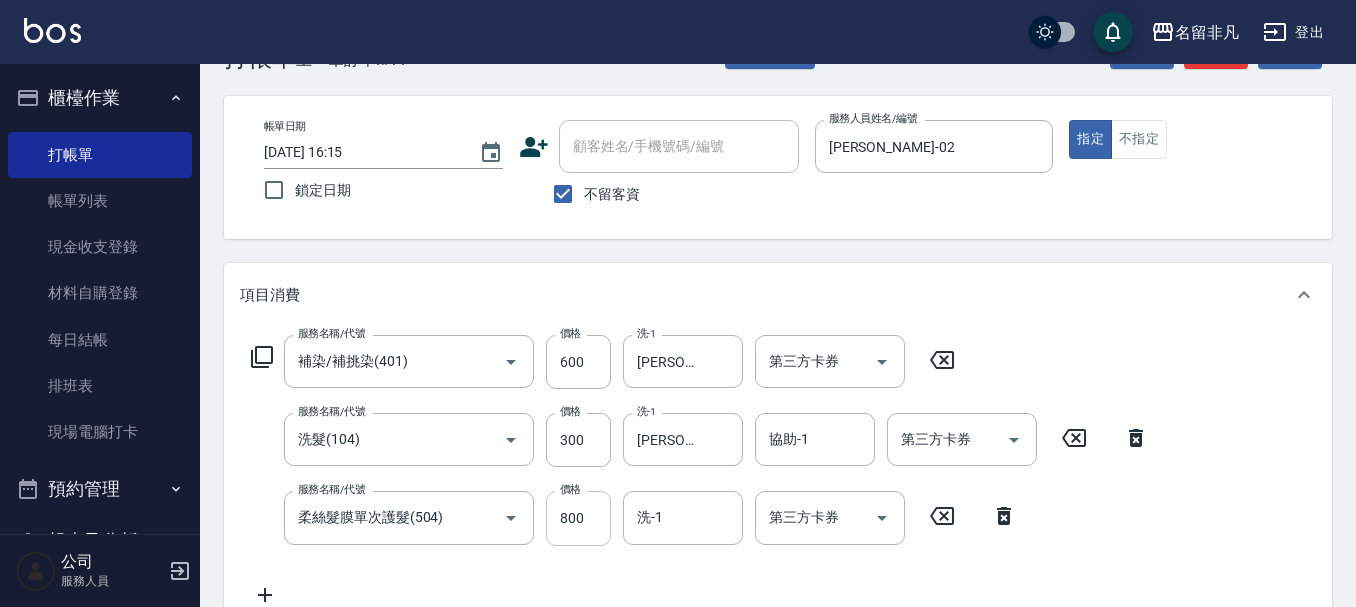 scroll, scrollTop: 100, scrollLeft: 0, axis: vertical 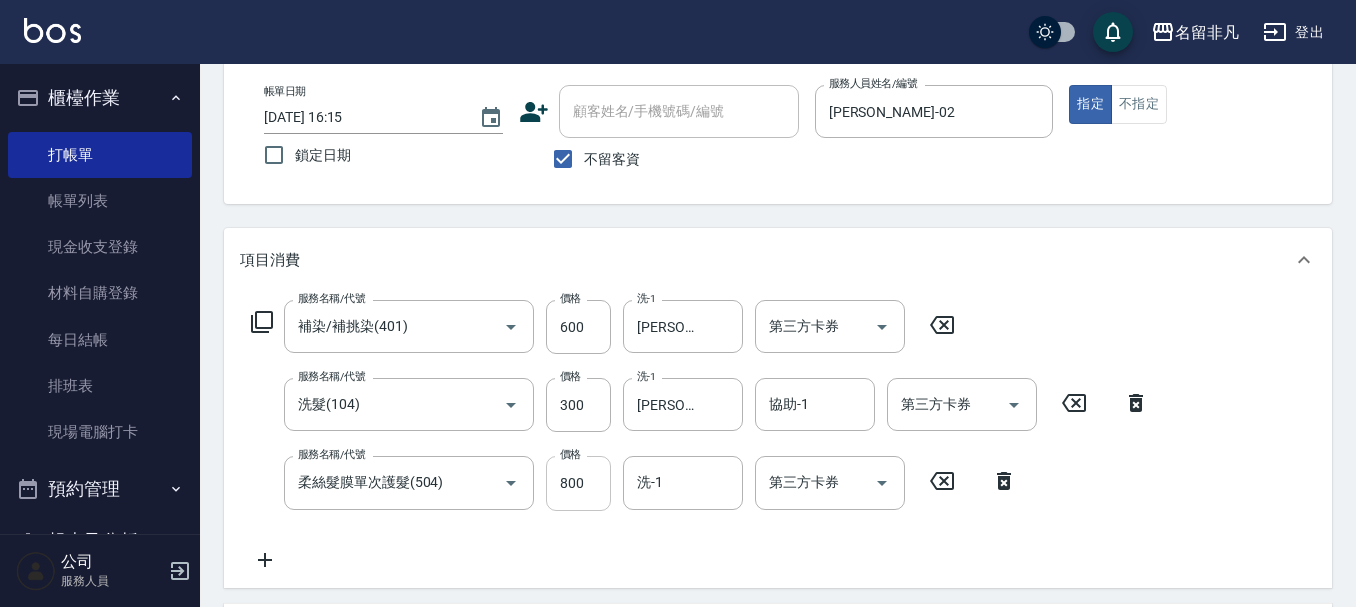 click on "800" at bounding box center [578, 483] 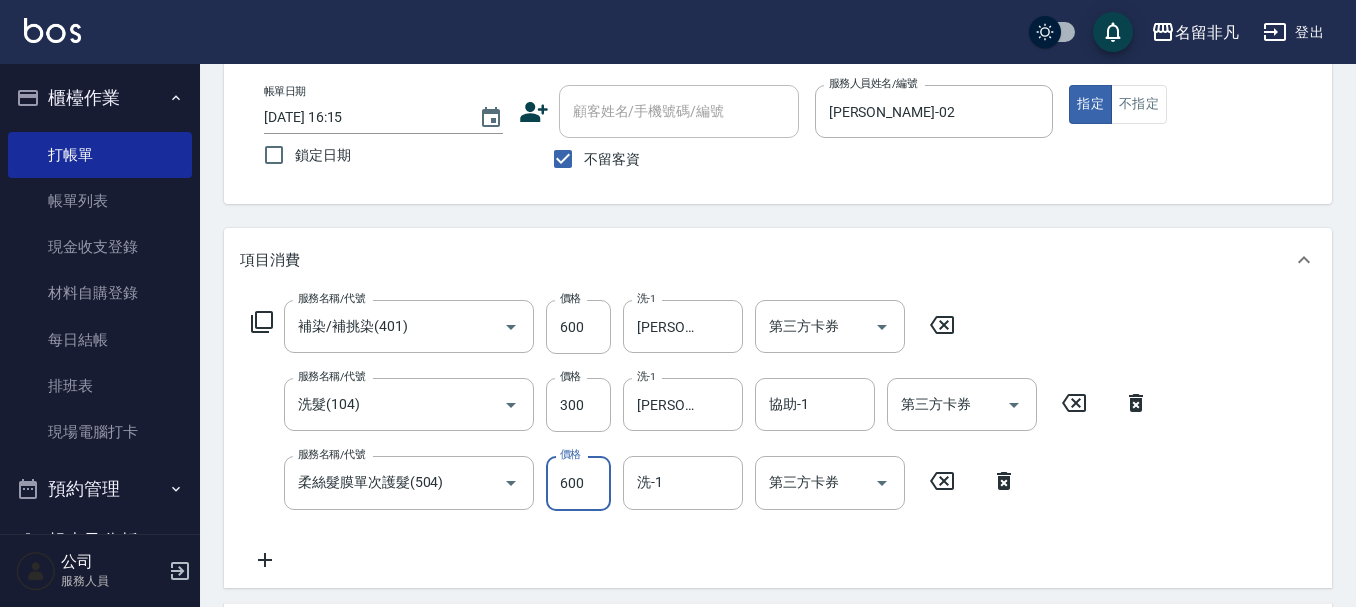 type on "600" 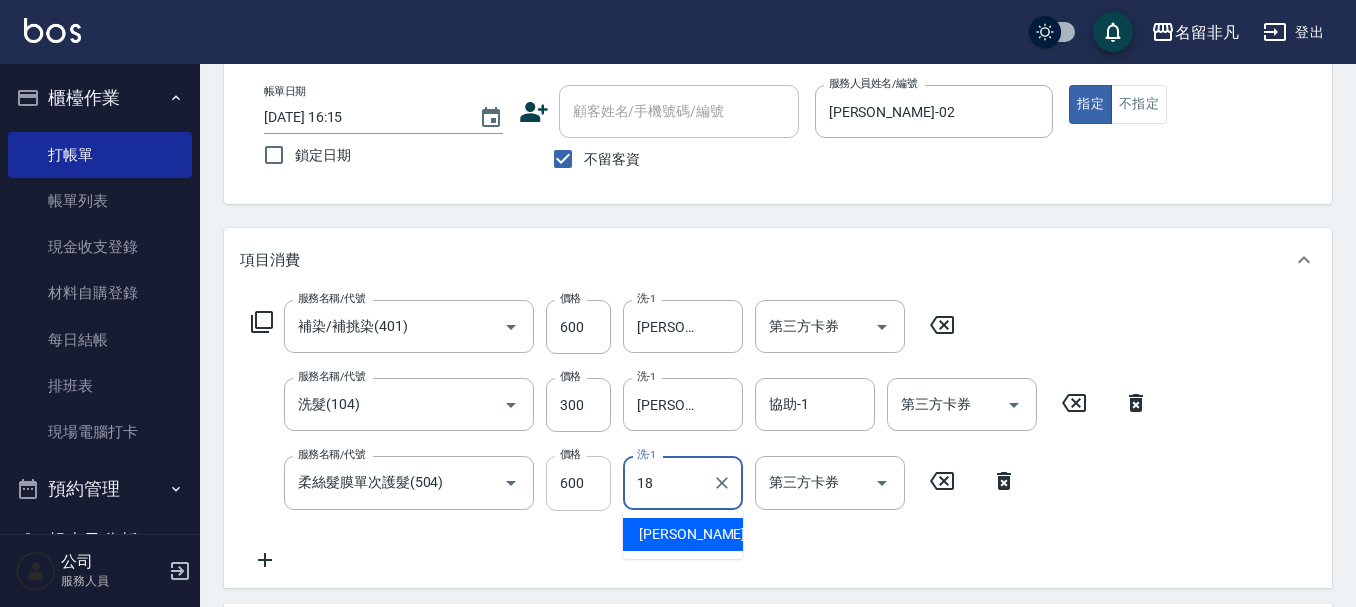 type on "[PERSON_NAME]-18" 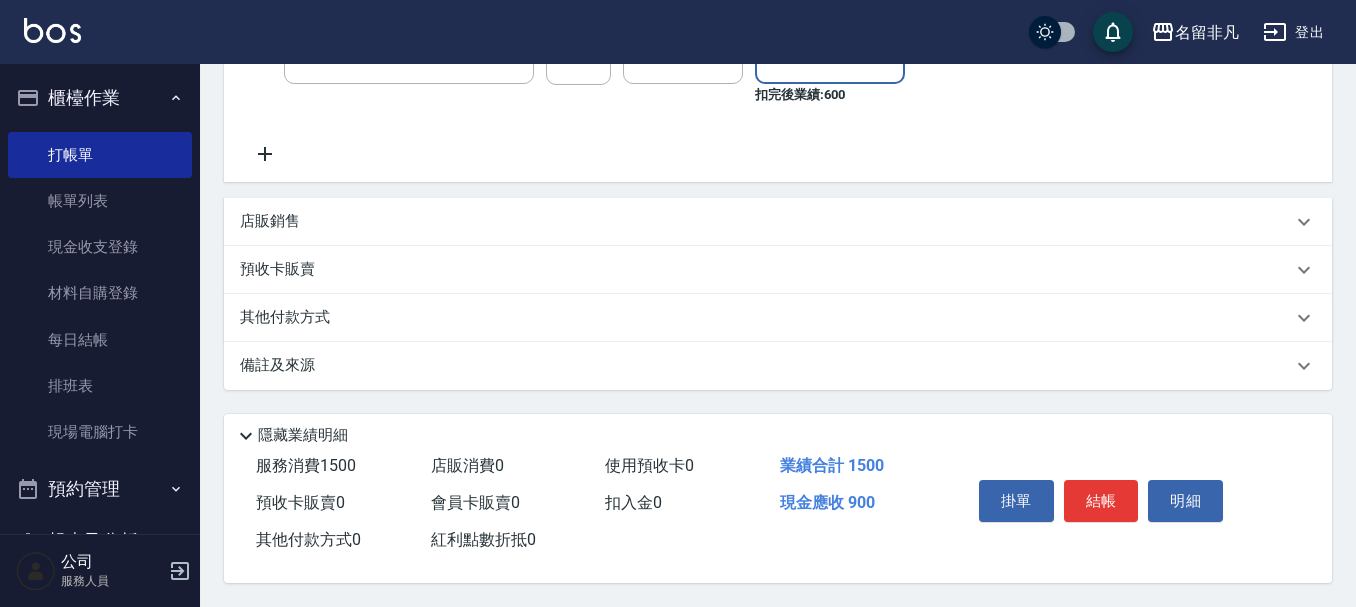 scroll, scrollTop: 535, scrollLeft: 0, axis: vertical 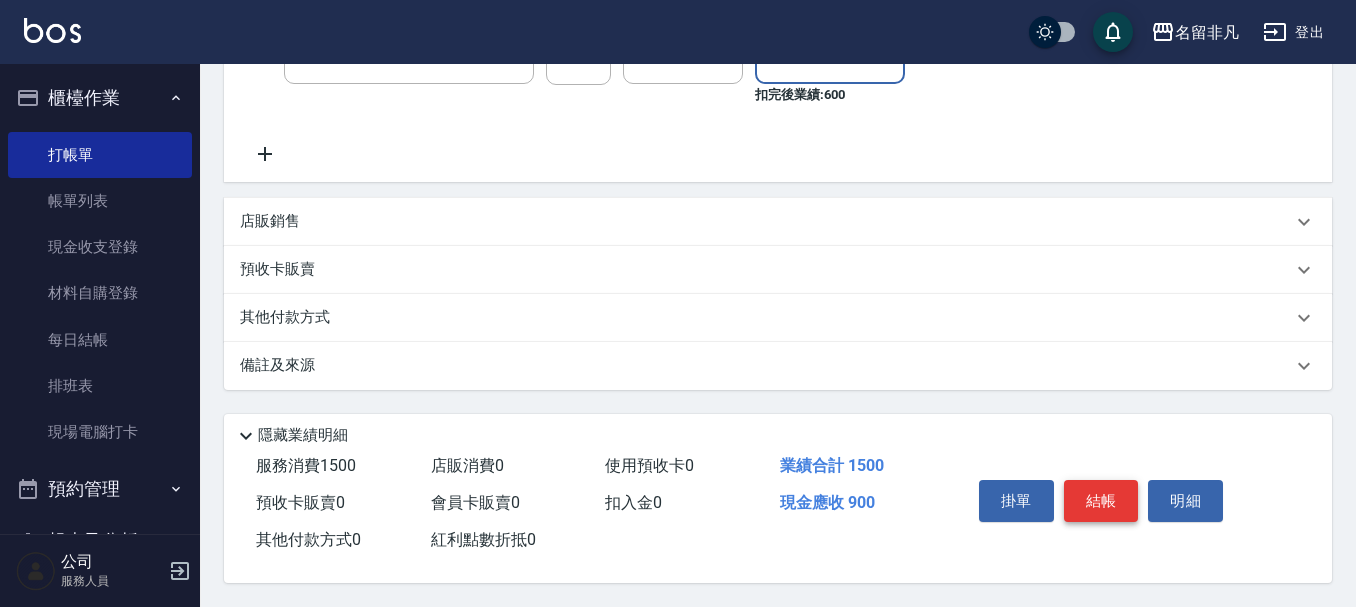 type on "舊有卡券" 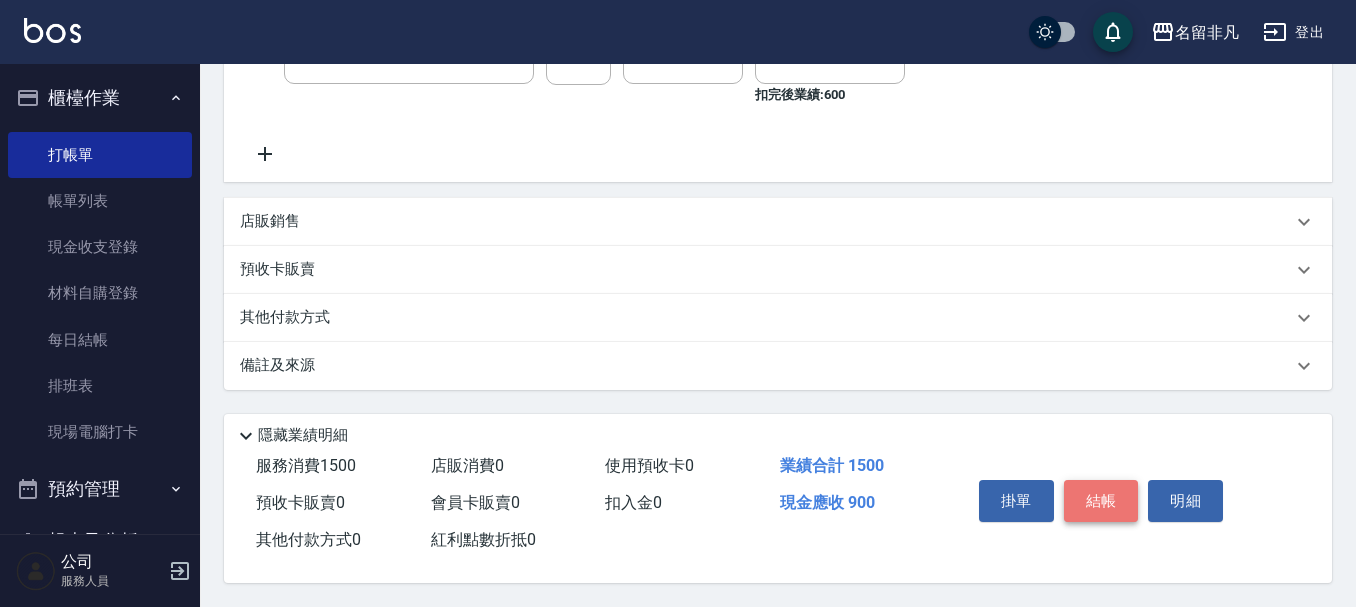 click on "結帳" at bounding box center (1101, 501) 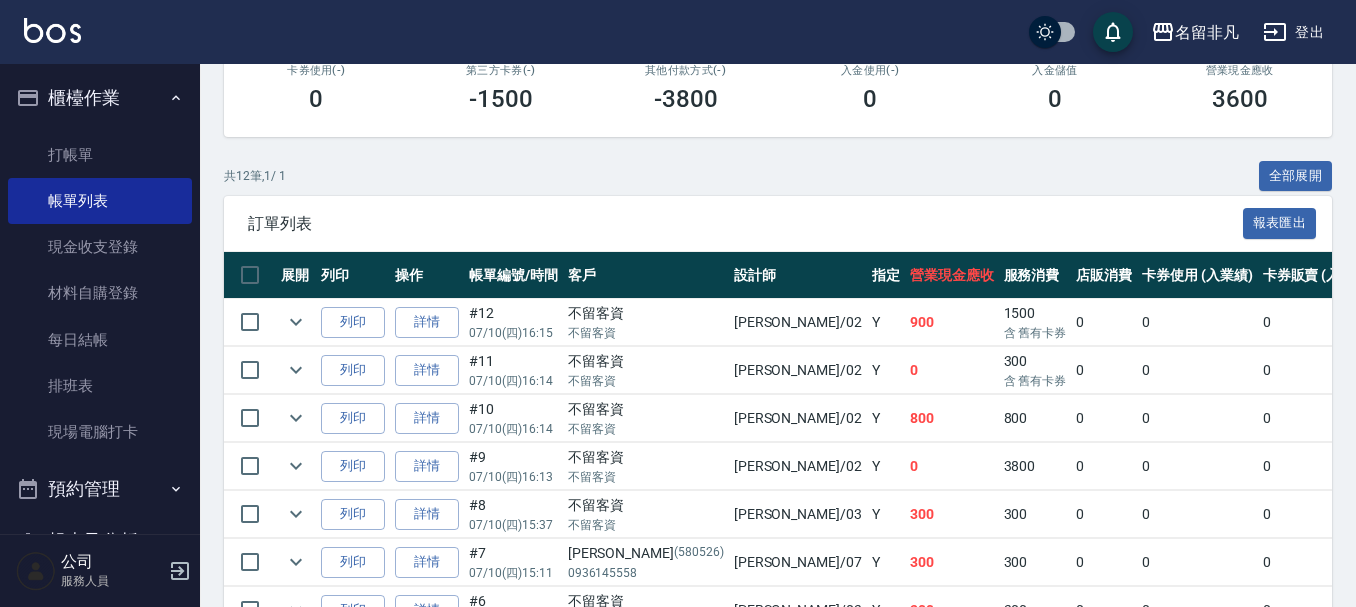 scroll, scrollTop: 400, scrollLeft: 0, axis: vertical 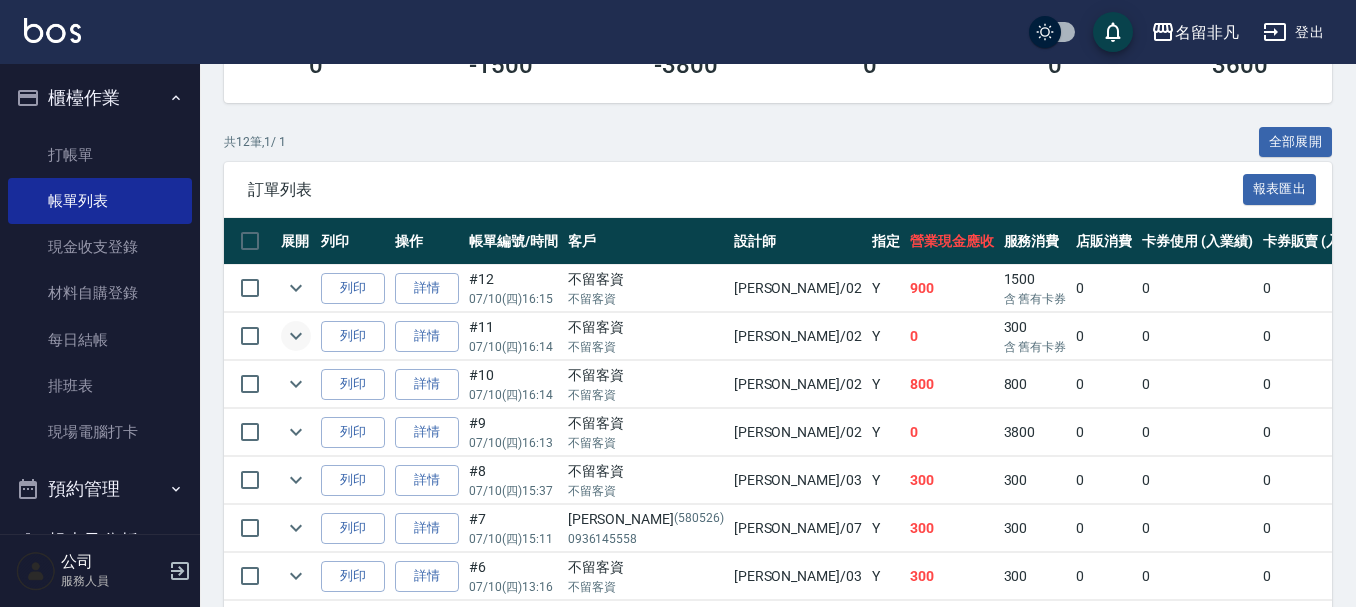 click 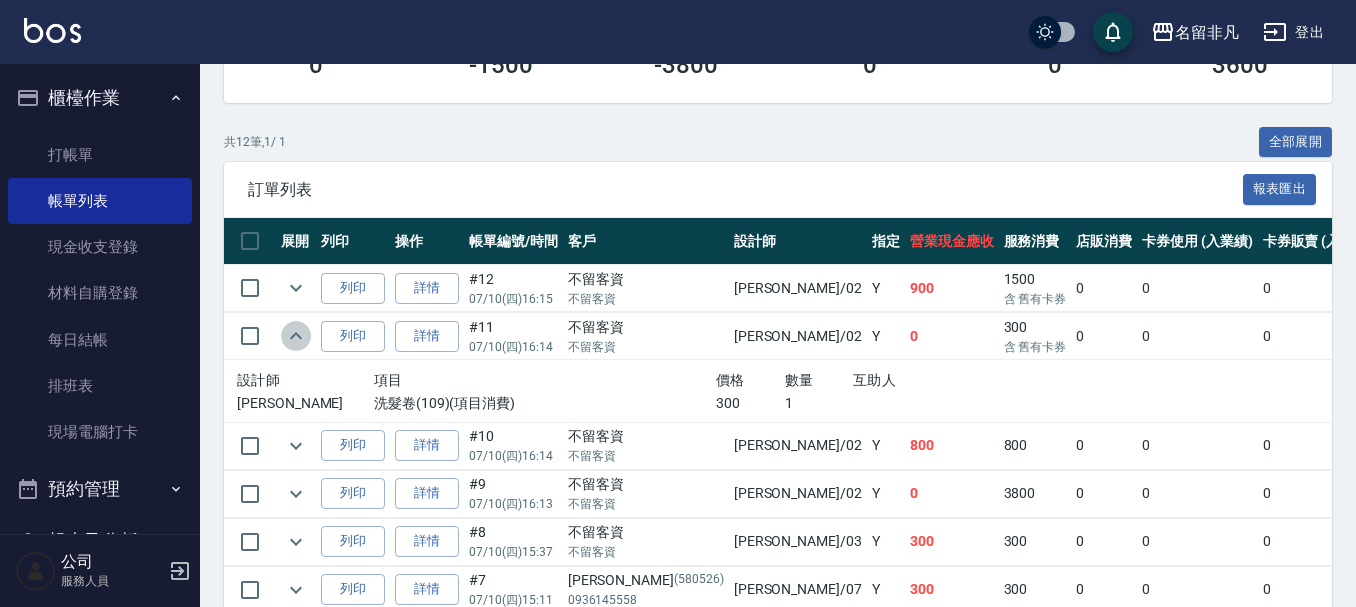 click 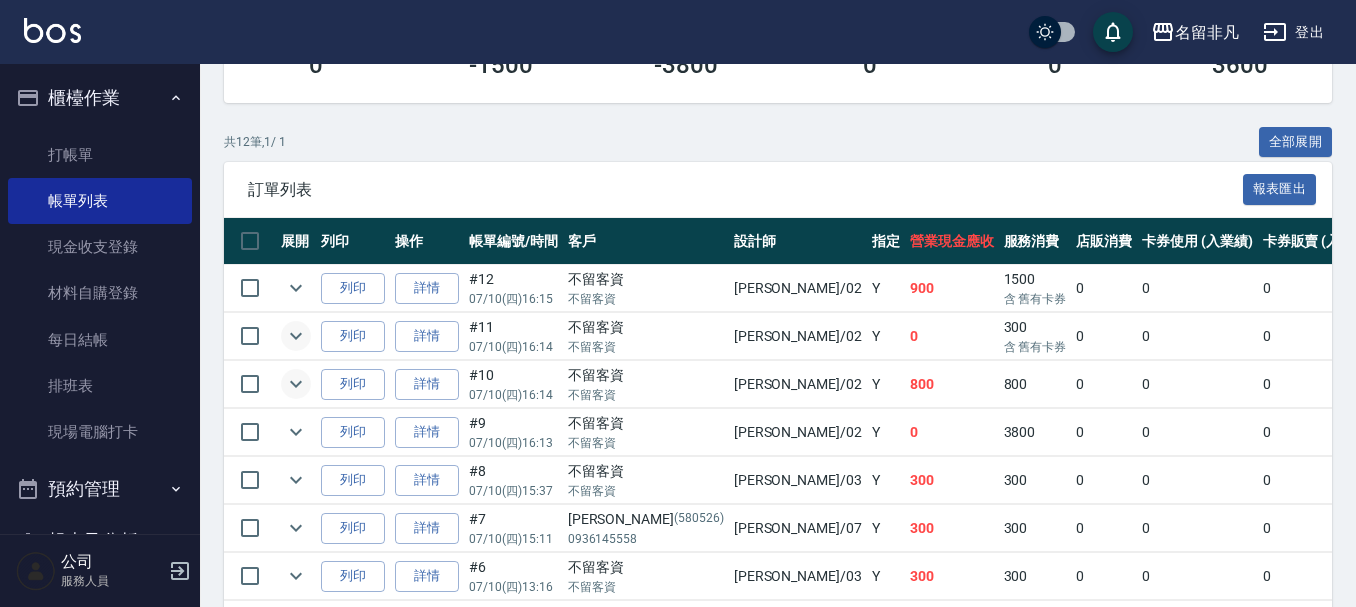 click 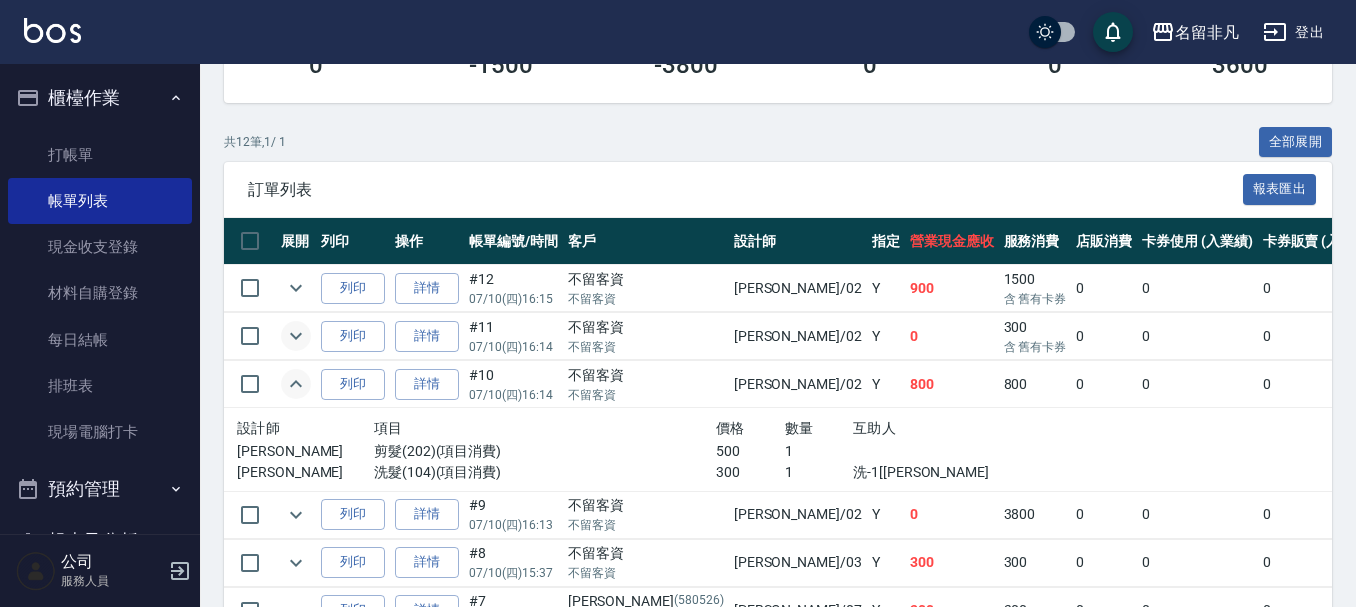 click at bounding box center [296, 384] 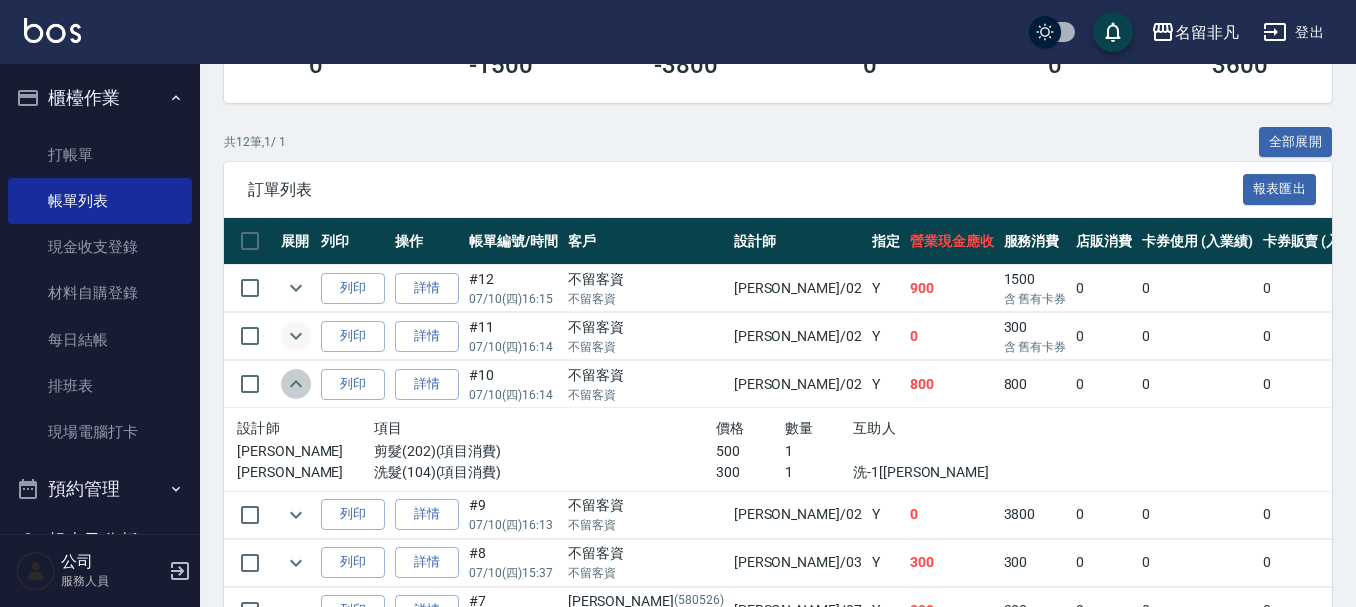 click at bounding box center [296, 384] 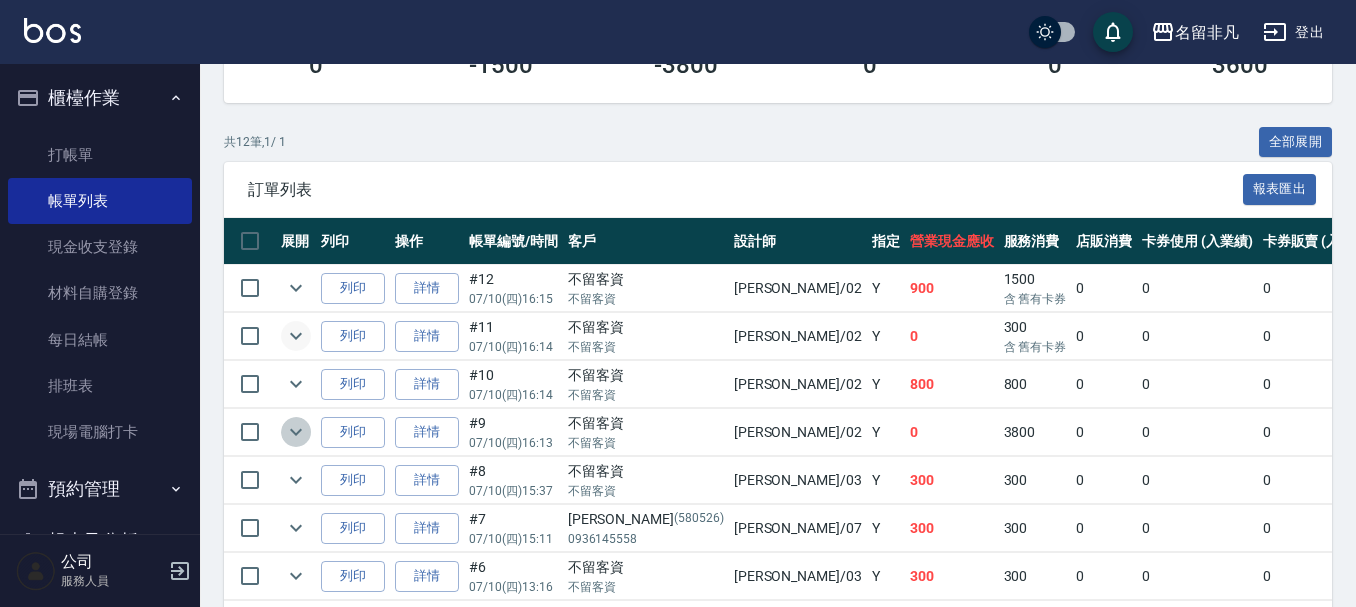 click 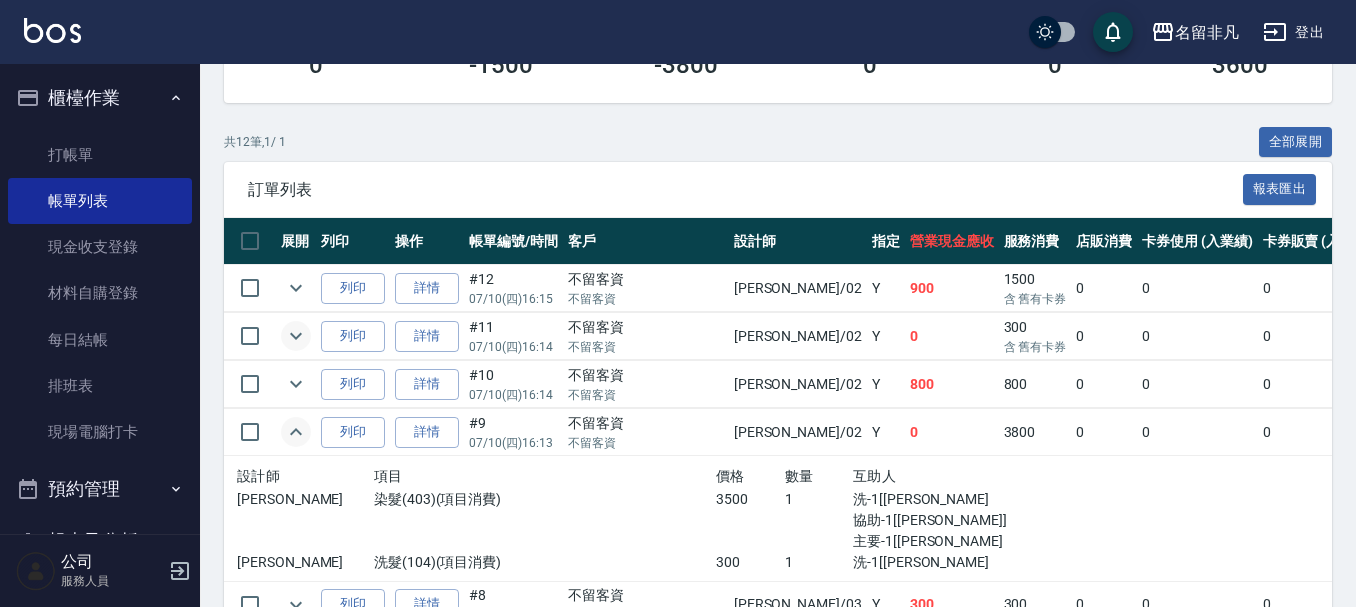 click 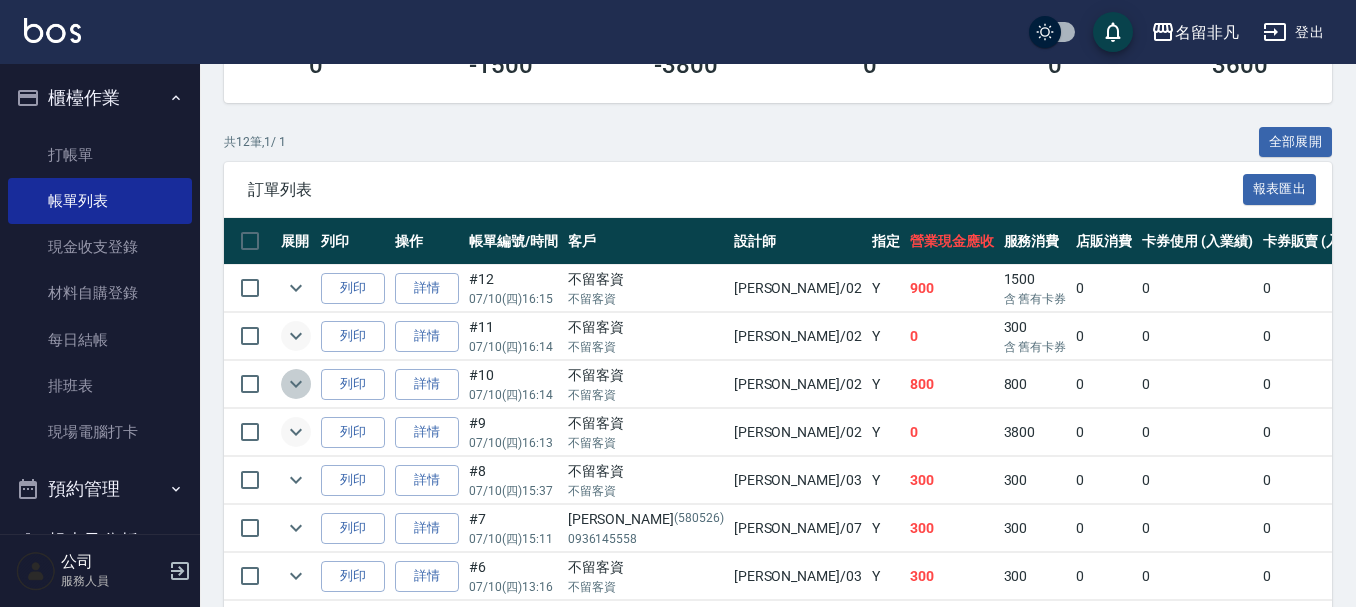 click 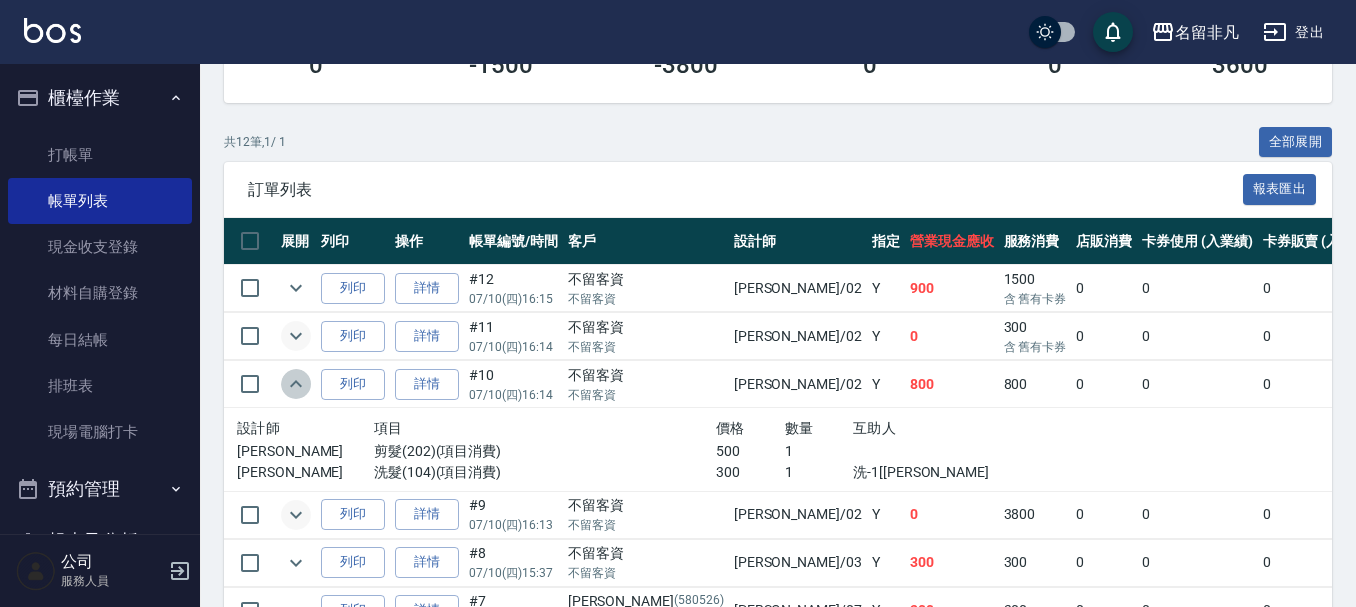 click 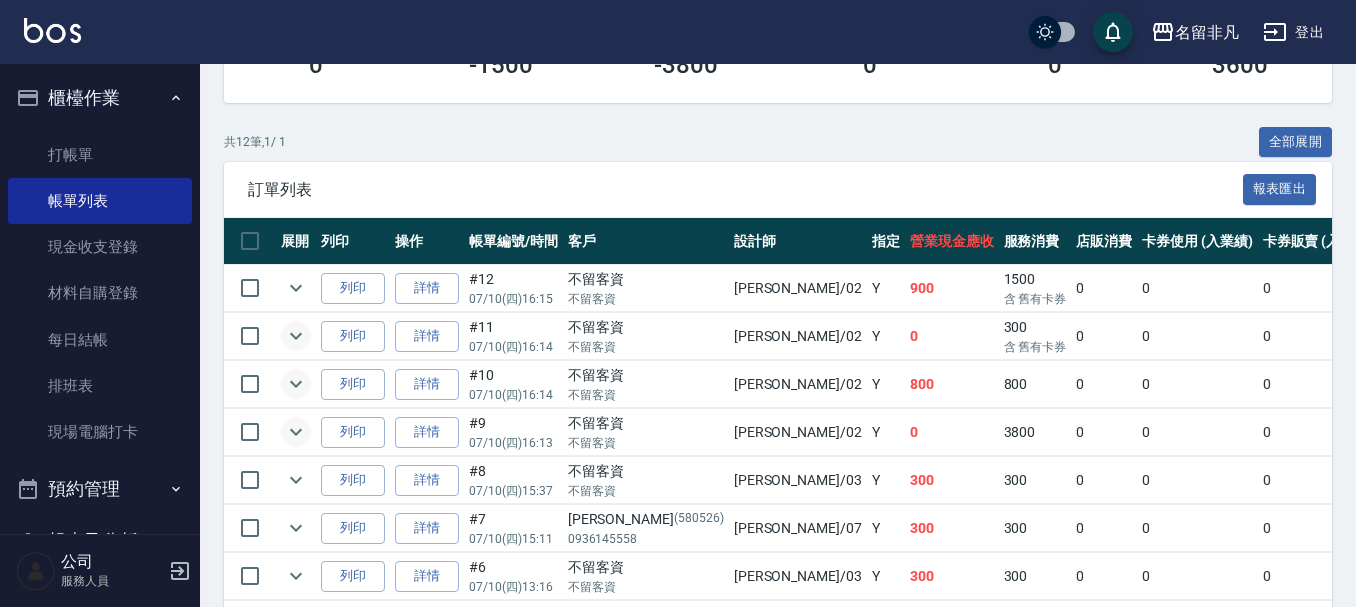 click at bounding box center (250, 336) 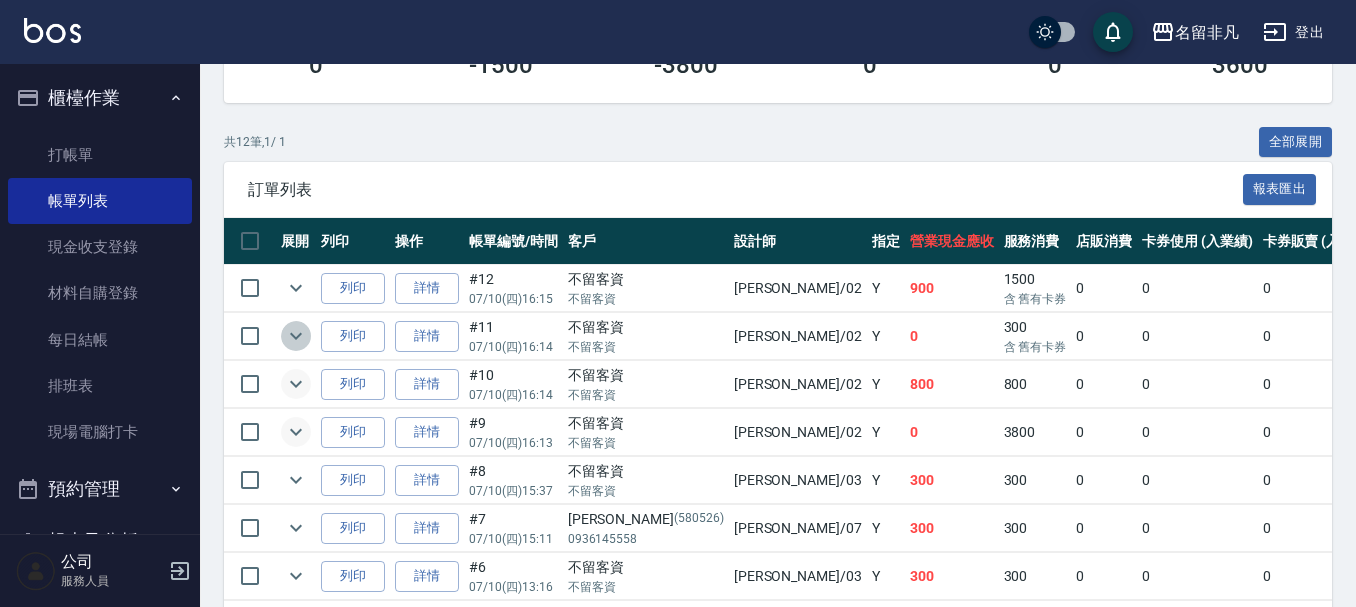 click 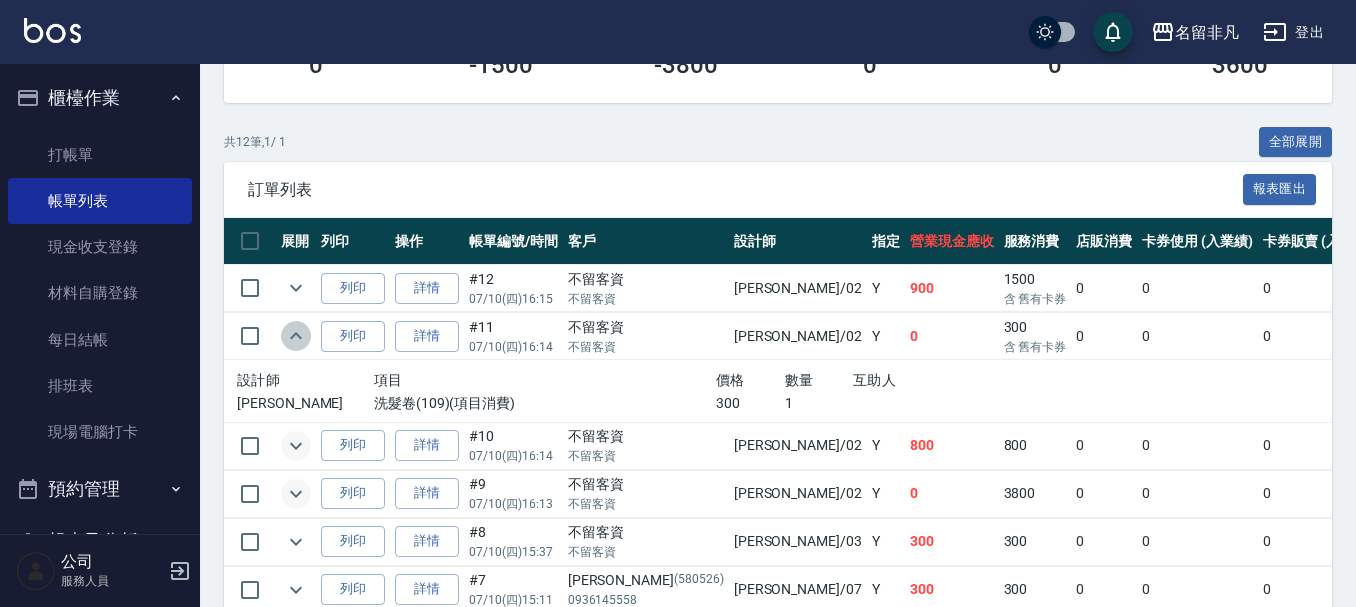 click 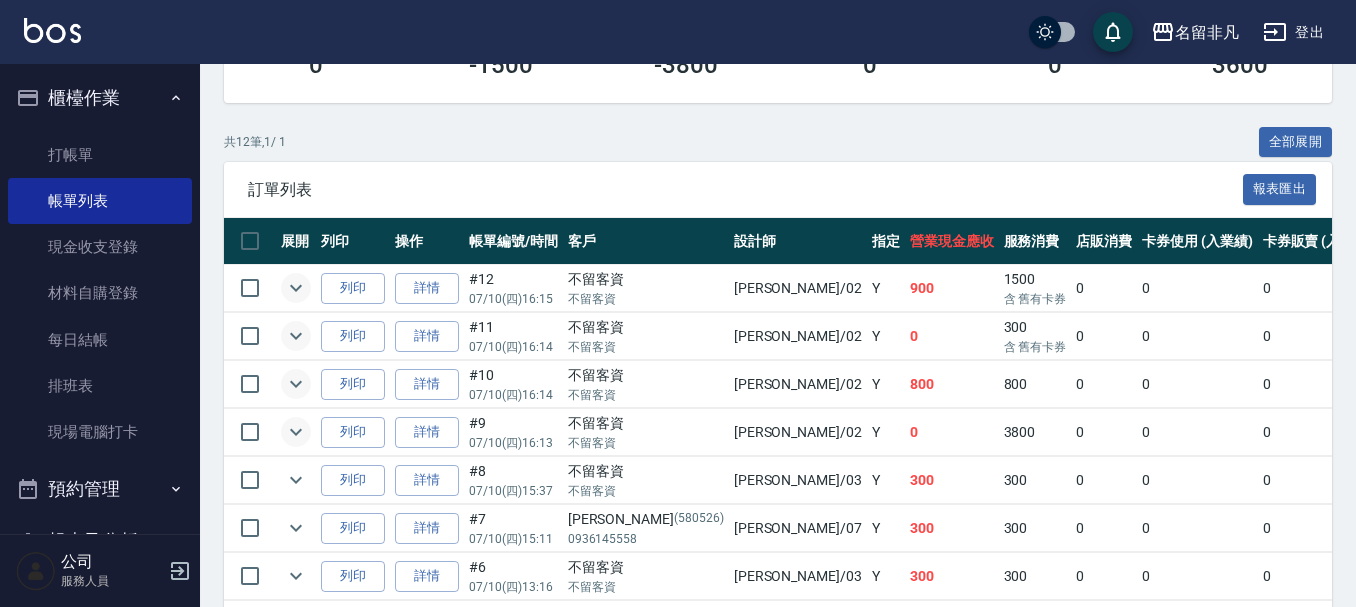 click 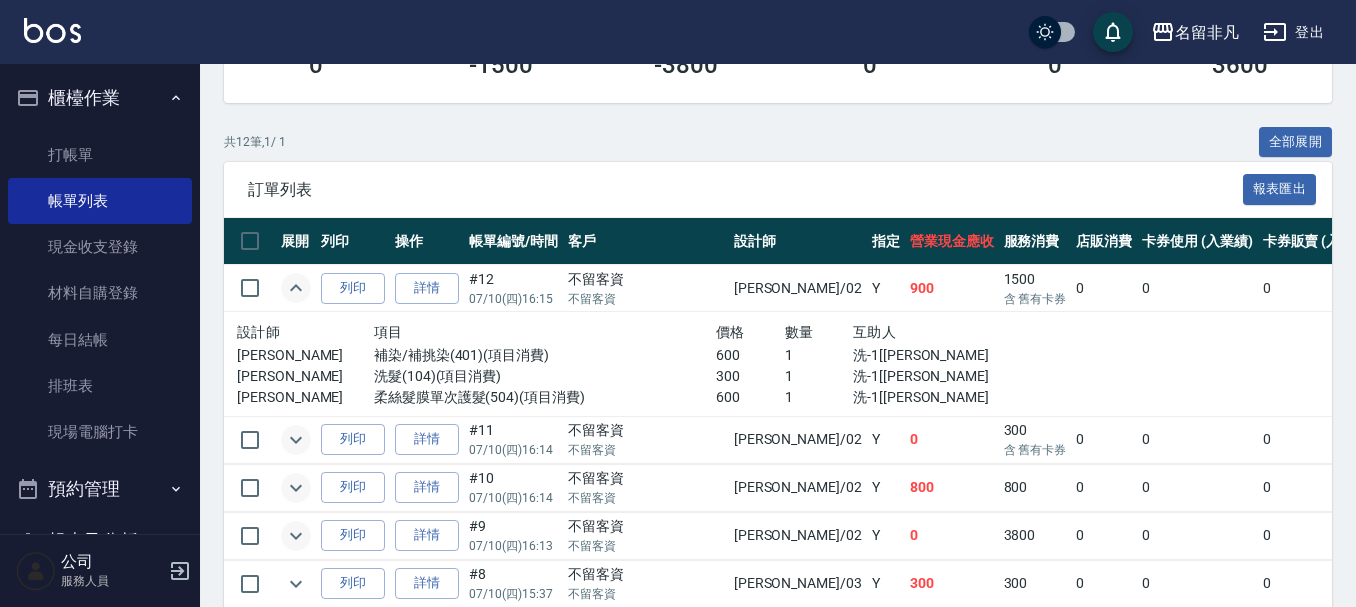 click 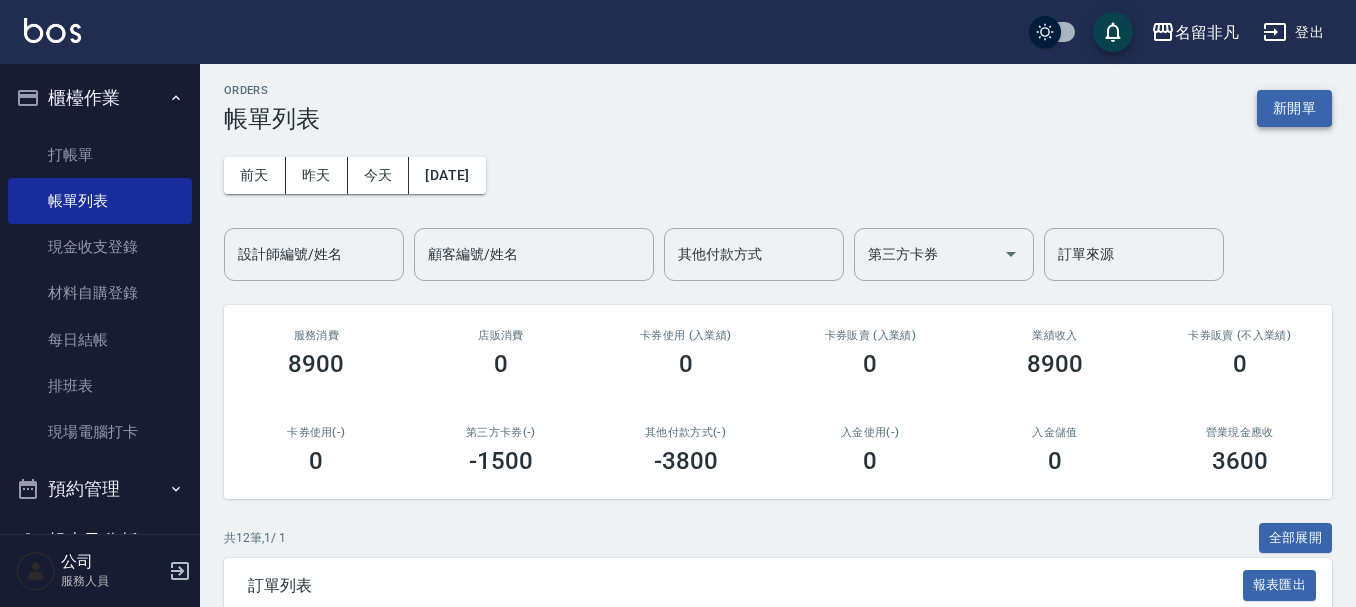 scroll, scrollTop: 0, scrollLeft: 0, axis: both 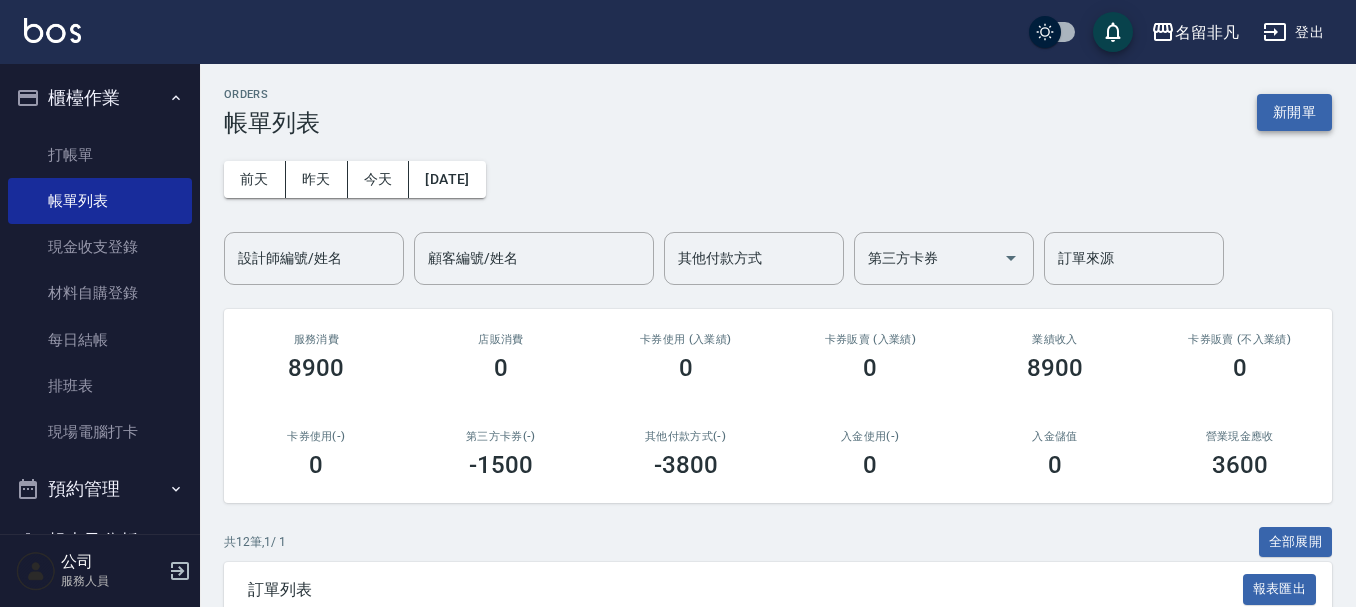 click on "新開單" at bounding box center (1294, 112) 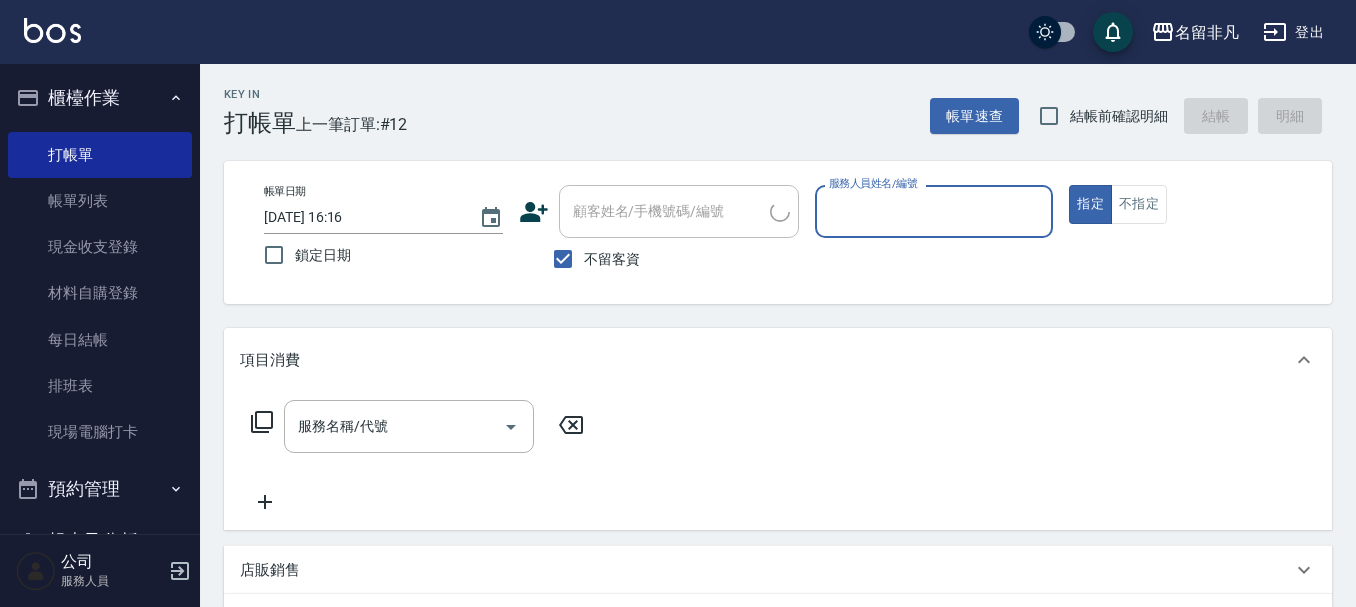 click on "服務人員姓名/編號" at bounding box center (934, 211) 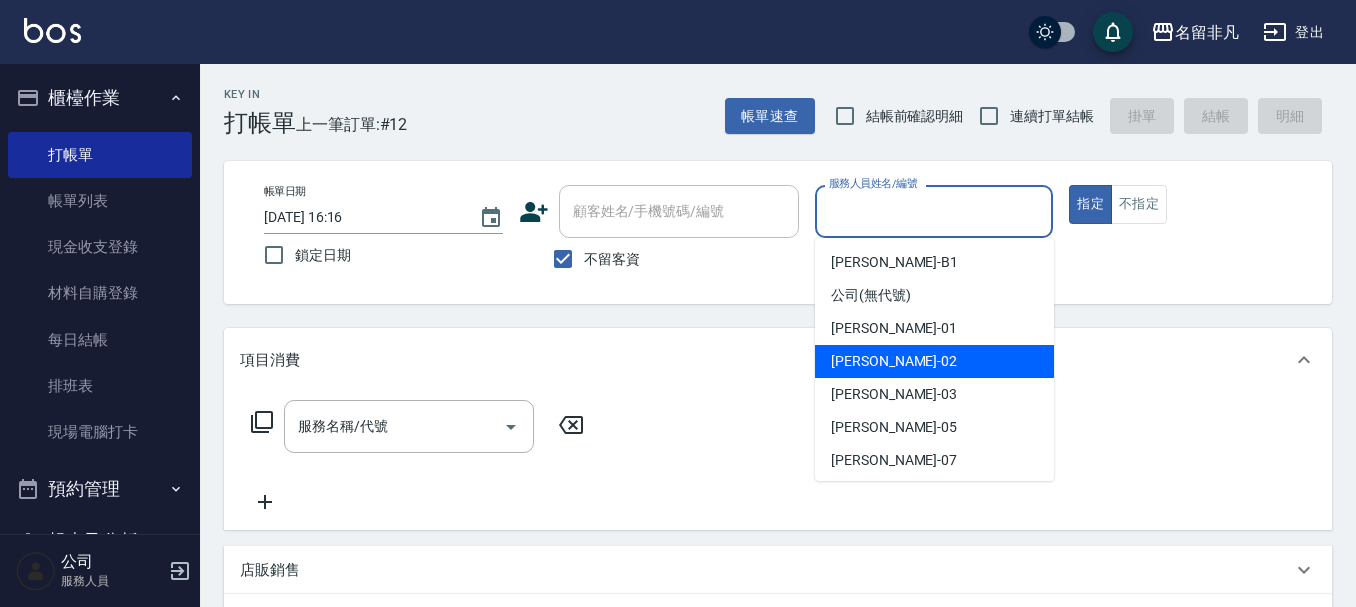 click on "[PERSON_NAME]-02" at bounding box center (934, 361) 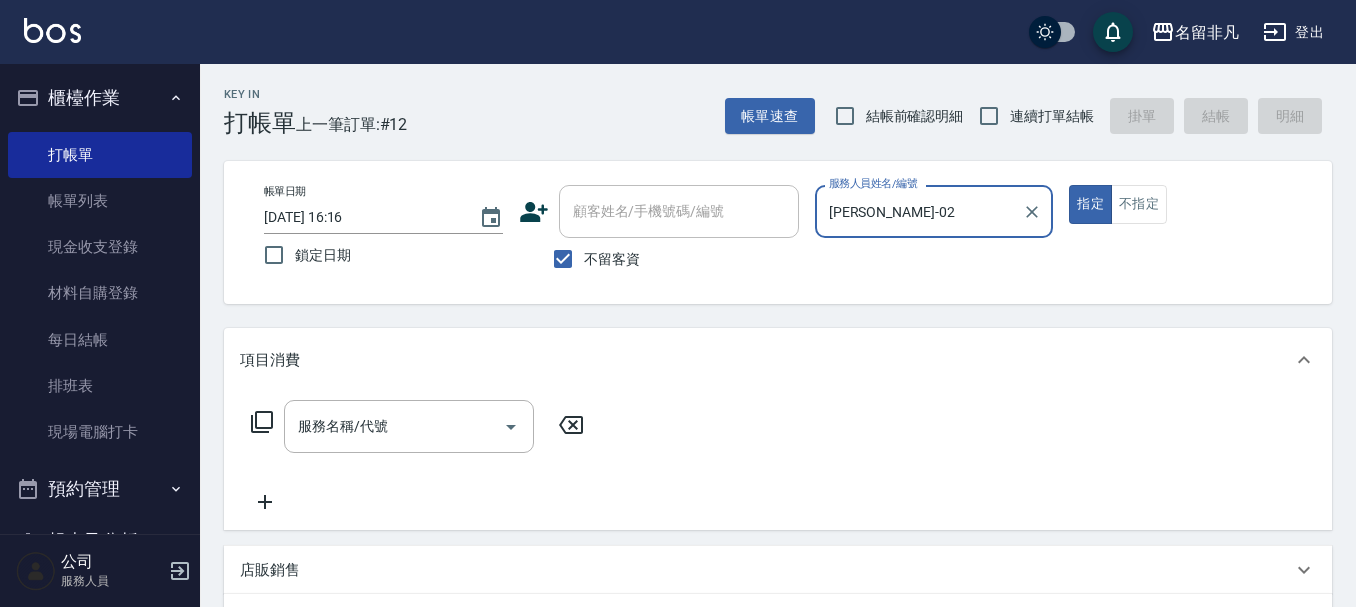 click on "服務名稱/代號 服務名稱/代號" at bounding box center [418, 426] 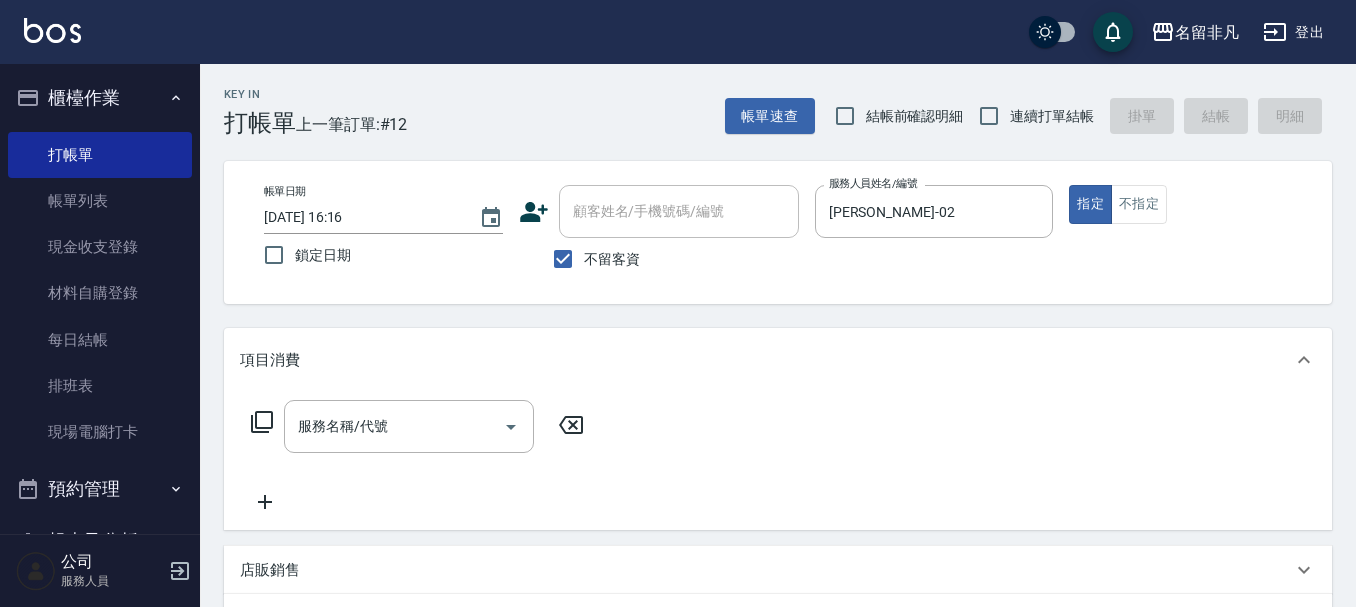 click on "服務名稱/代號 服務名稱/代號" at bounding box center [418, 426] 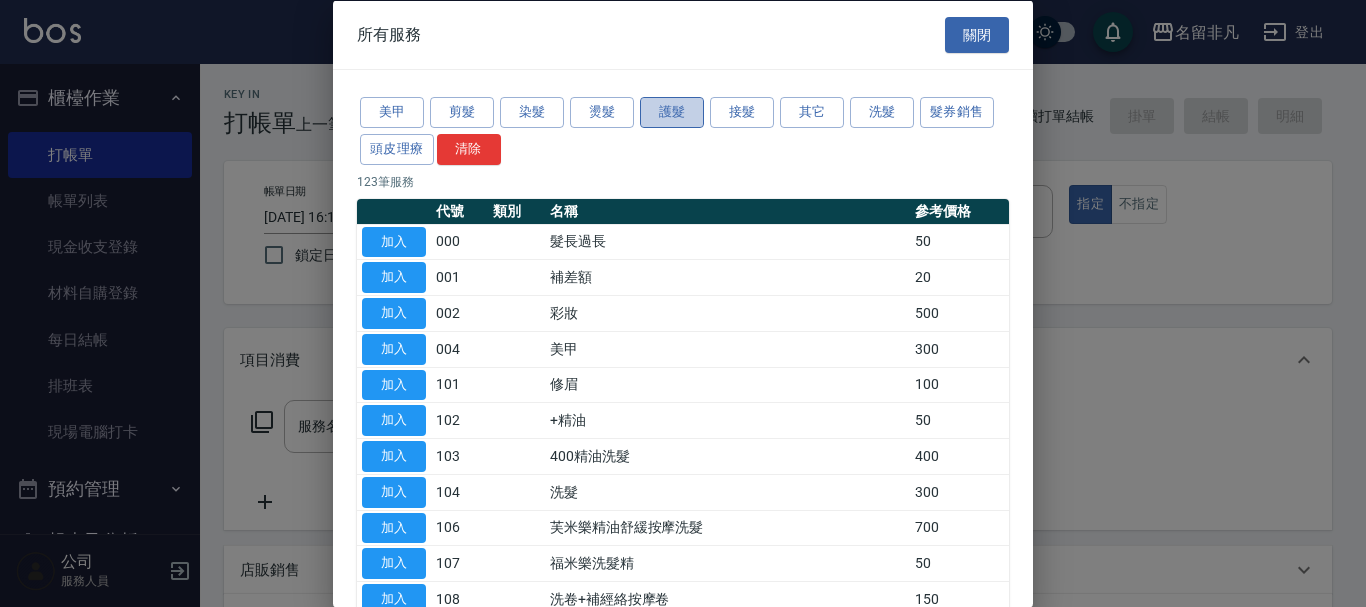 click on "護髮" at bounding box center (672, 112) 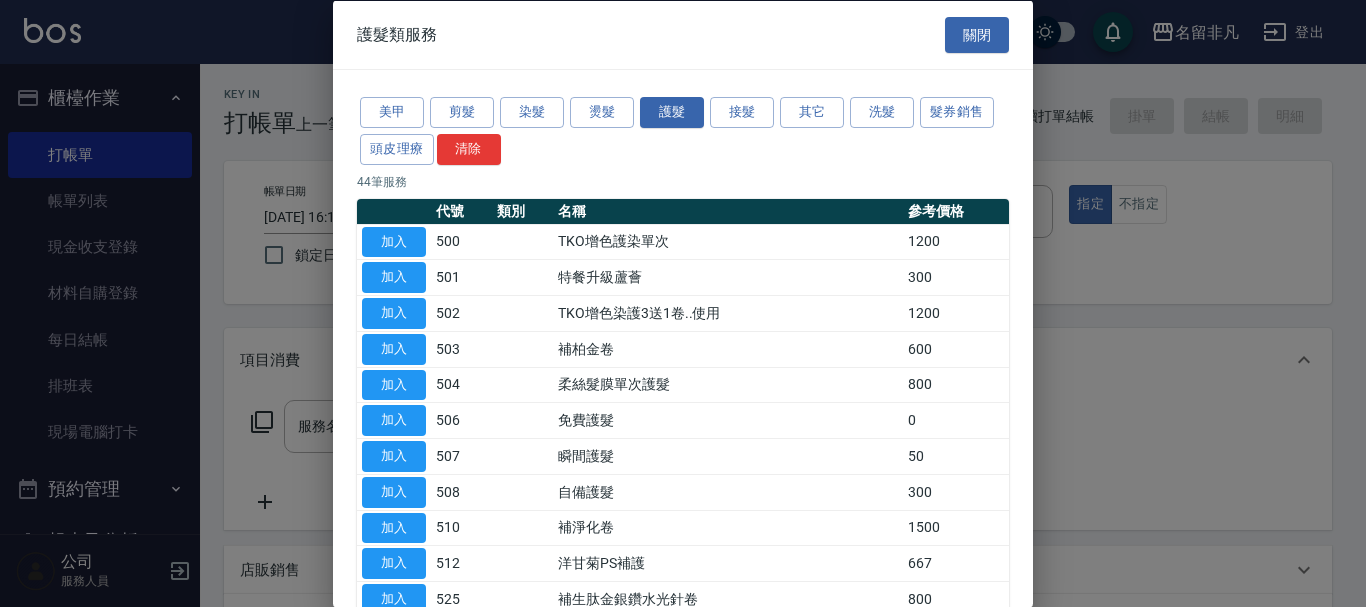 click on "加入" at bounding box center [394, 384] 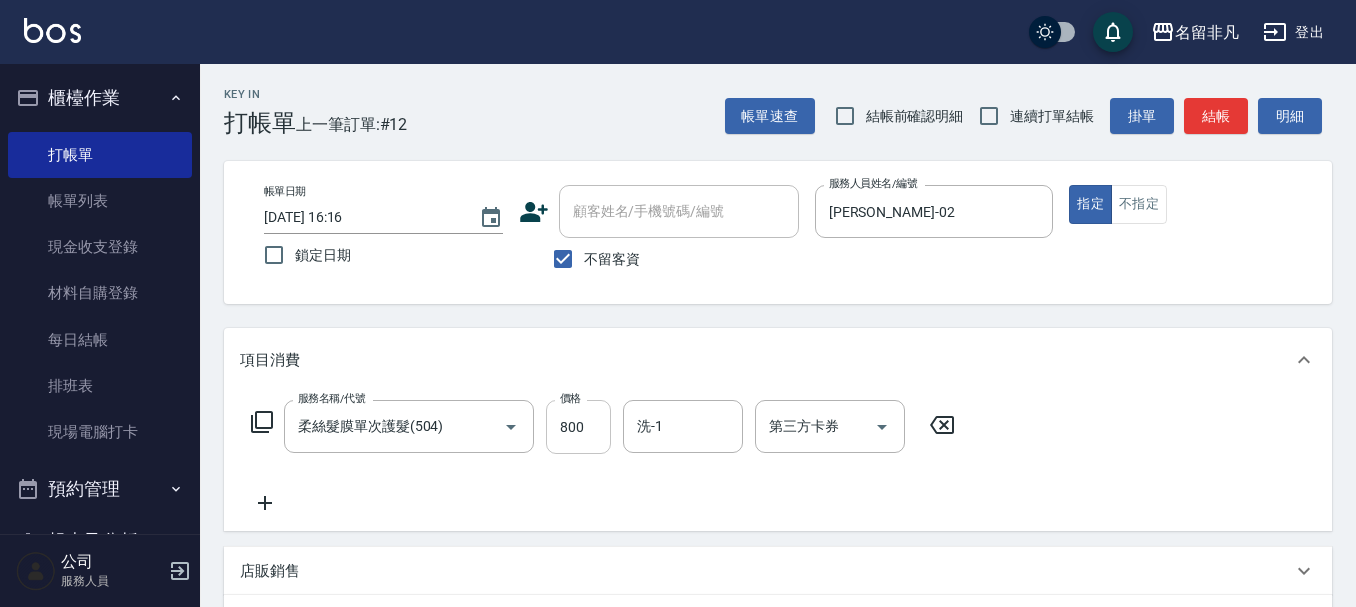 click on "800" at bounding box center (578, 427) 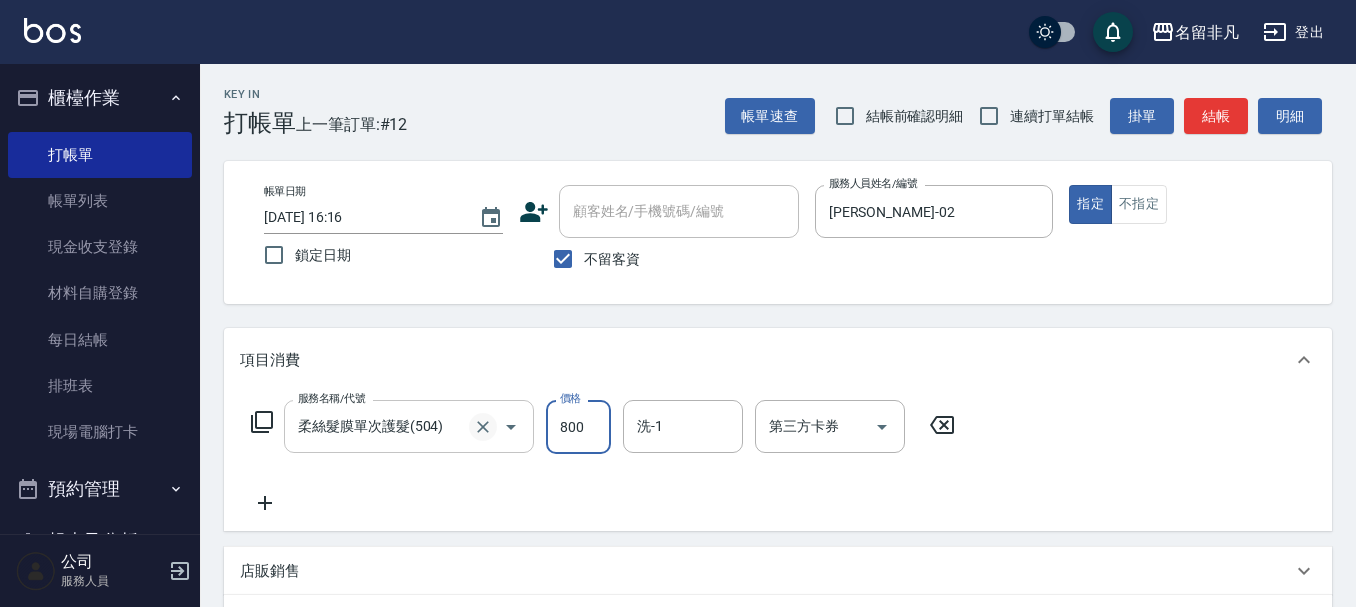 click 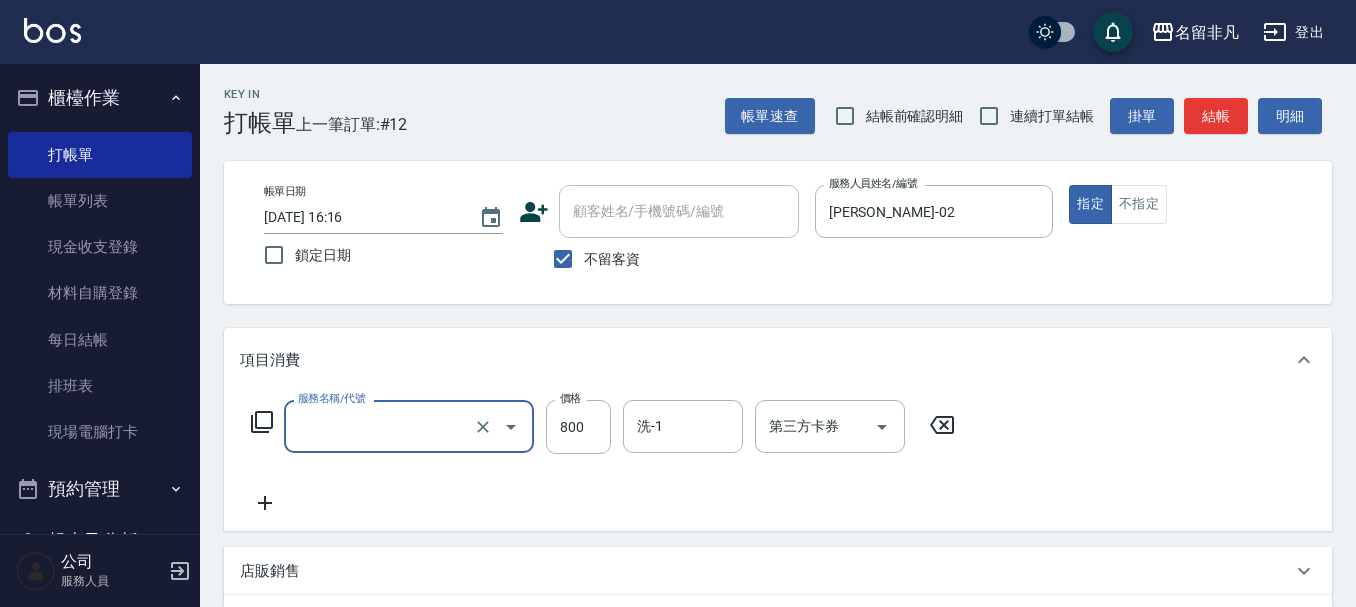 type on "柔絲髮膜單次護髮(504)" 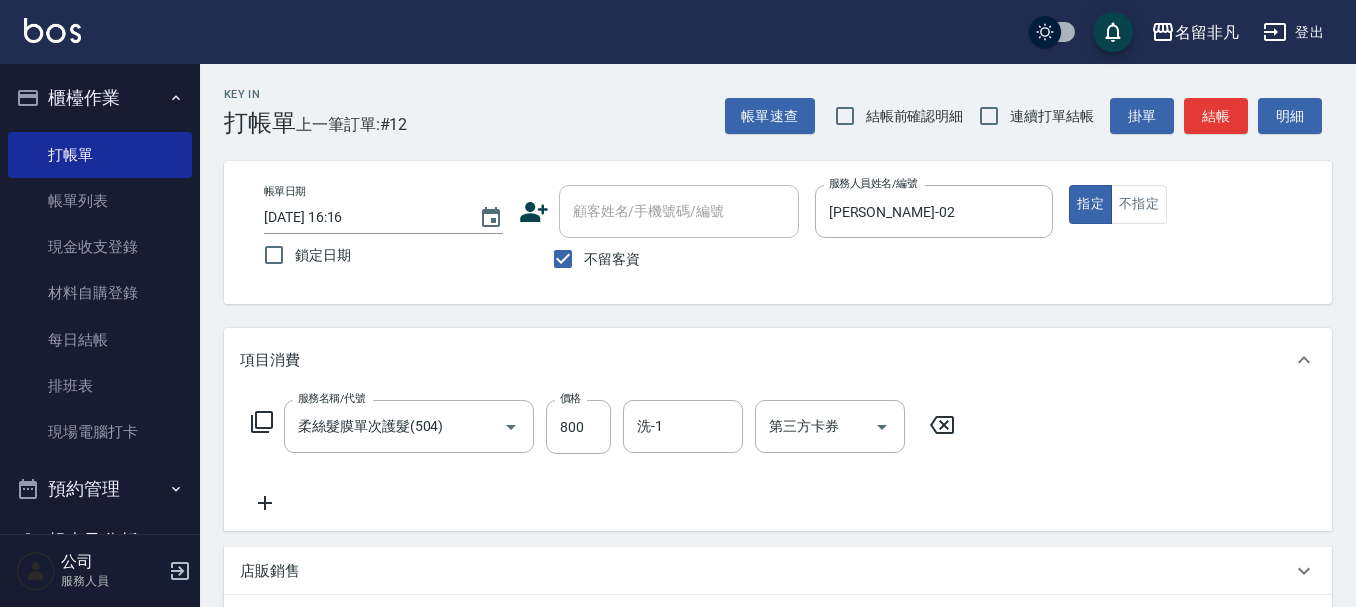 click 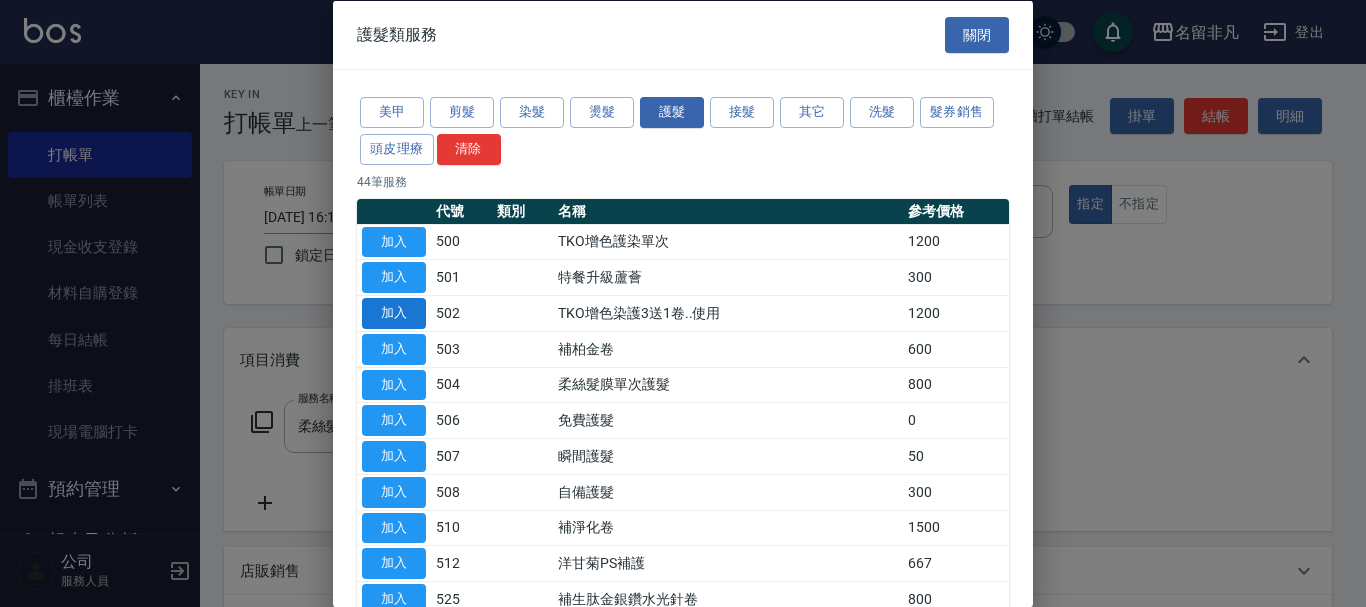click on "加入" at bounding box center [394, 313] 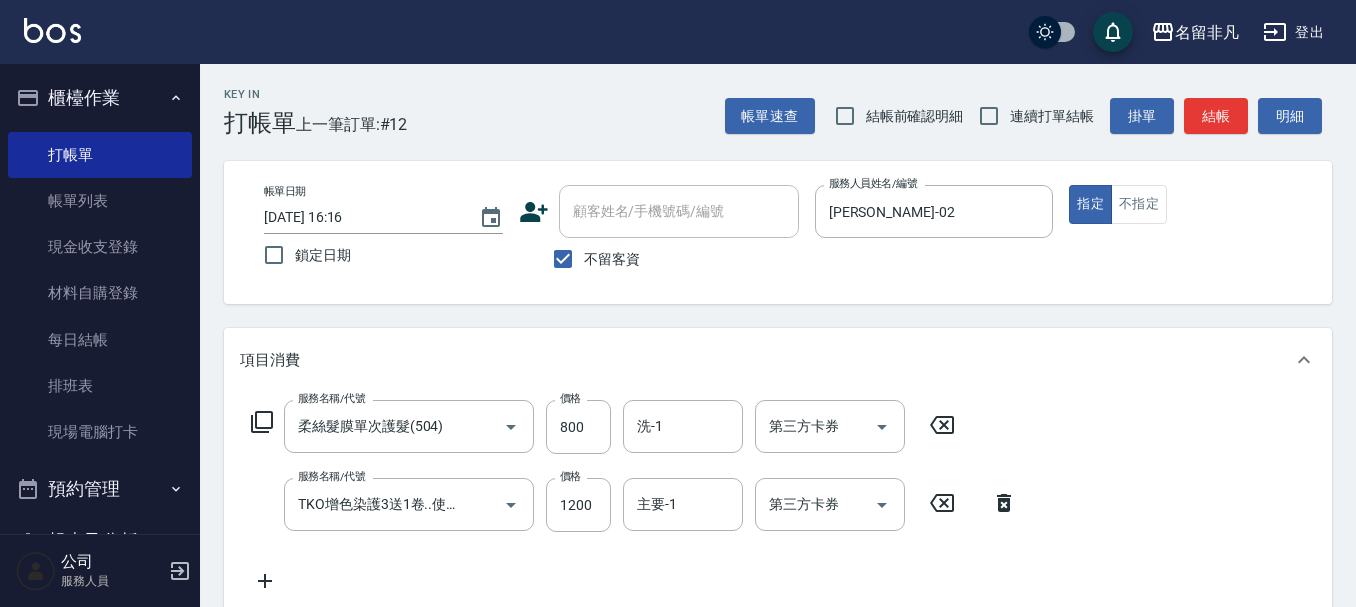 click 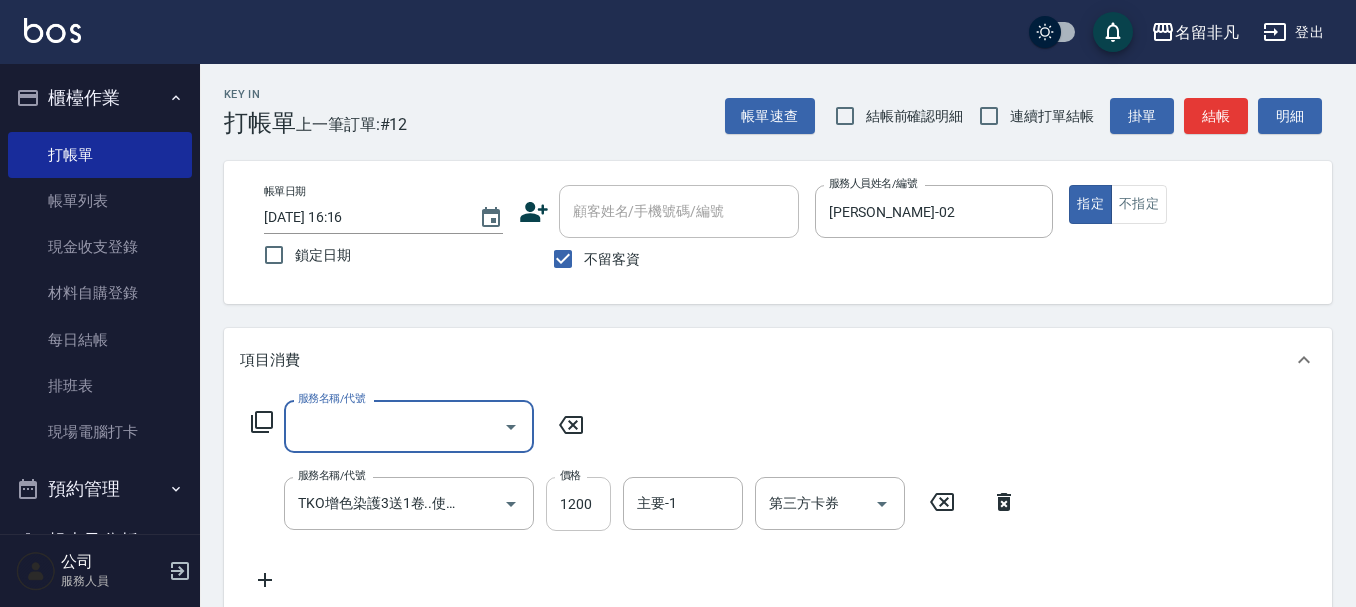 click on "1200" at bounding box center [578, 504] 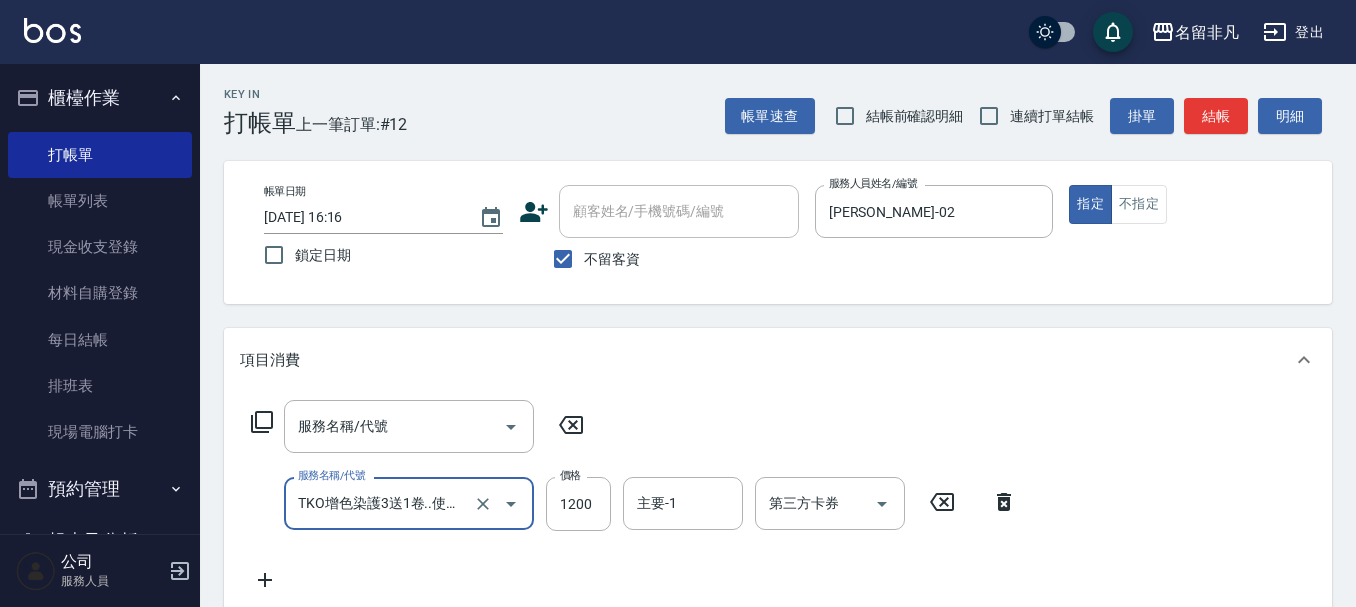 click on "TKO增色染護3送1卷..使用(502)" at bounding box center (381, 503) 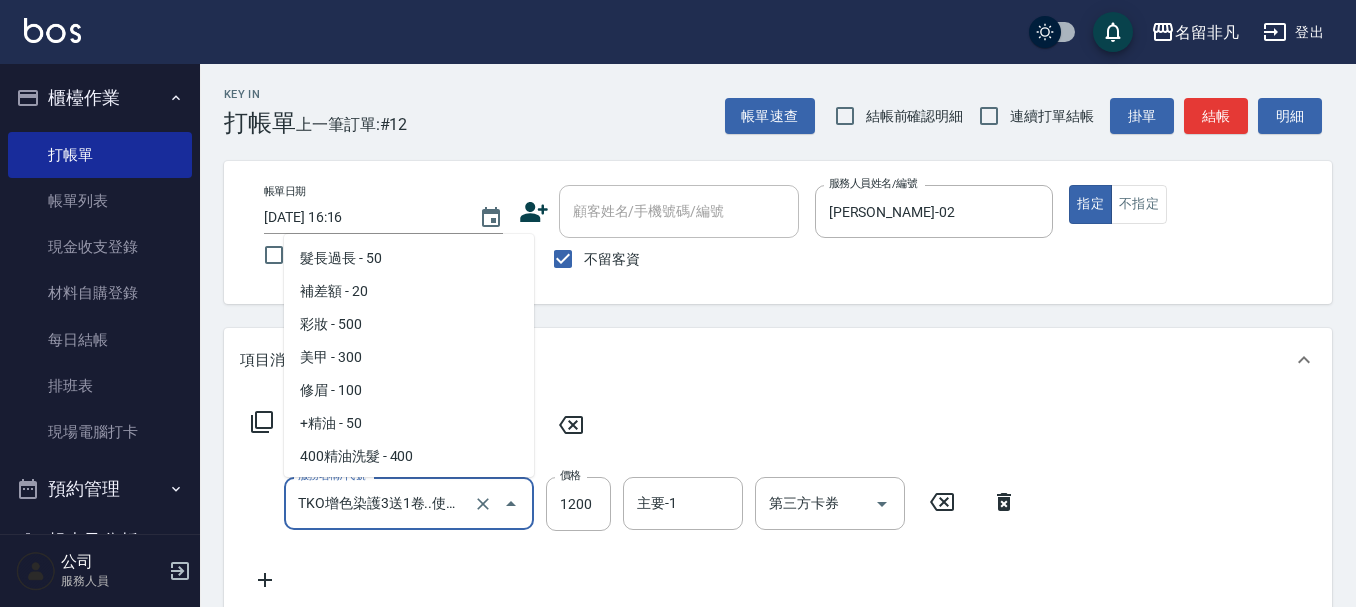 click on "TKO增色染護3送1卷..使用(502)" at bounding box center (381, 503) 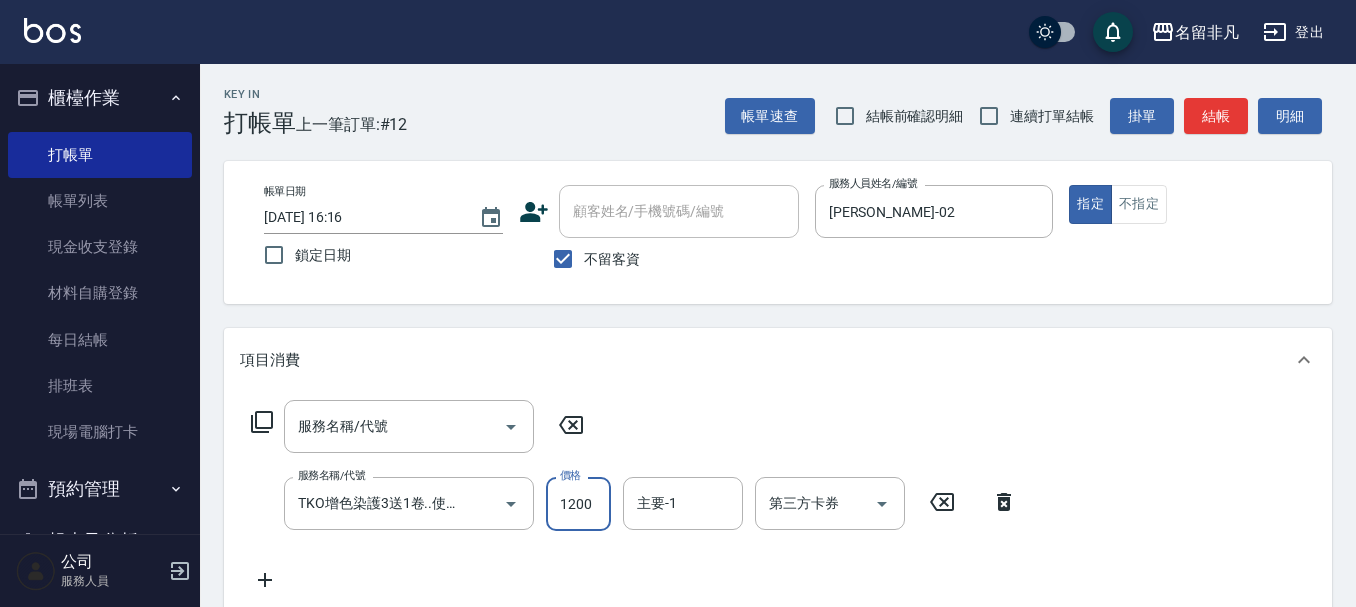click on "1200" at bounding box center [578, 504] 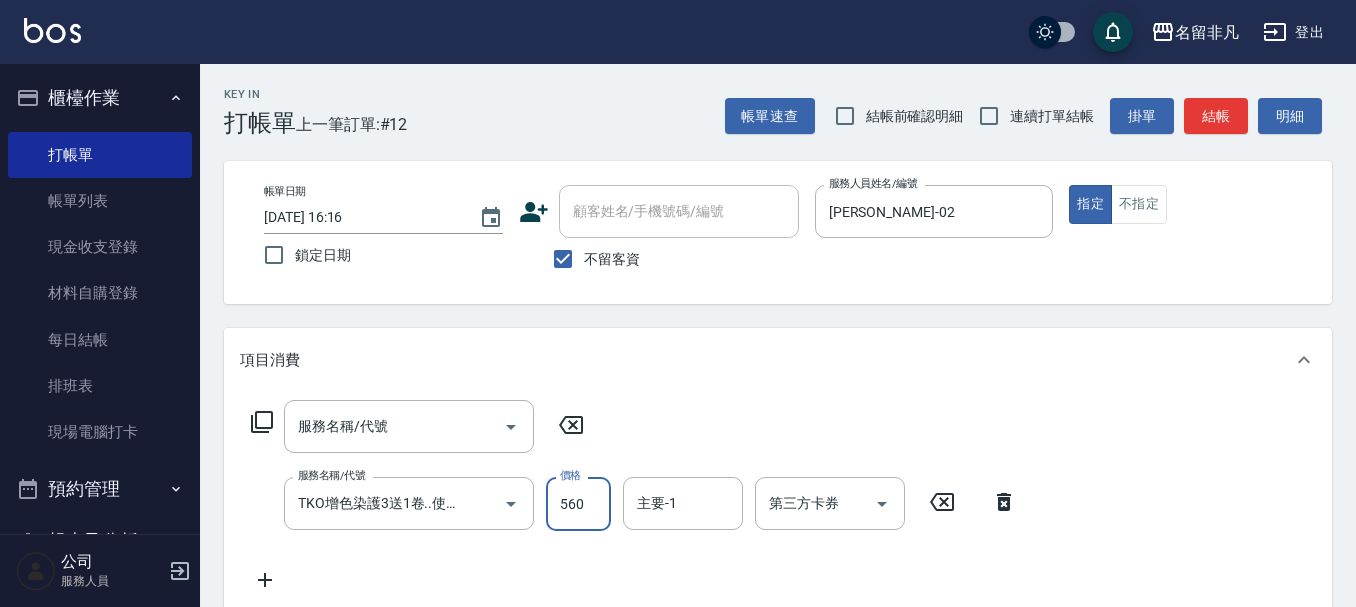 type on "560" 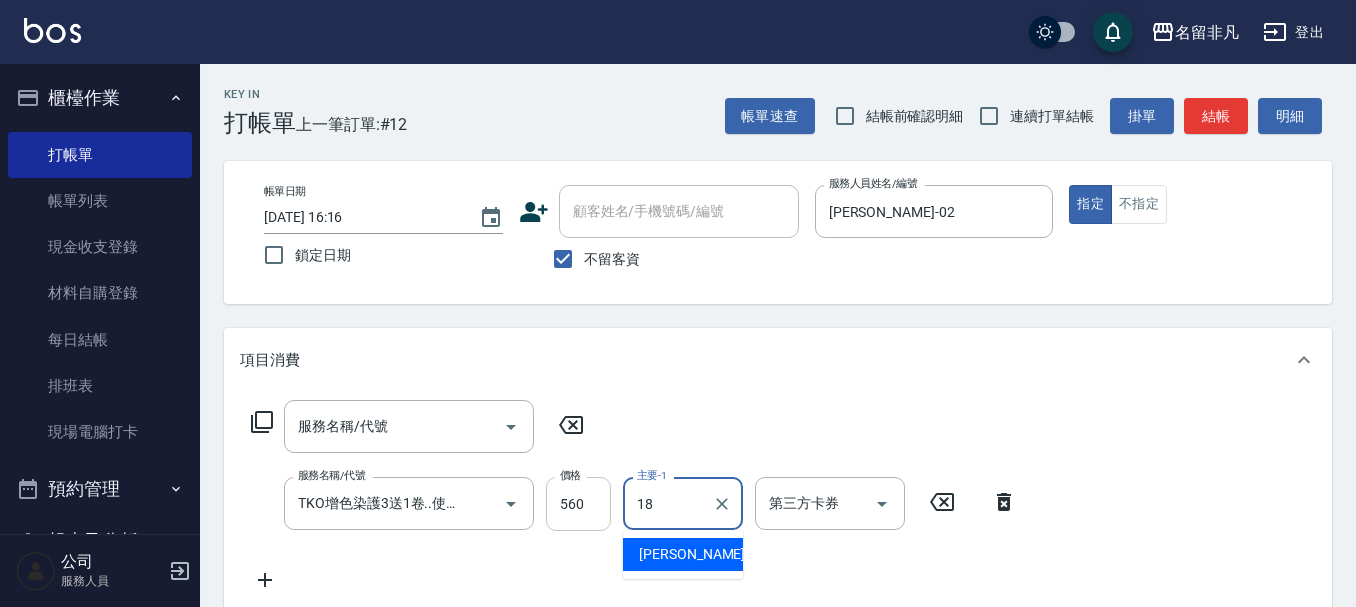 type on "[PERSON_NAME]-18" 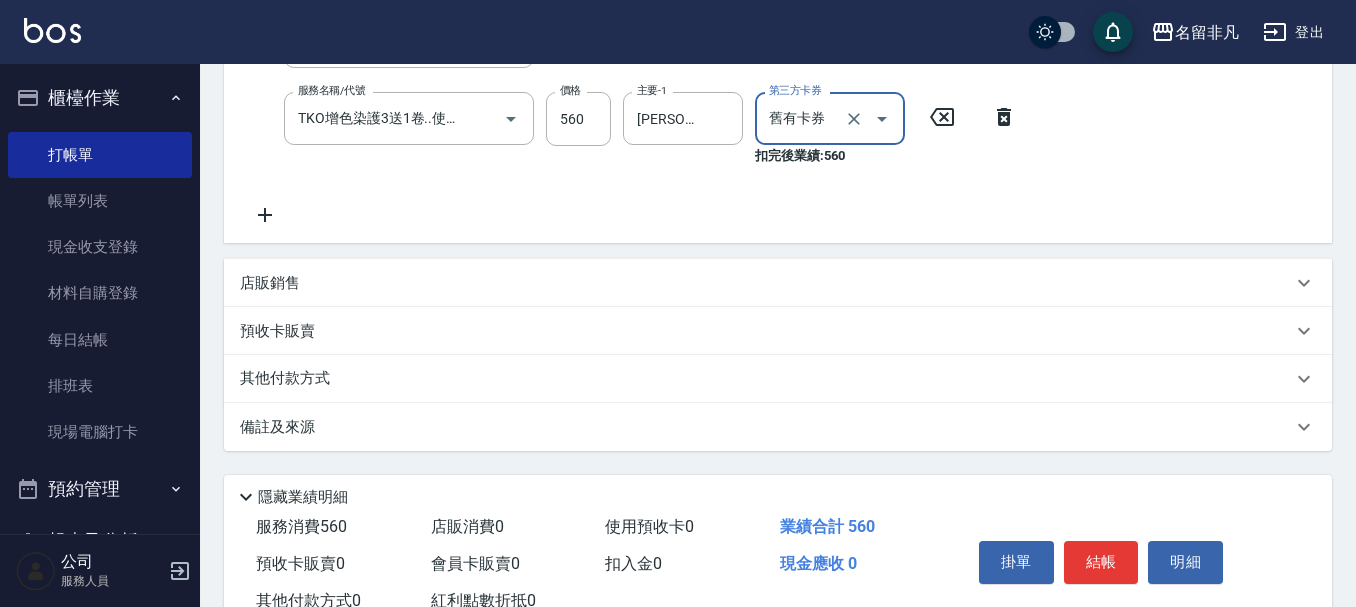 scroll, scrollTop: 400, scrollLeft: 0, axis: vertical 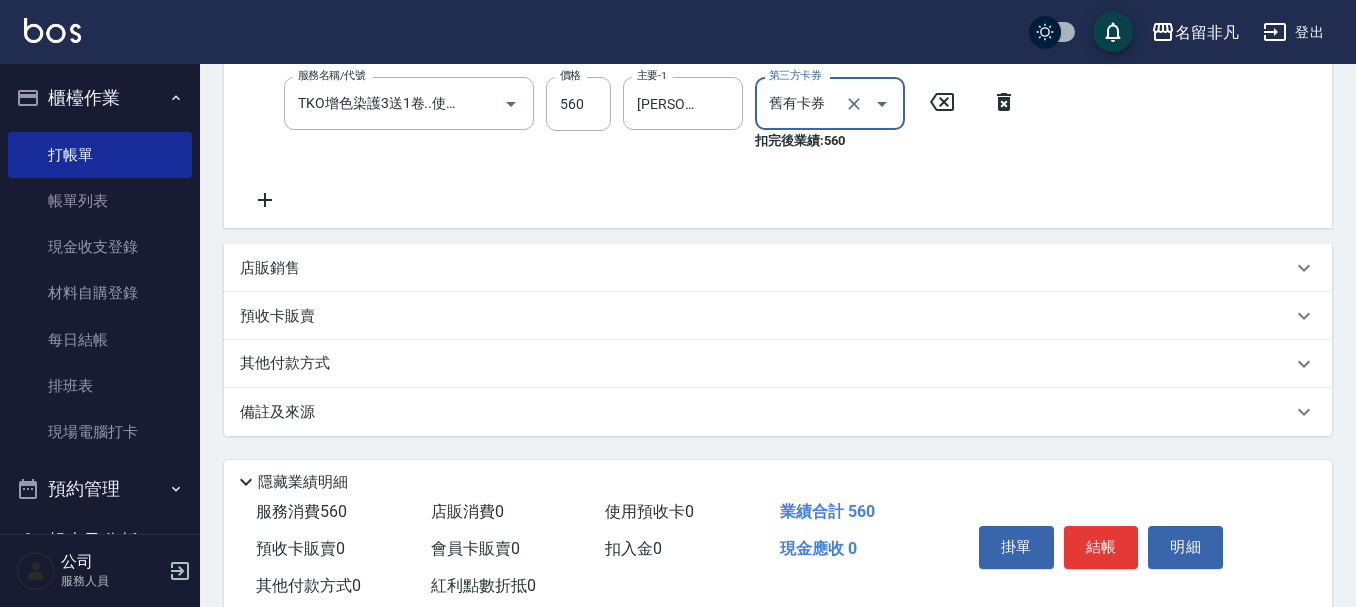 type on "舊有卡券" 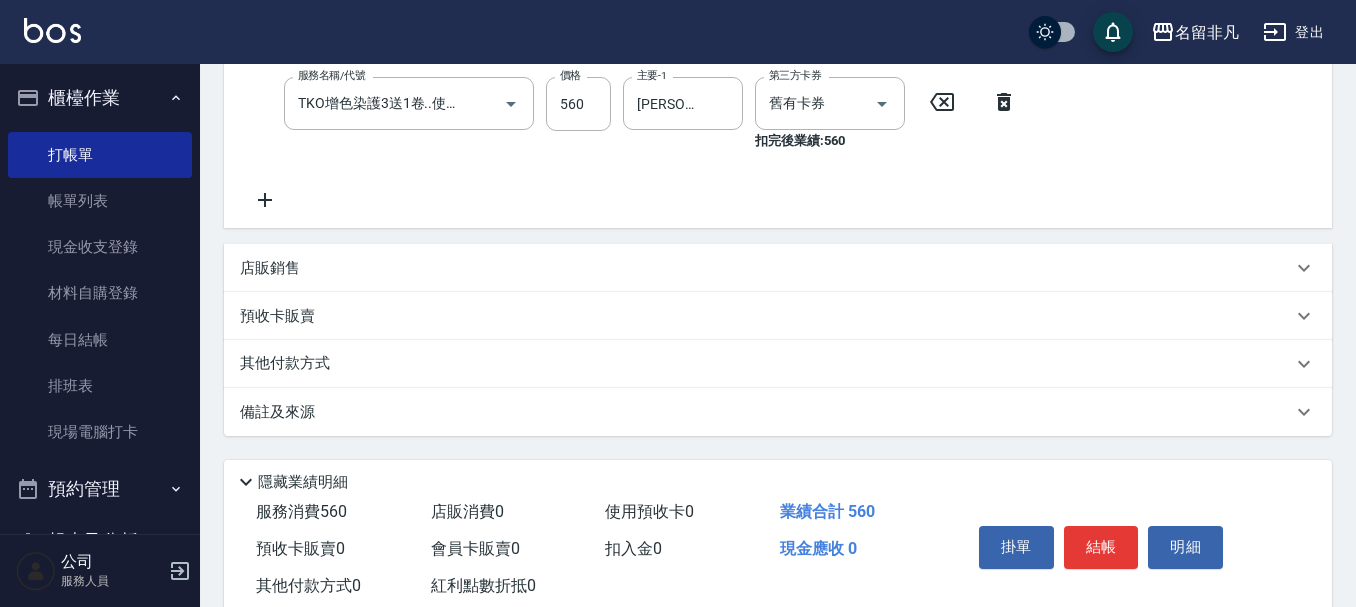 click on "店販銷售" at bounding box center (766, 268) 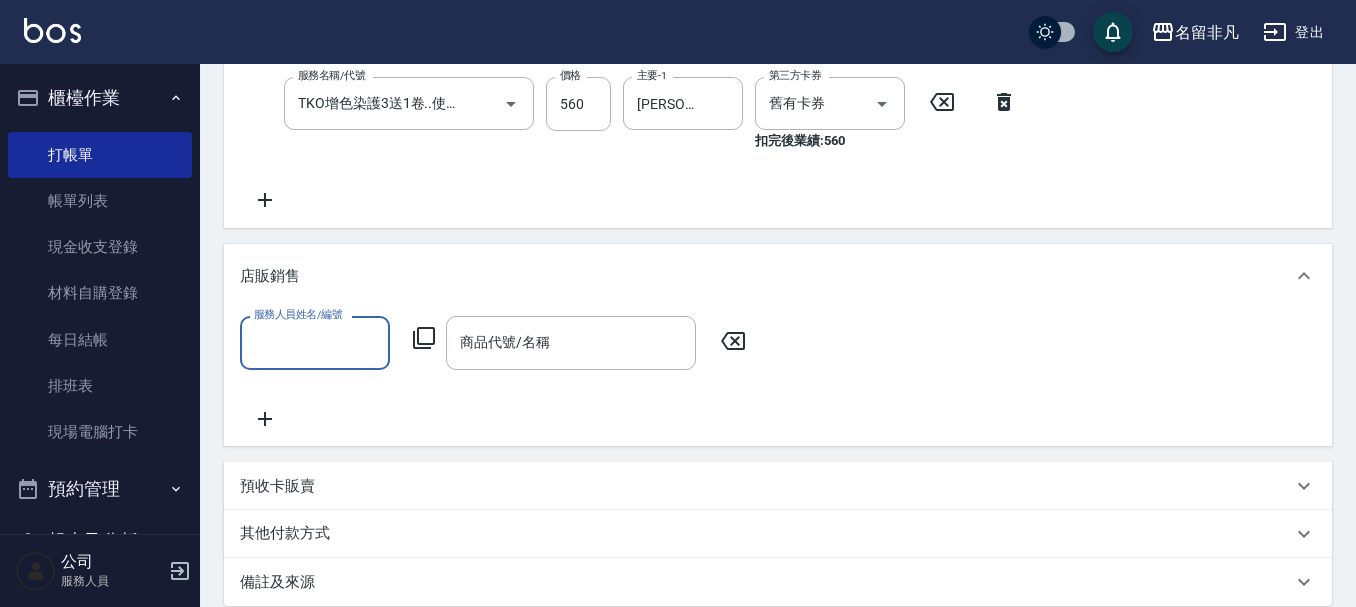 scroll, scrollTop: 0, scrollLeft: 0, axis: both 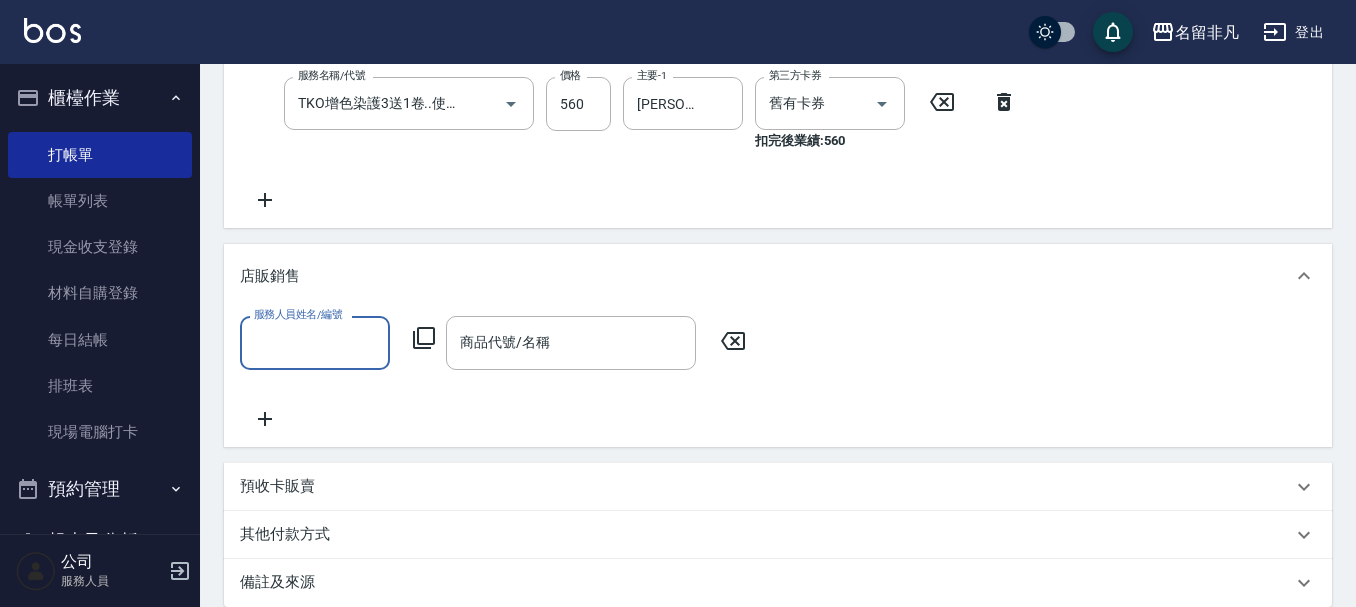 click on "服務人員姓名/編號" at bounding box center [315, 342] 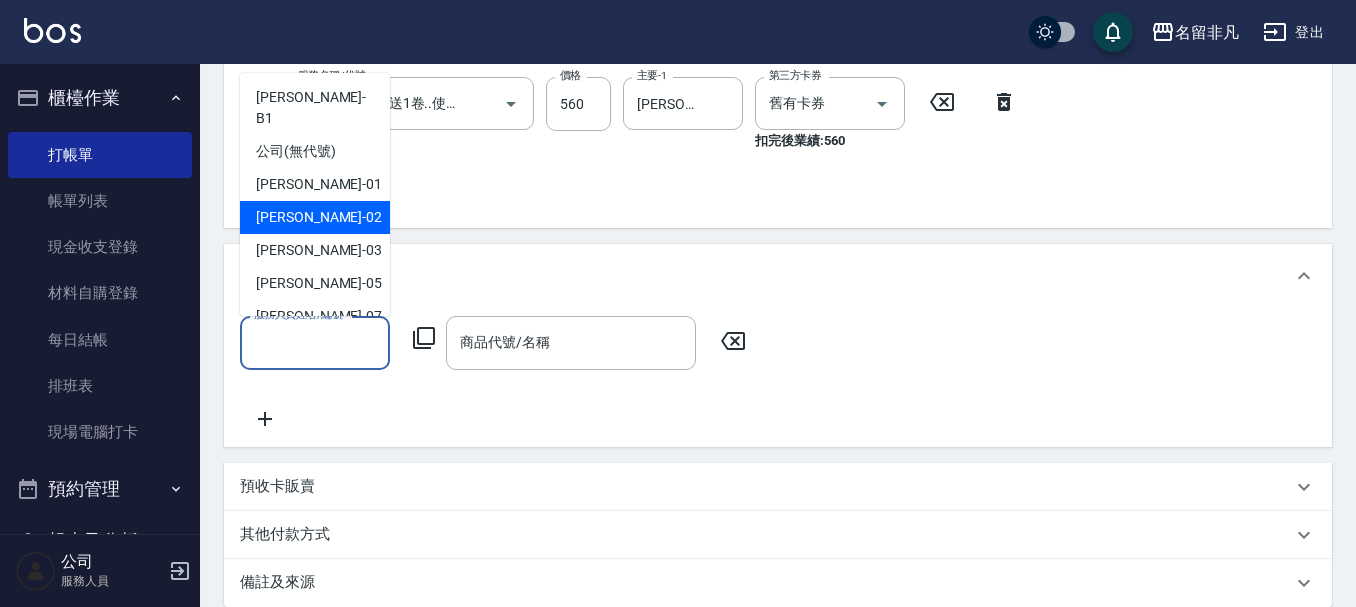 click on "[PERSON_NAME]-02" at bounding box center (315, 217) 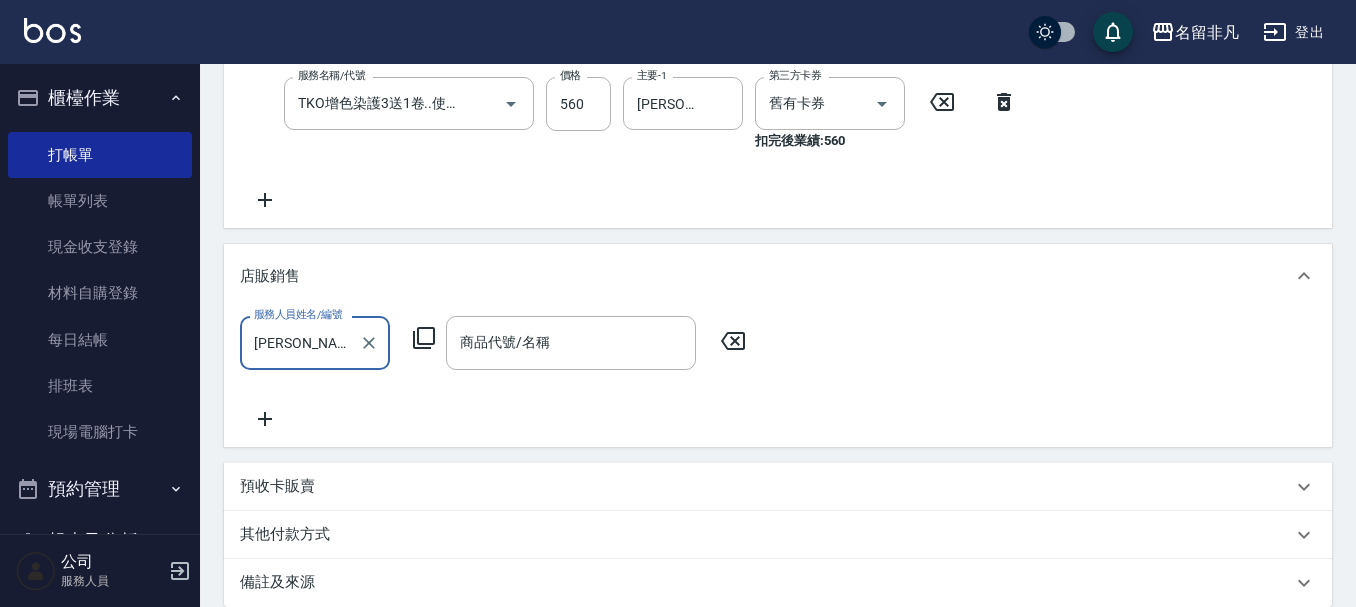 drag, startPoint x: 479, startPoint y: 331, endPoint x: 467, endPoint y: 325, distance: 13.416408 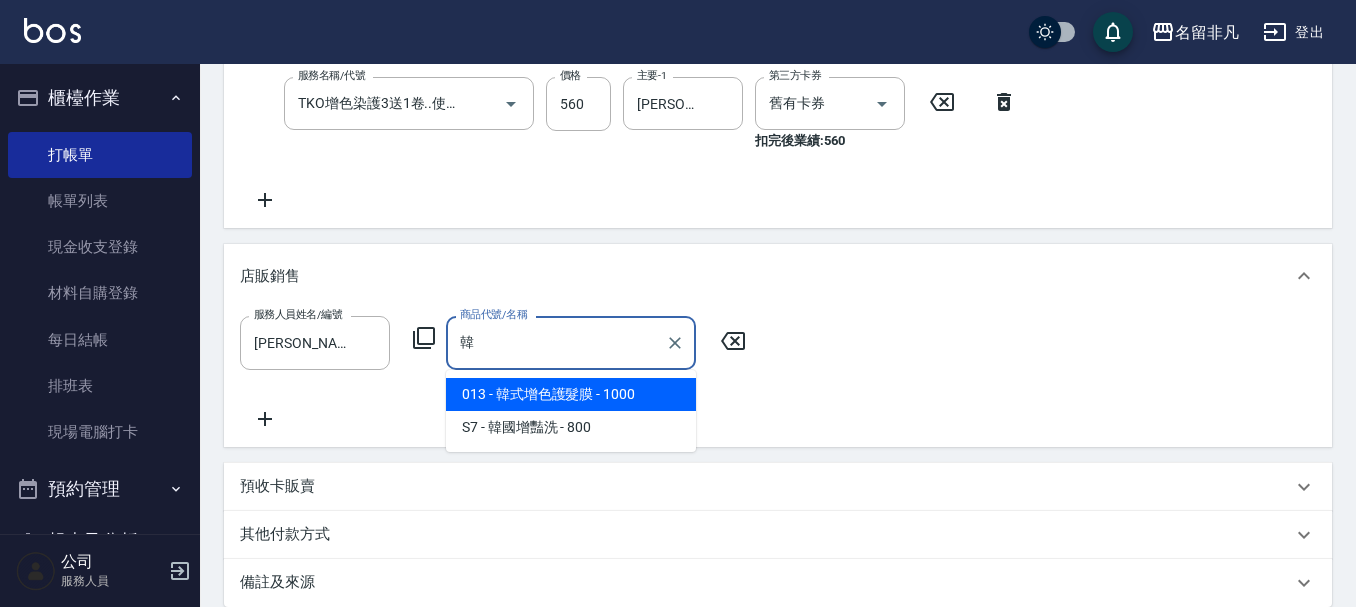 click on "013 - 韓式增色護髮膜 - 1000" at bounding box center (571, 394) 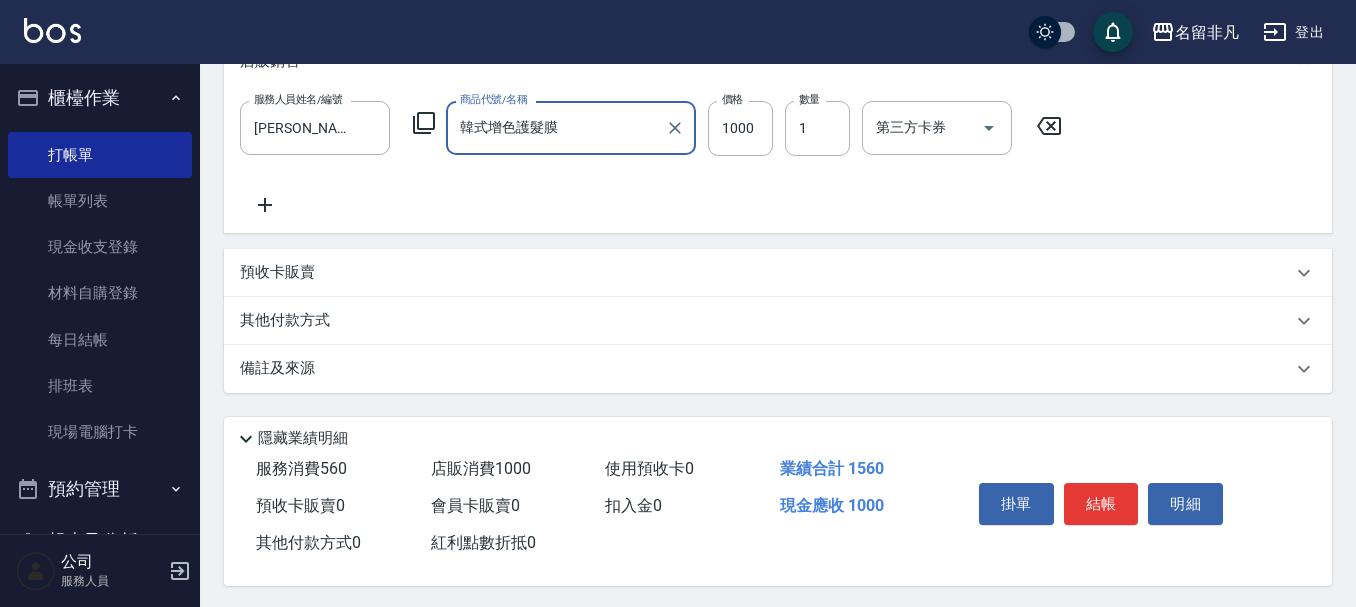 scroll, scrollTop: 627, scrollLeft: 0, axis: vertical 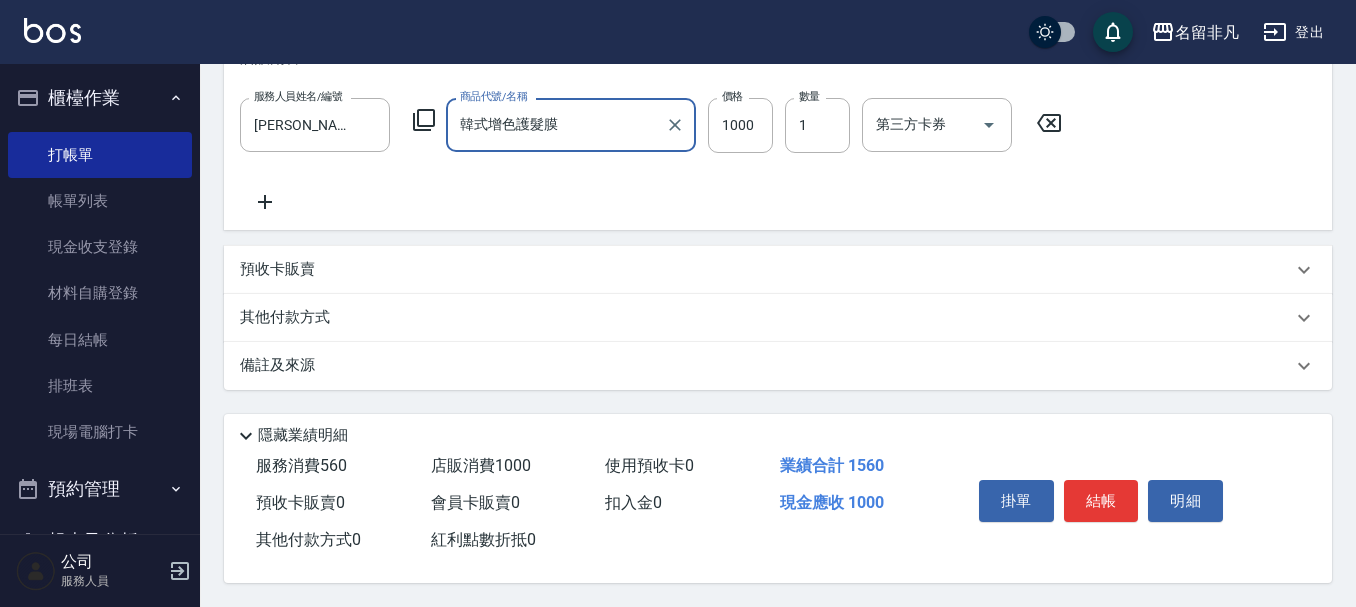type on "韓式增色護髮膜" 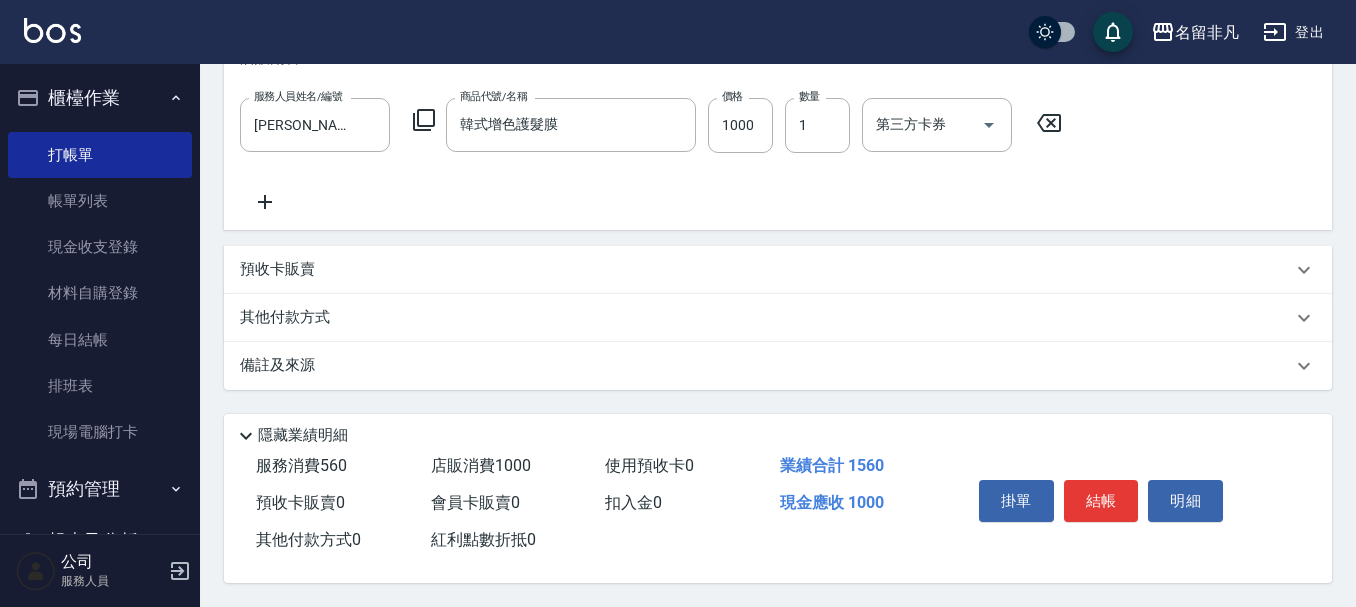 click on "掛單 結帳 明細" at bounding box center [1101, 503] 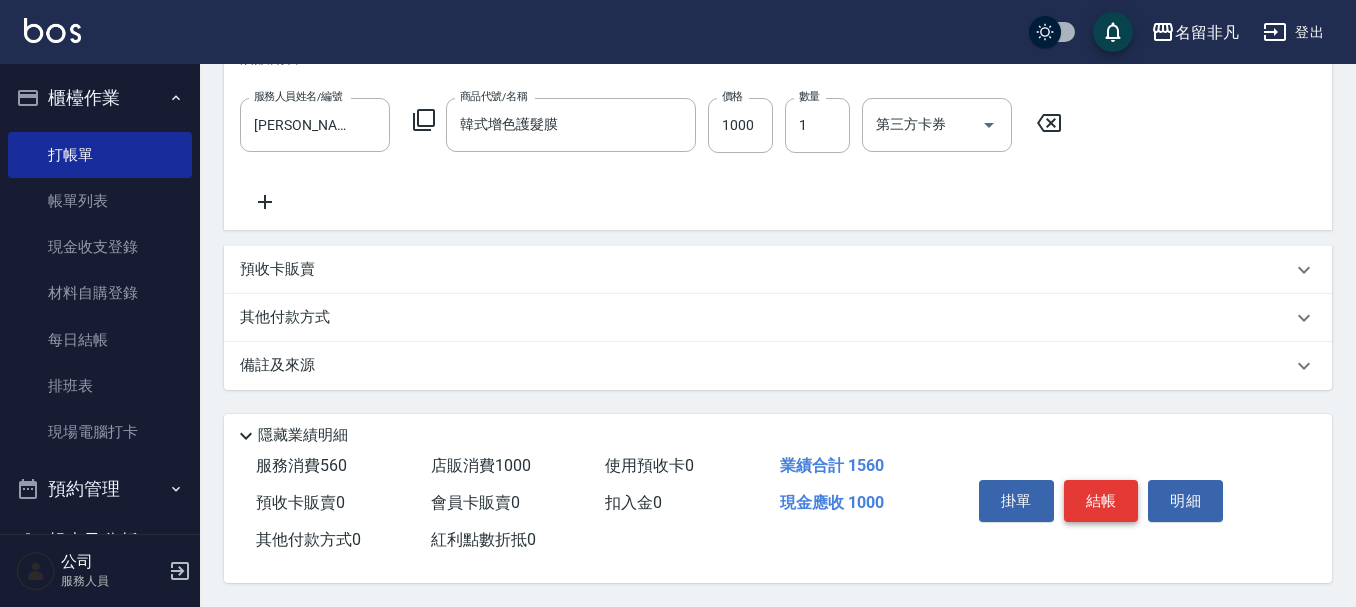 click on "結帳" at bounding box center [1101, 501] 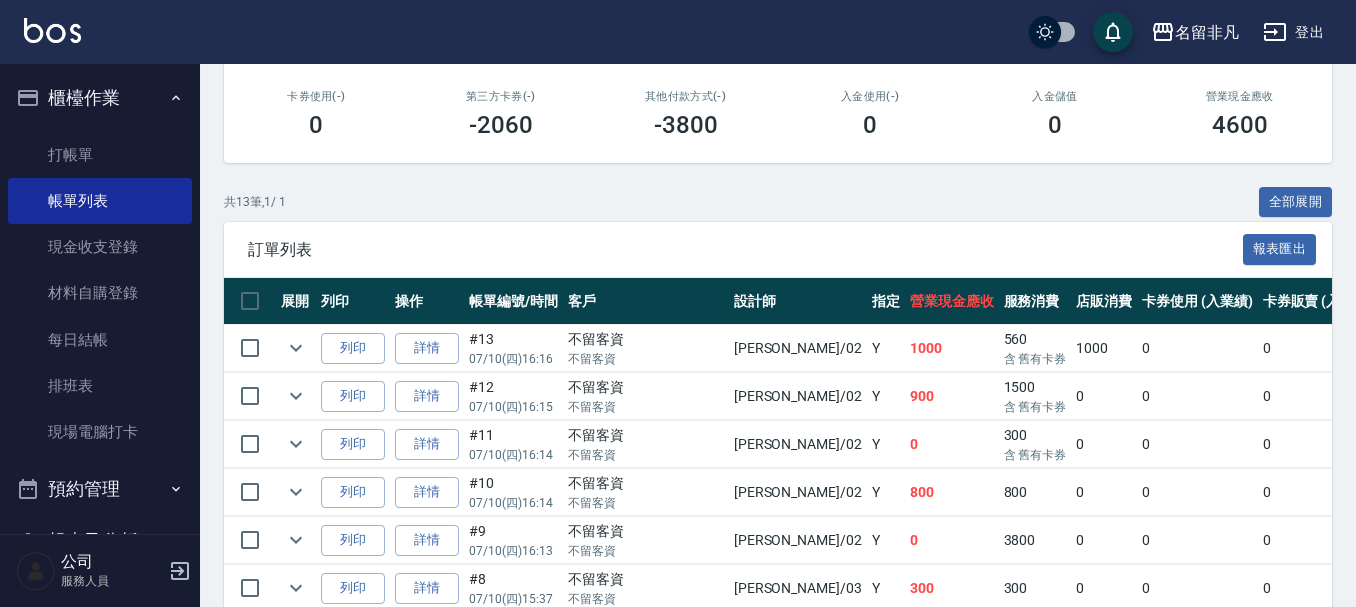 scroll, scrollTop: 400, scrollLeft: 0, axis: vertical 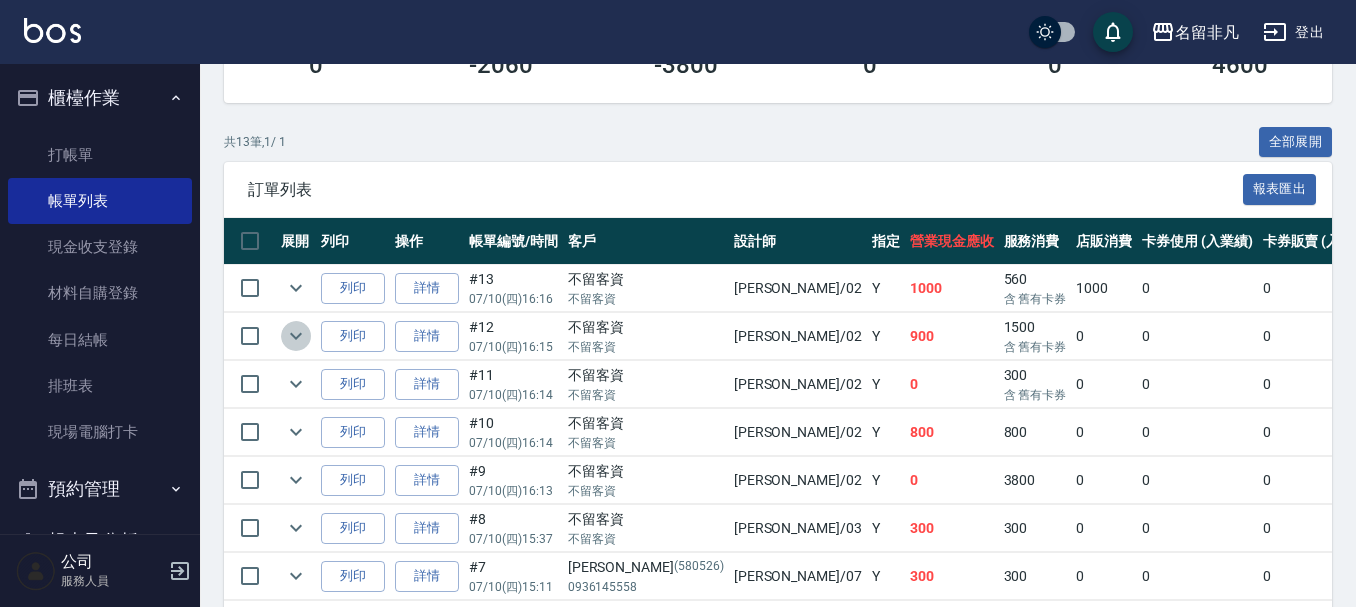 click 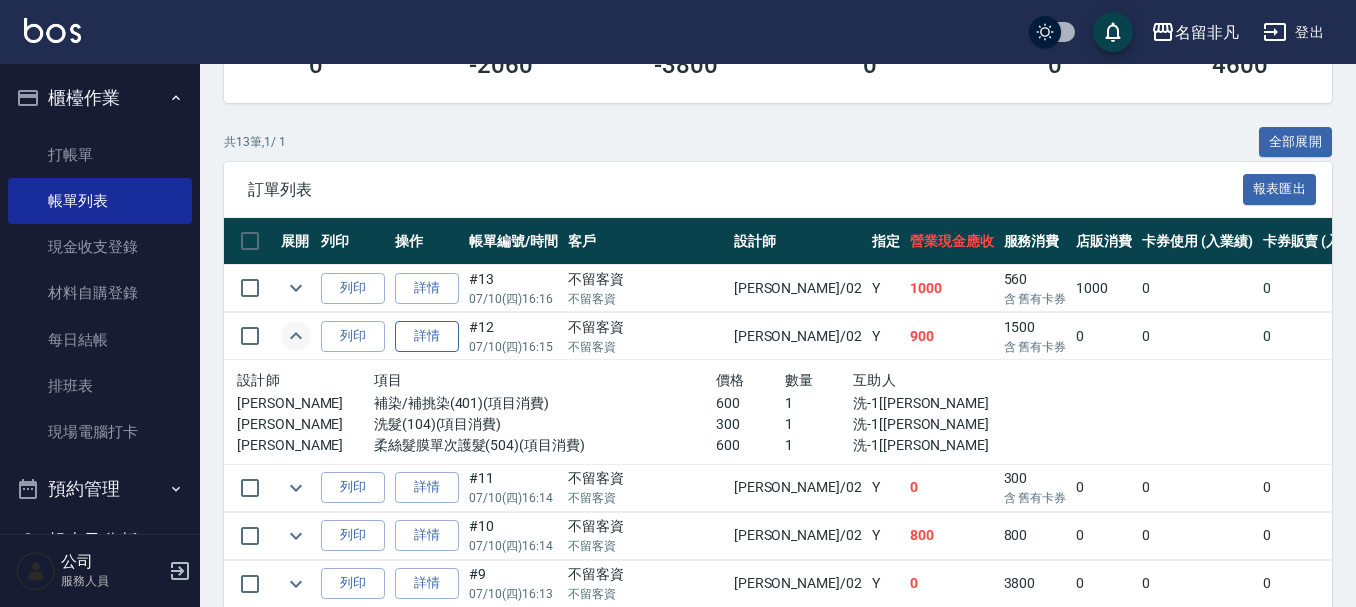 click on "詳情" at bounding box center [427, 336] 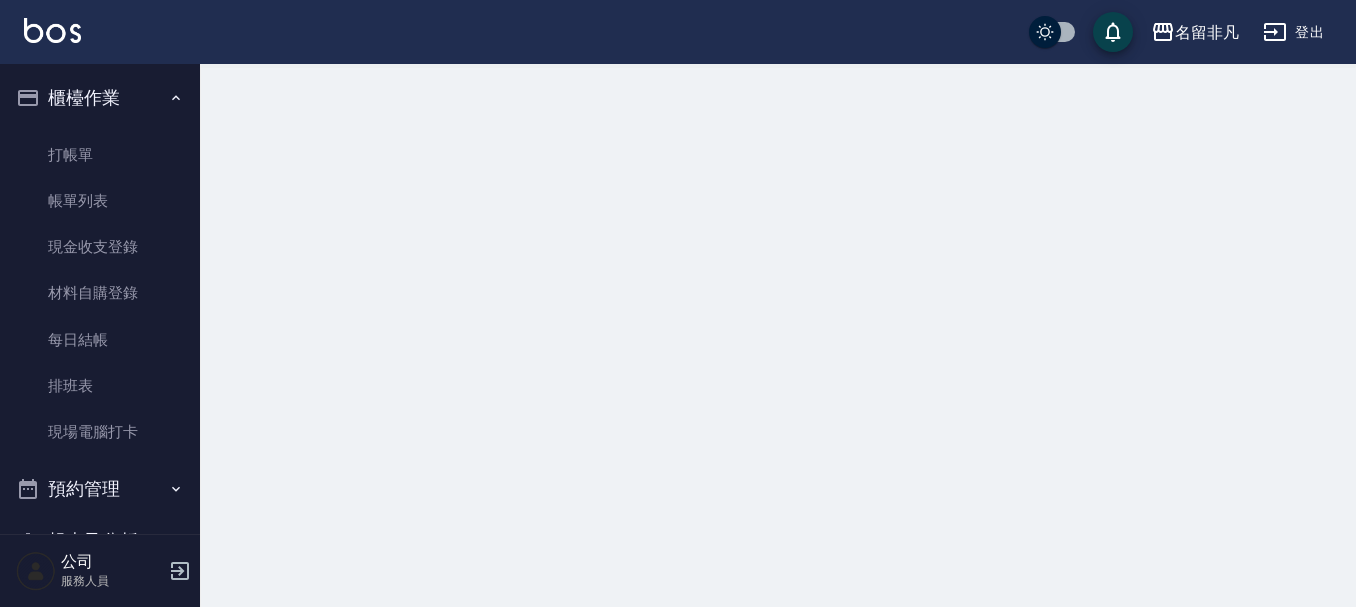 scroll, scrollTop: 0, scrollLeft: 0, axis: both 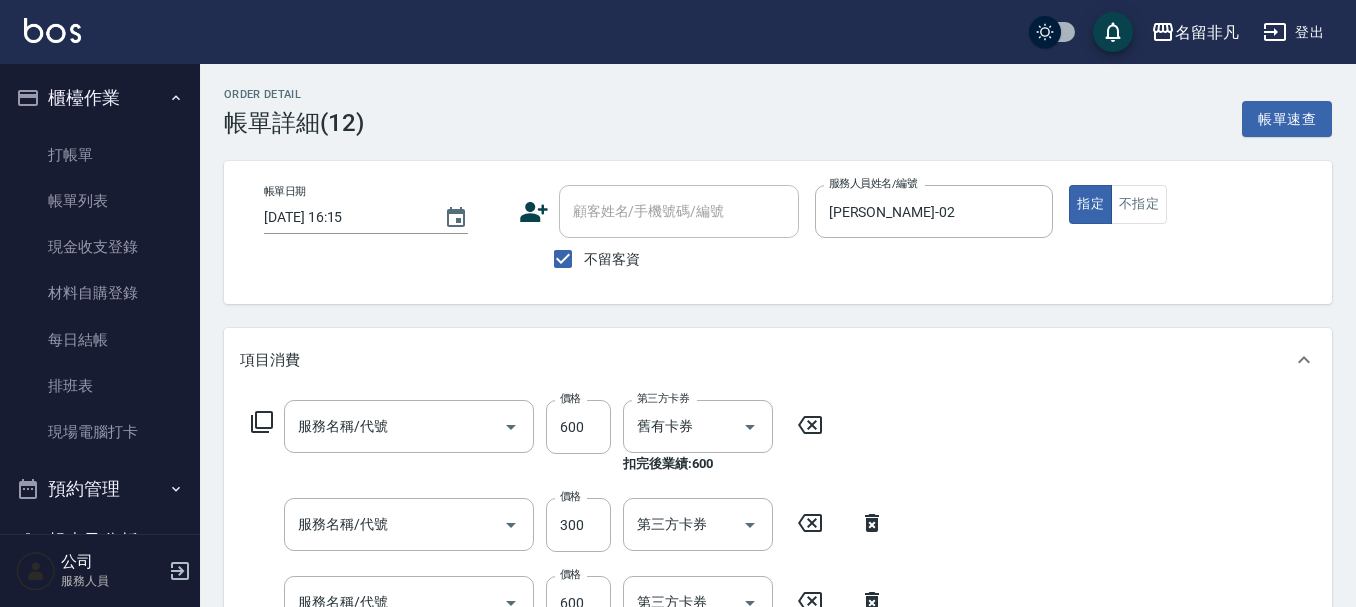 type on "[DATE] 16:15" 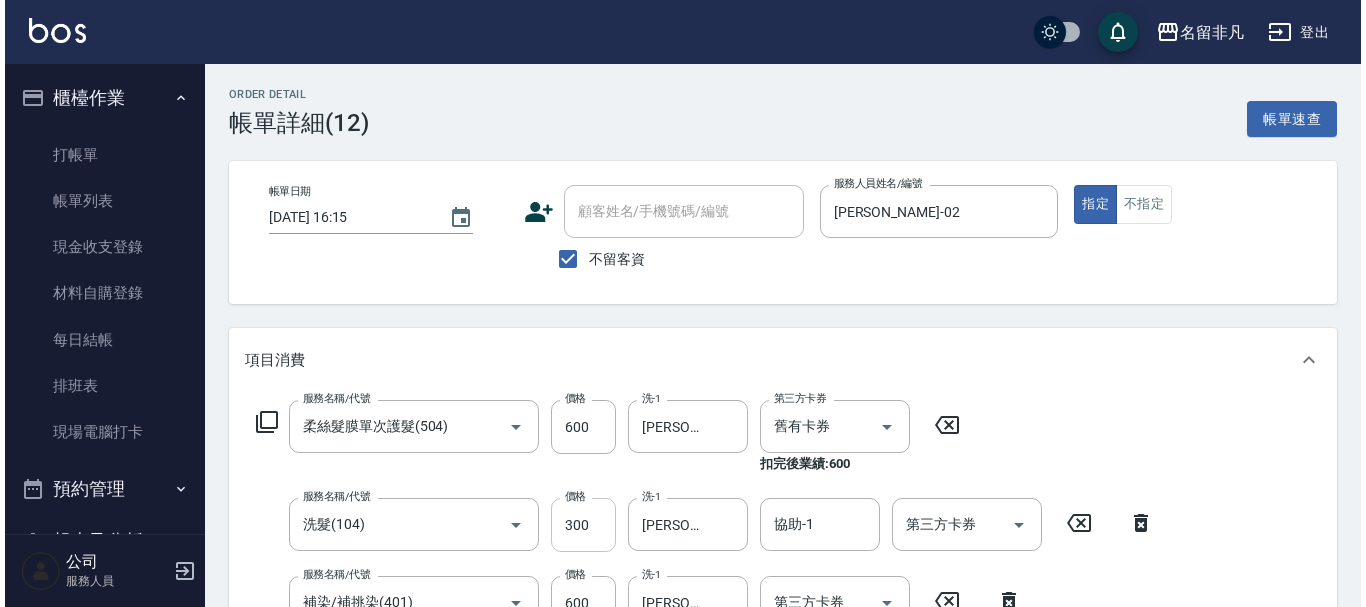 scroll, scrollTop: 100, scrollLeft: 0, axis: vertical 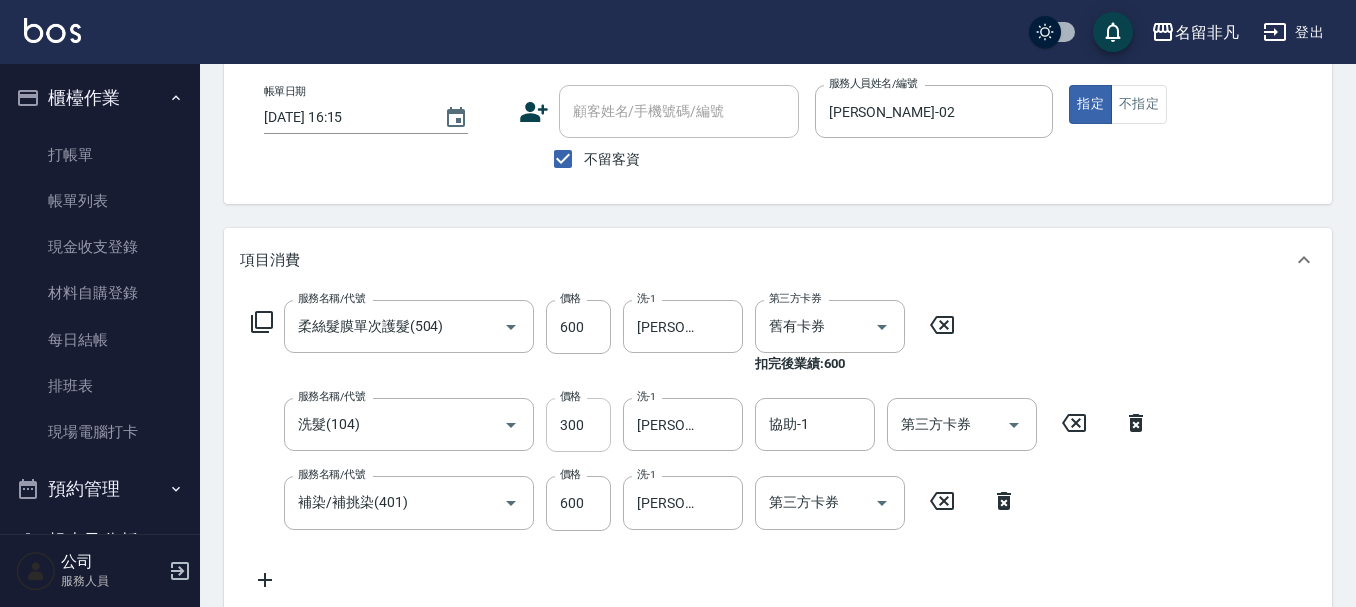 type on "柔絲髮膜單次護髮(504)" 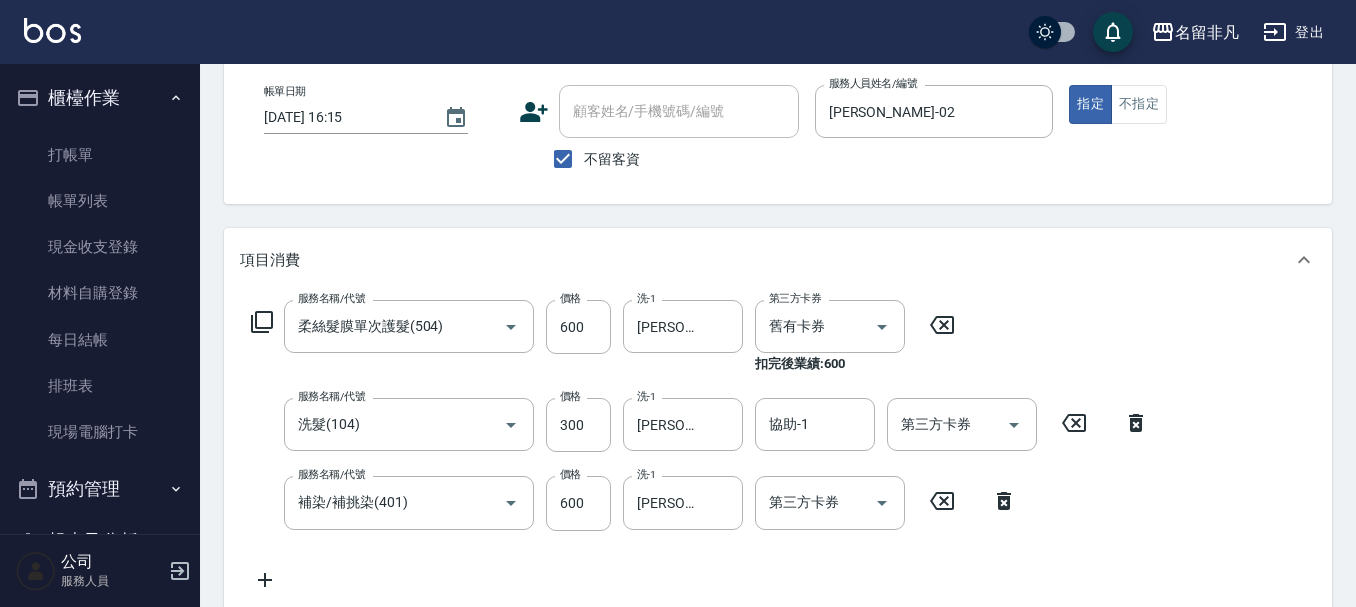 click 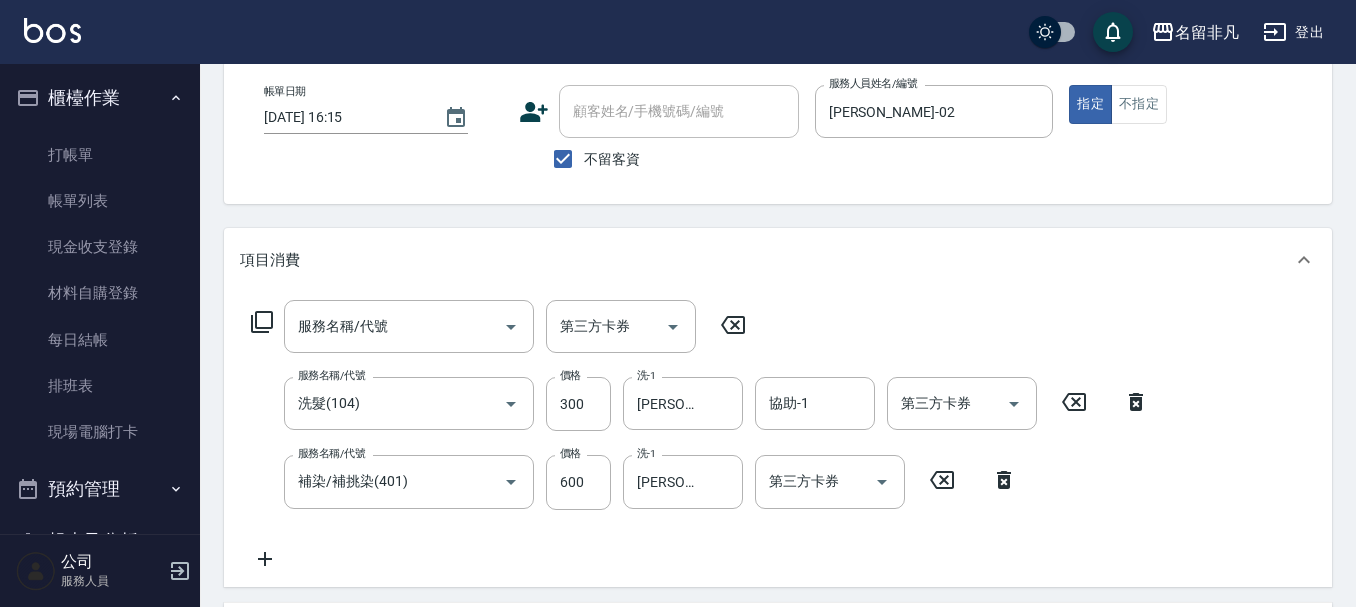 click 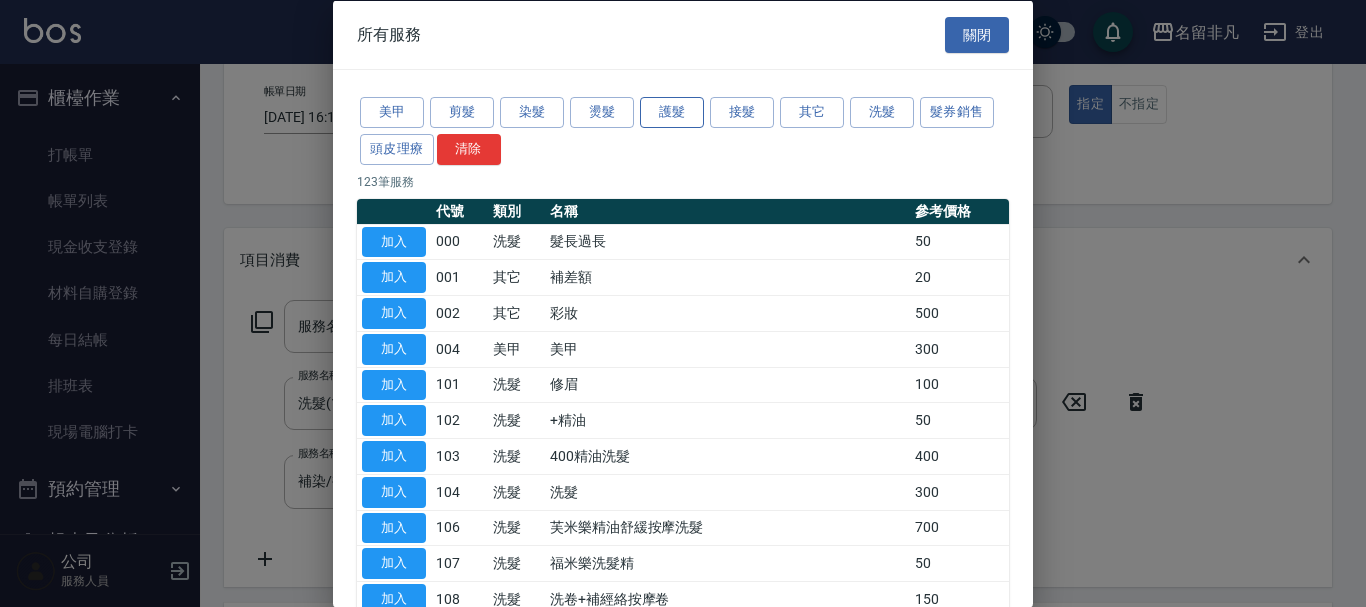 click on "護髮" at bounding box center [672, 112] 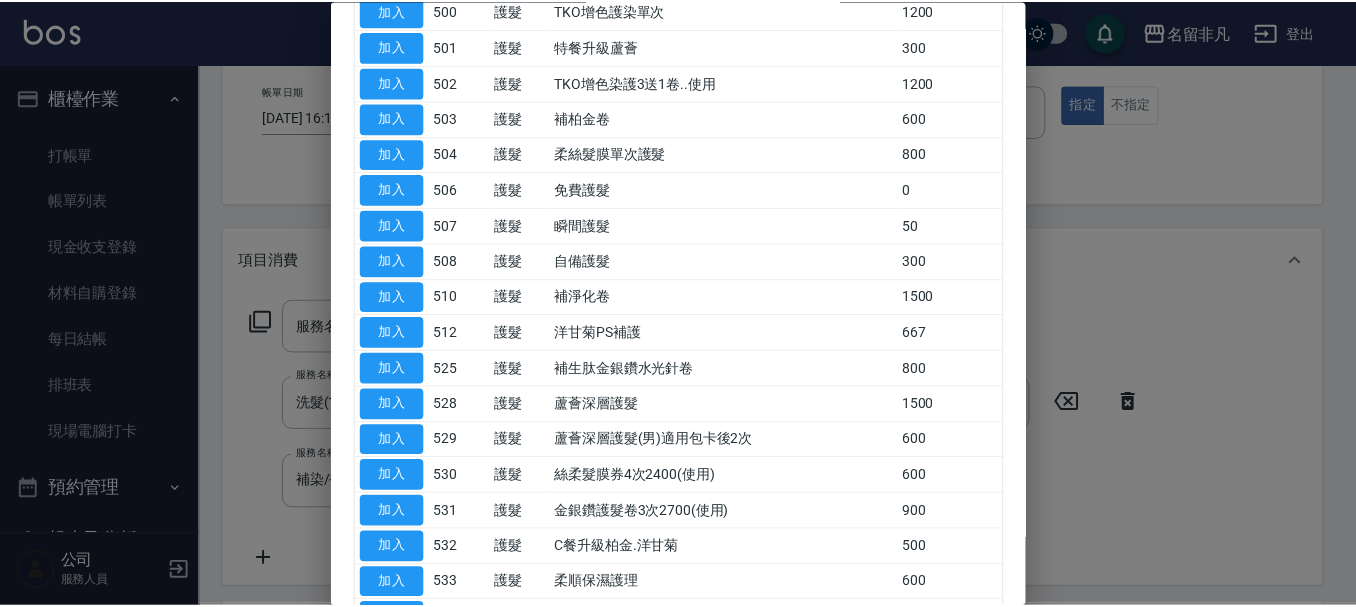 scroll, scrollTop: 300, scrollLeft: 0, axis: vertical 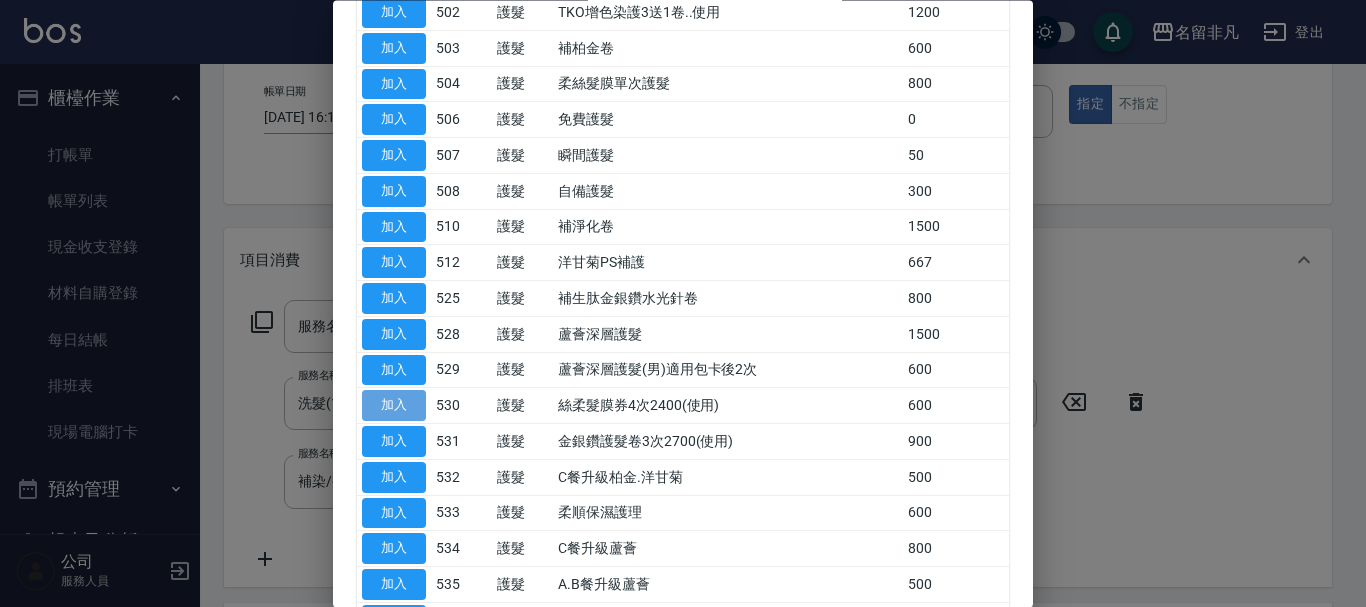 click on "加入" at bounding box center [394, 406] 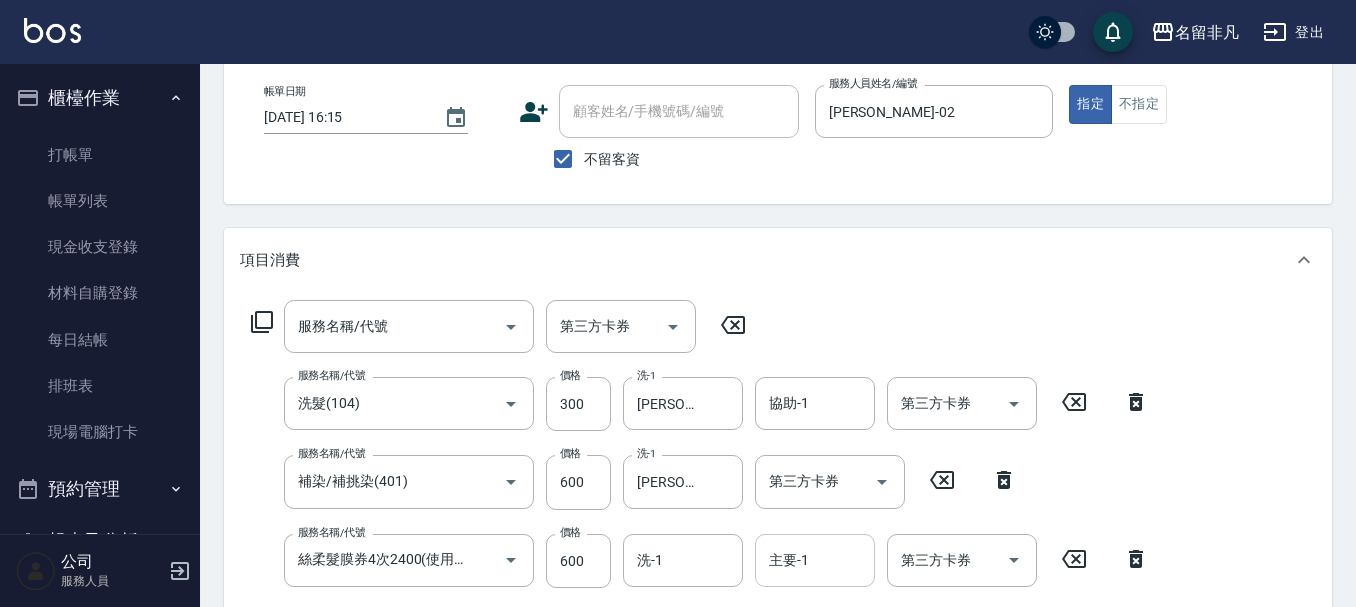 click on "主要-1" at bounding box center [815, 560] 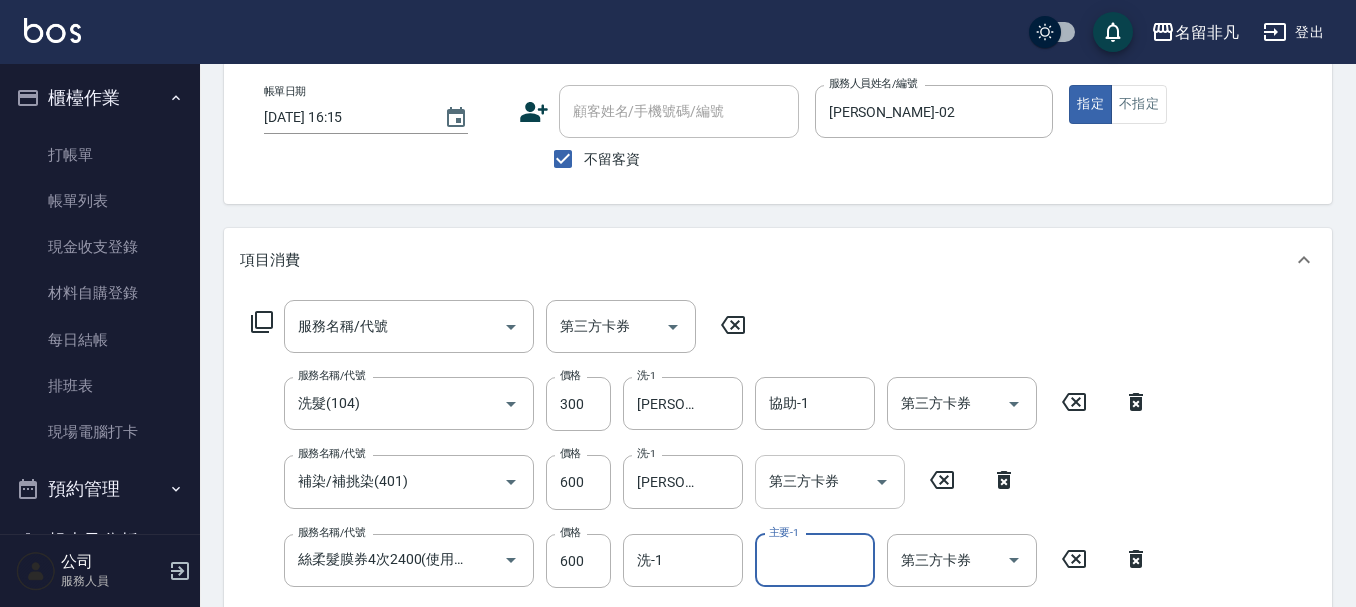 scroll, scrollTop: 0, scrollLeft: 0, axis: both 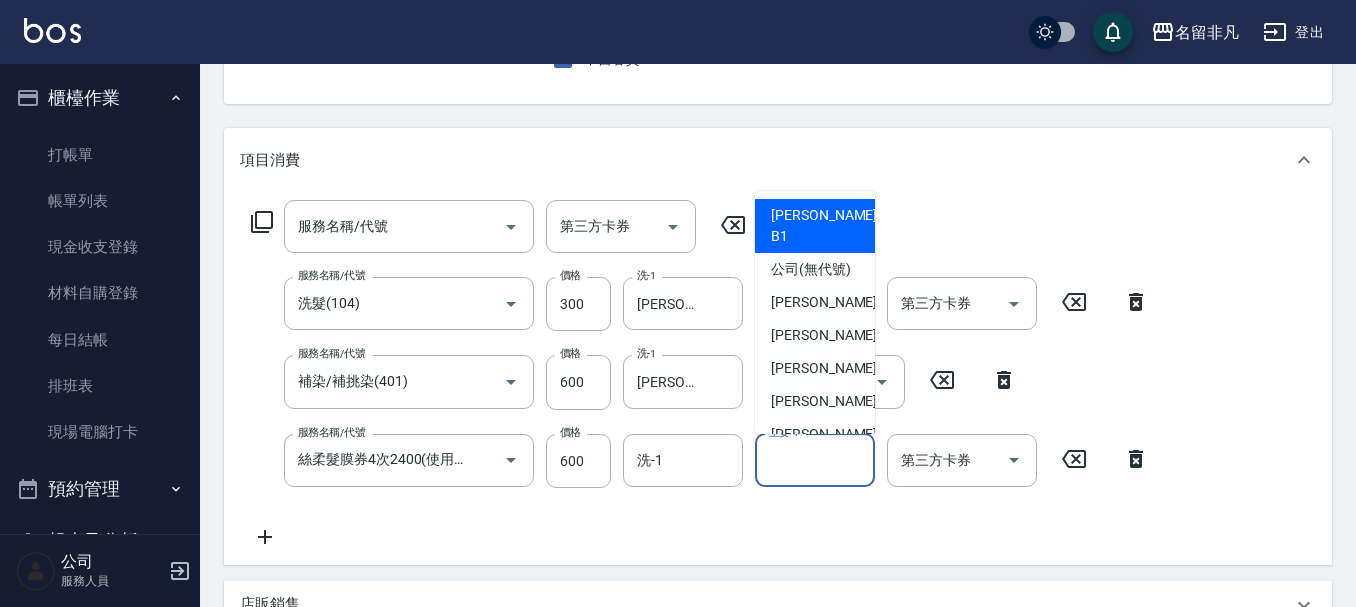 click on "主要-1" at bounding box center [815, 460] 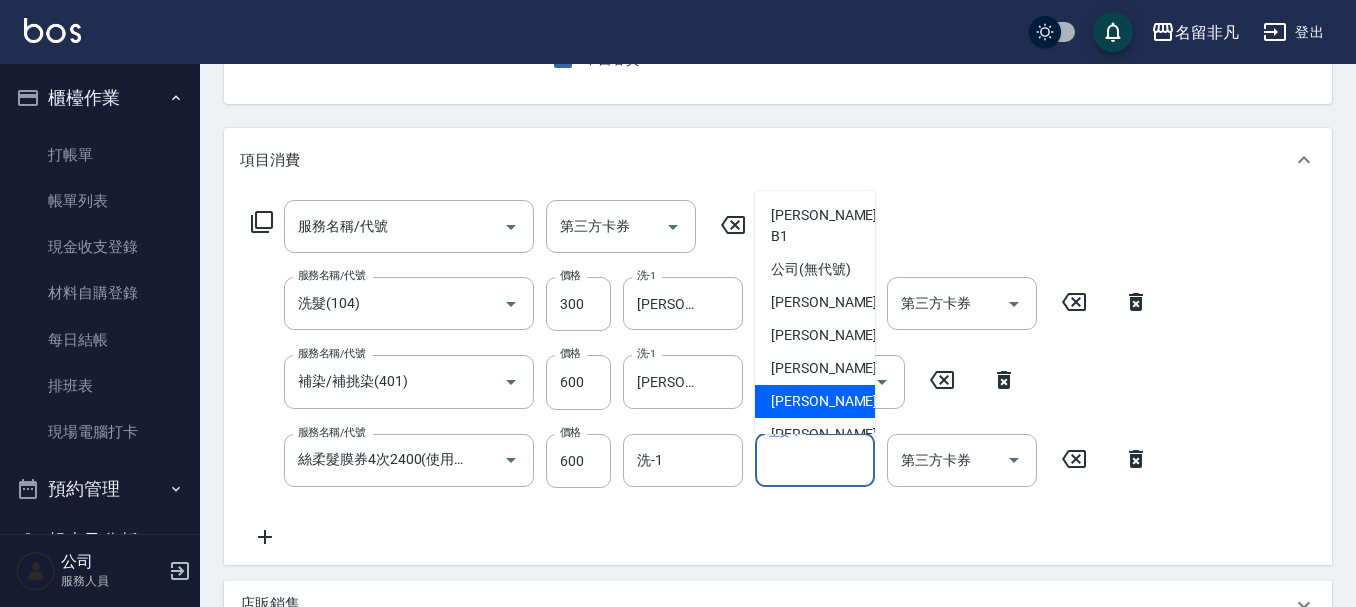 scroll, scrollTop: 58, scrollLeft: 0, axis: vertical 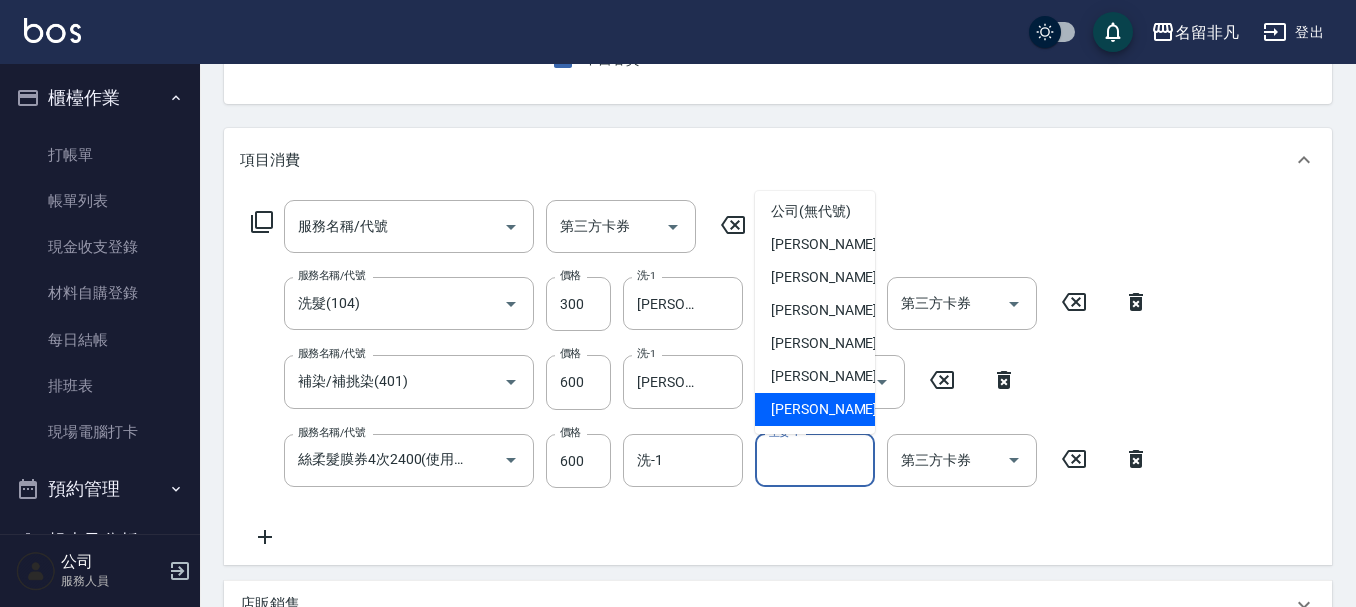 click on "[PERSON_NAME]-18" at bounding box center (834, 409) 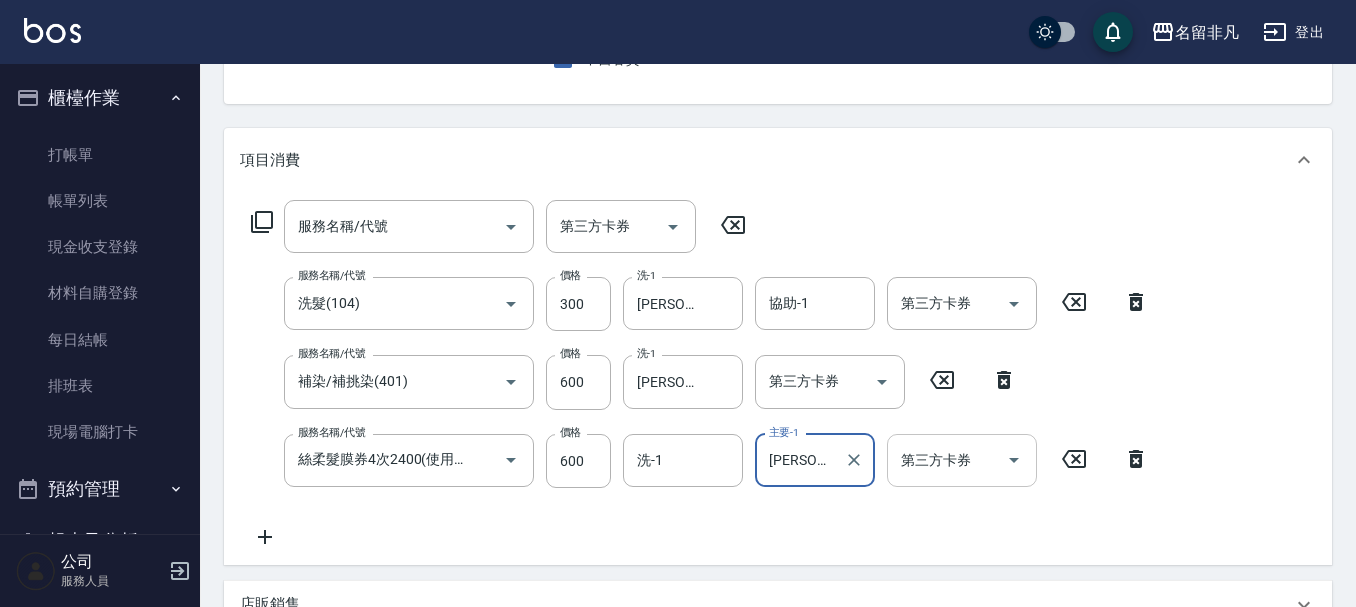 click on "第三方卡券 第三方卡券" at bounding box center [962, 460] 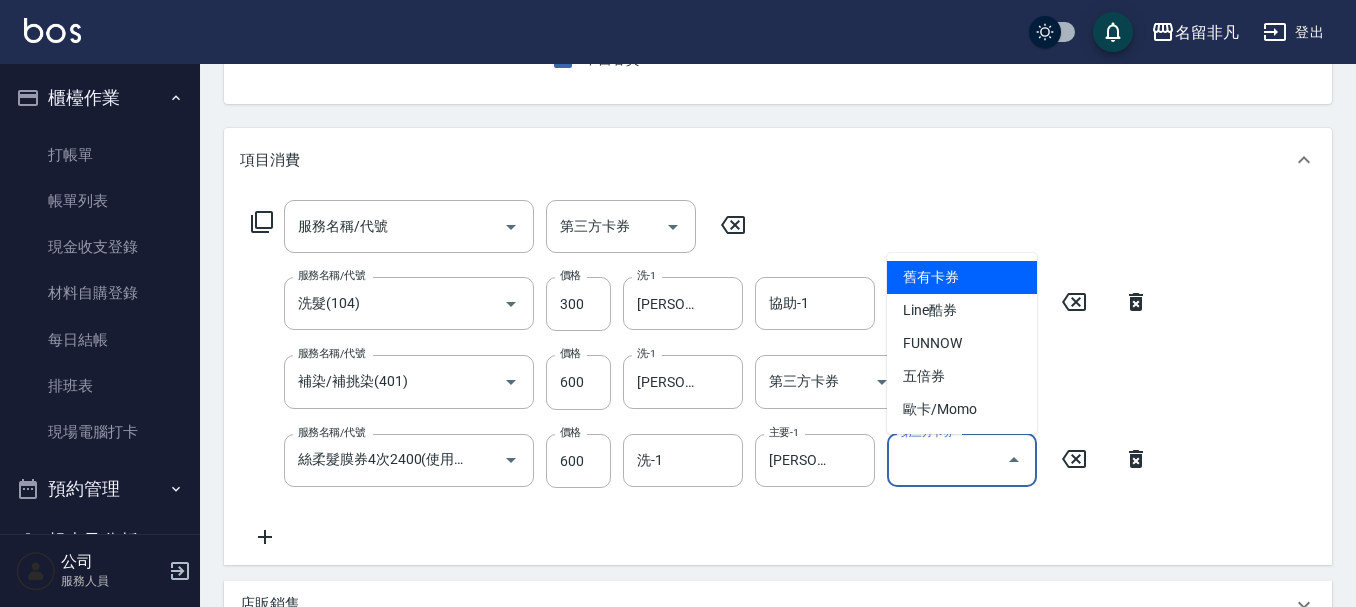 click on "舊有卡券" at bounding box center (962, 277) 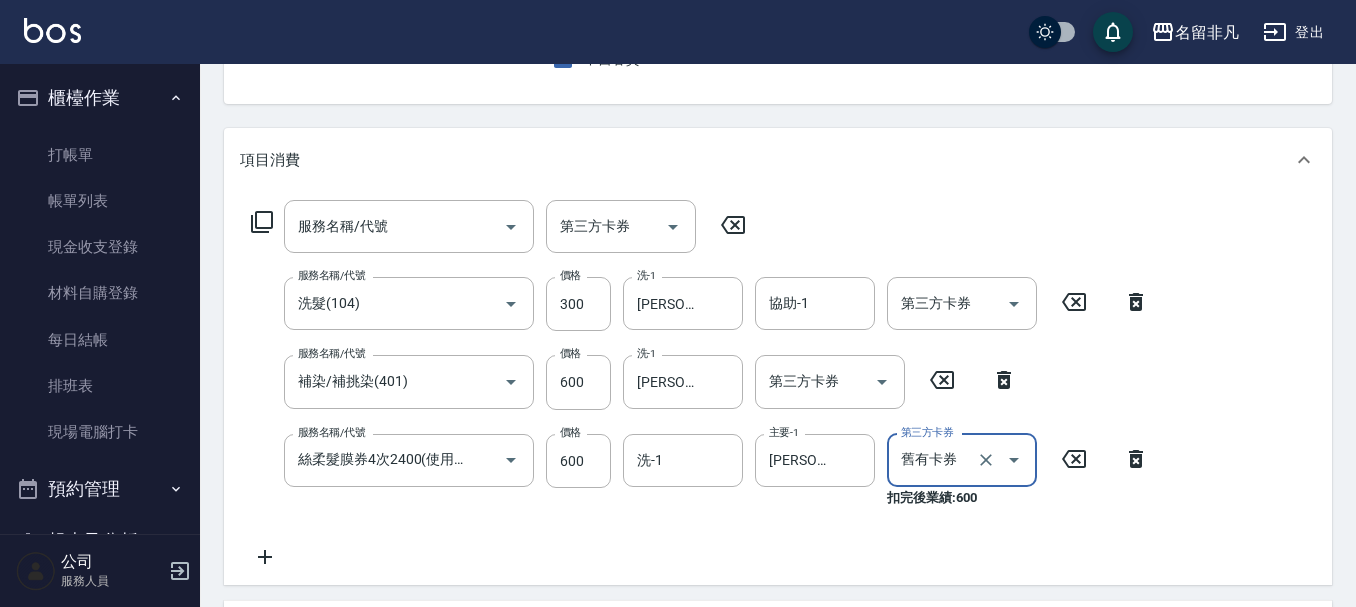 type on "舊有卡券" 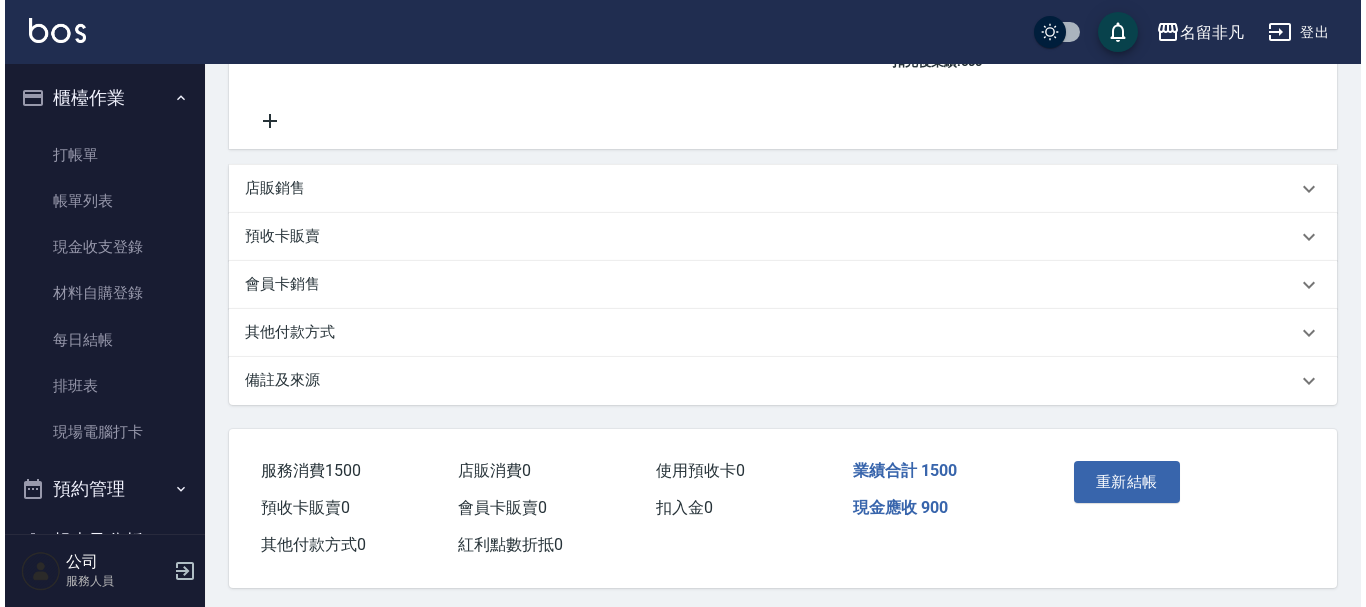 scroll, scrollTop: 650, scrollLeft: 0, axis: vertical 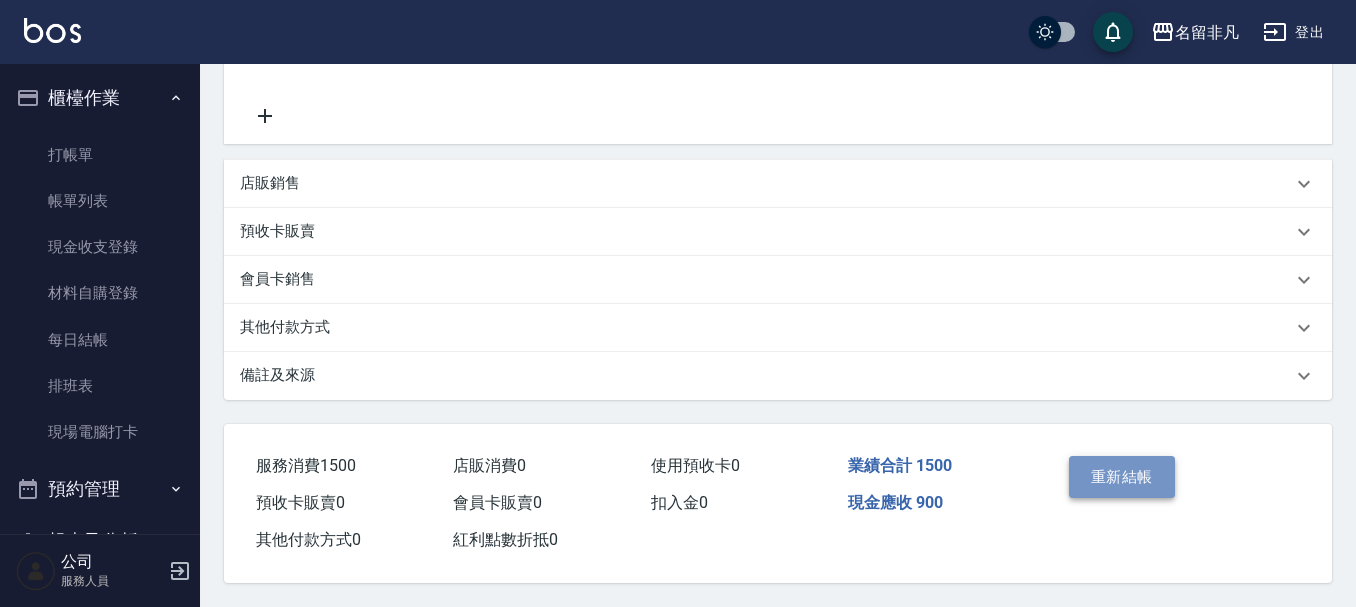 click on "重新結帳" at bounding box center [1122, 477] 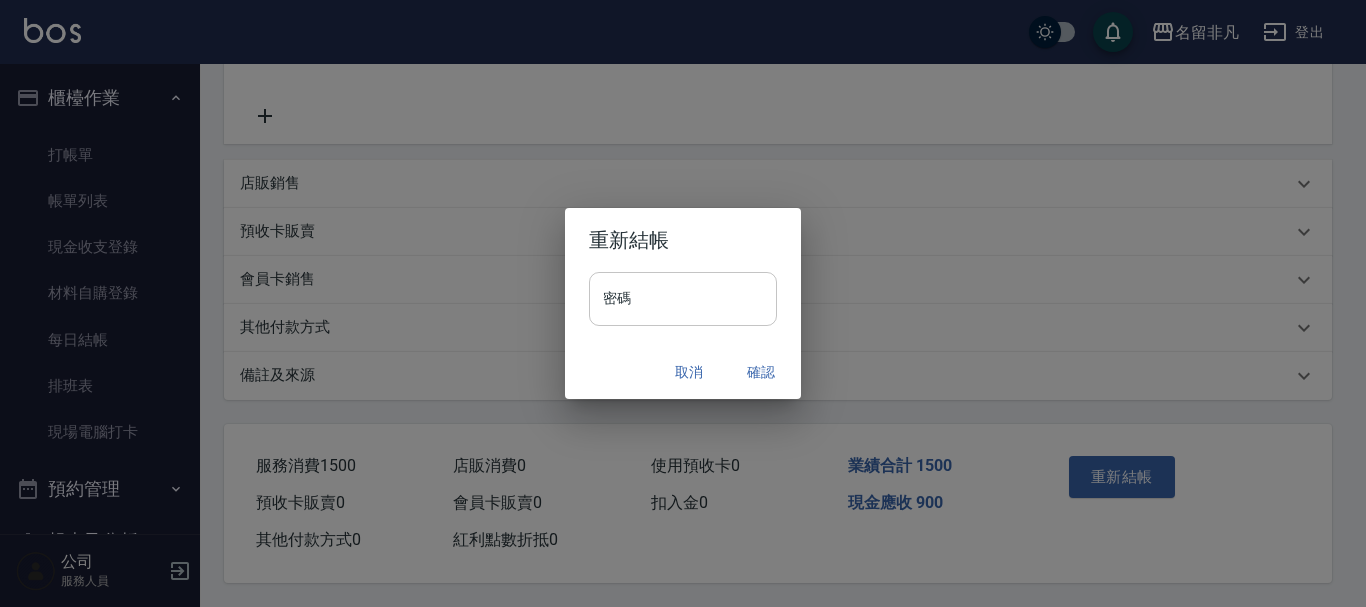 click on "密碼" at bounding box center [683, 299] 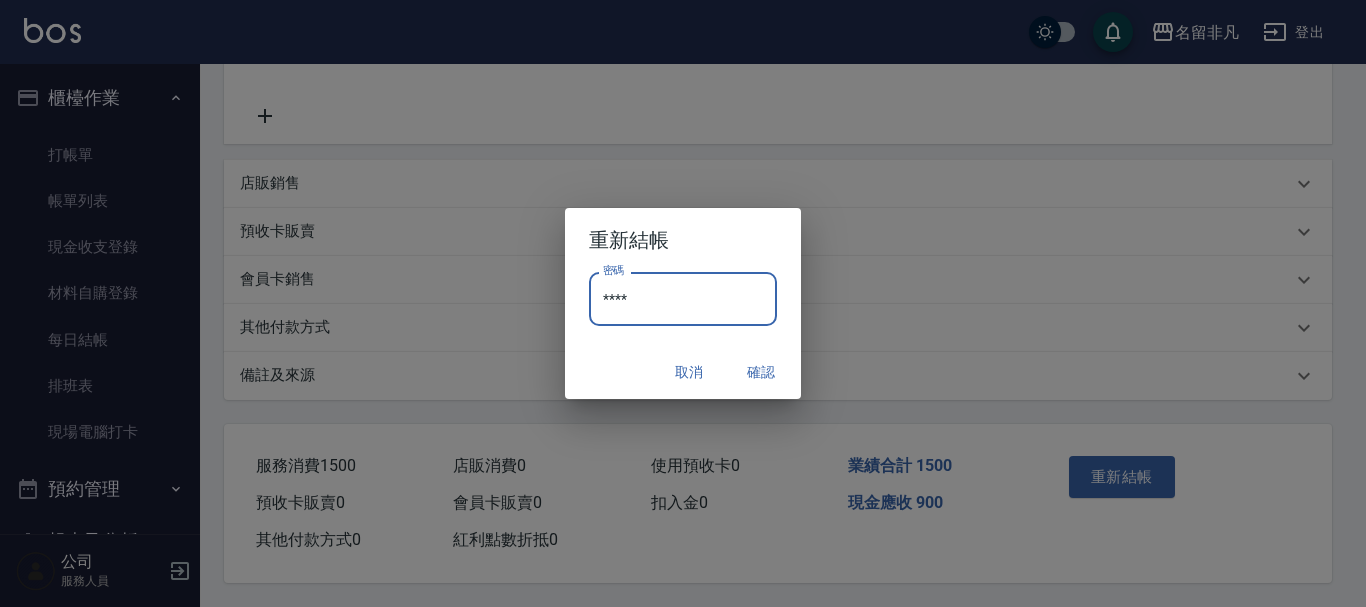 type on "****" 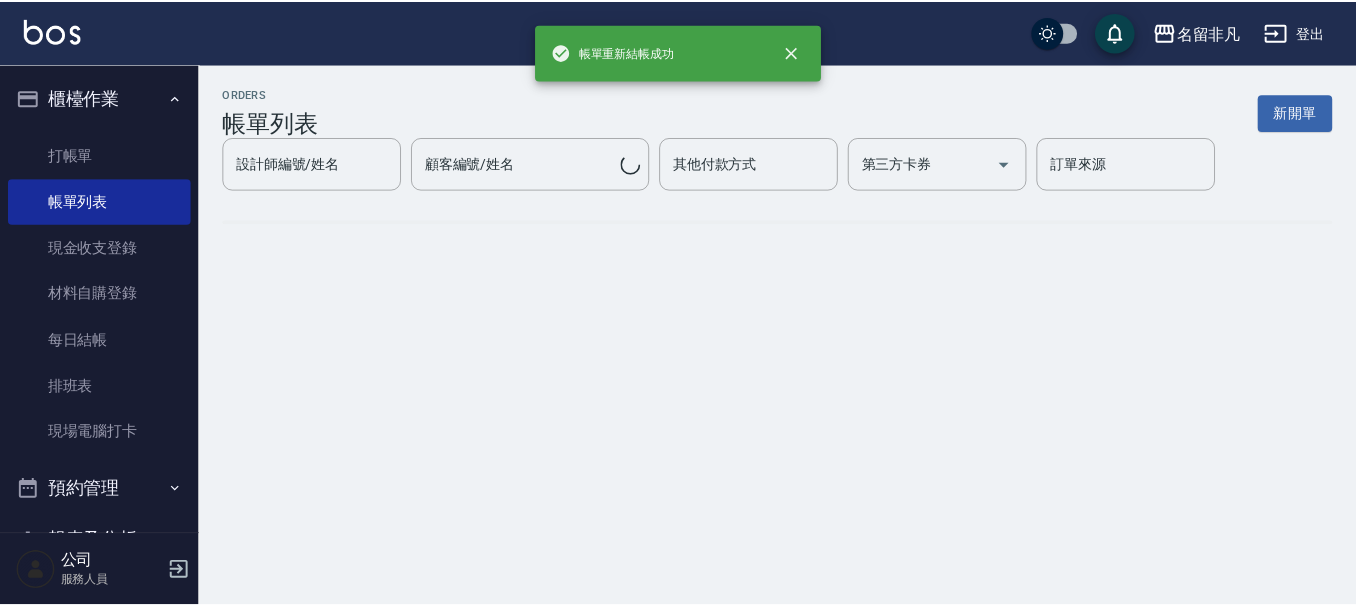 scroll, scrollTop: 0, scrollLeft: 0, axis: both 